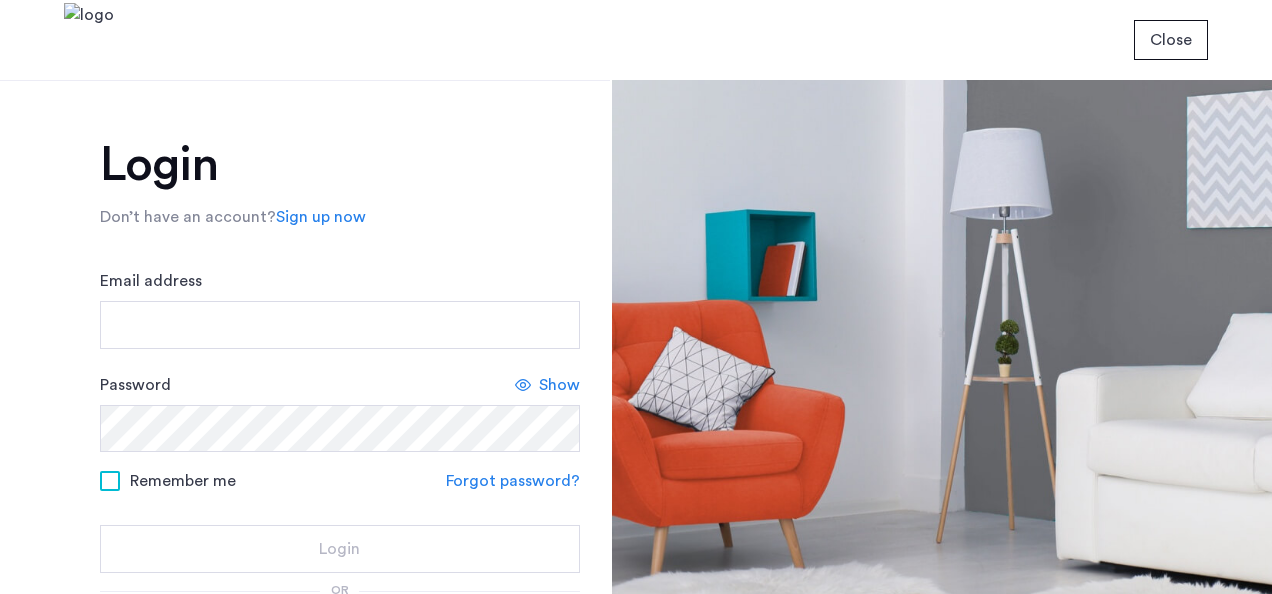 scroll, scrollTop: 0, scrollLeft: 0, axis: both 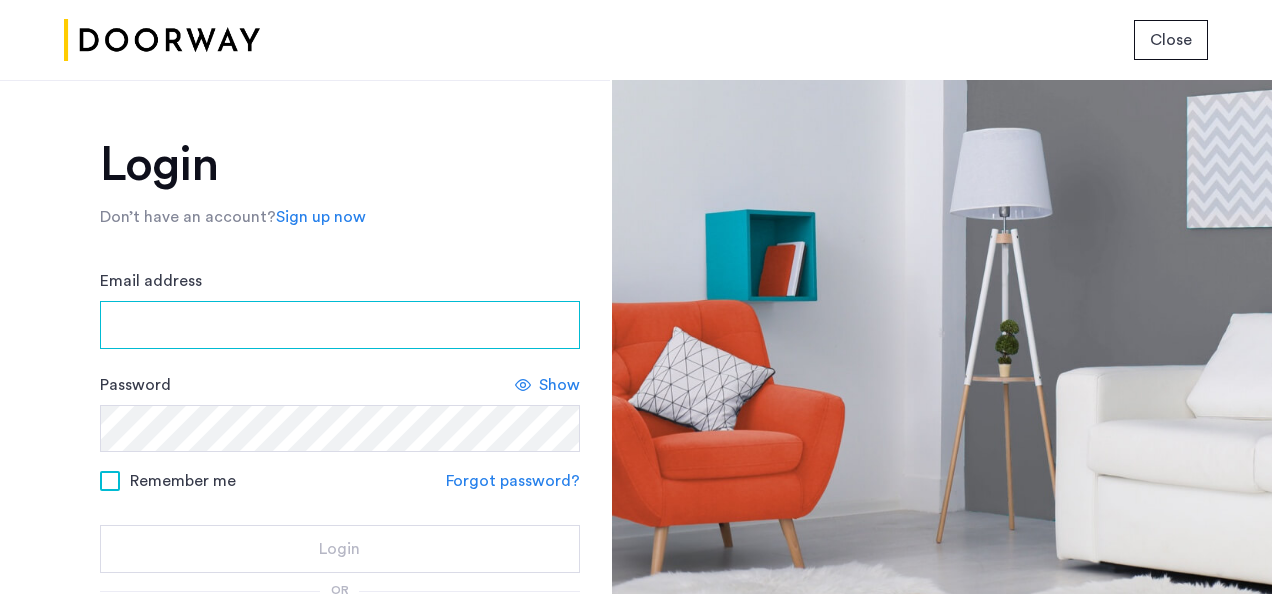 click on "Email address" at bounding box center [340, 325] 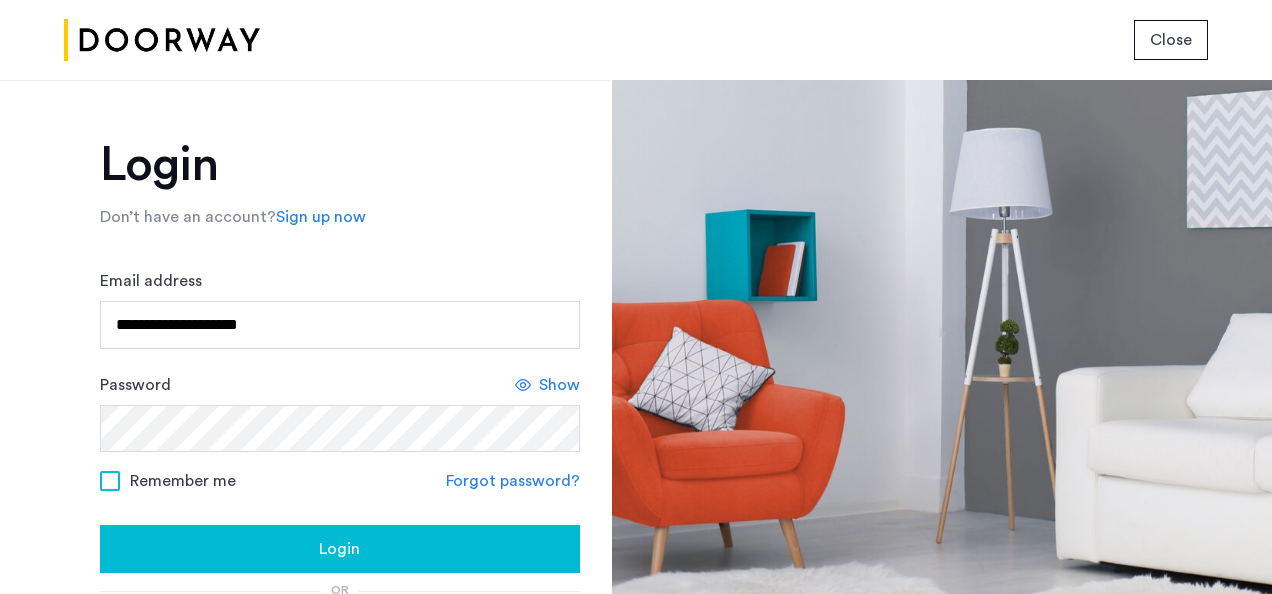 click 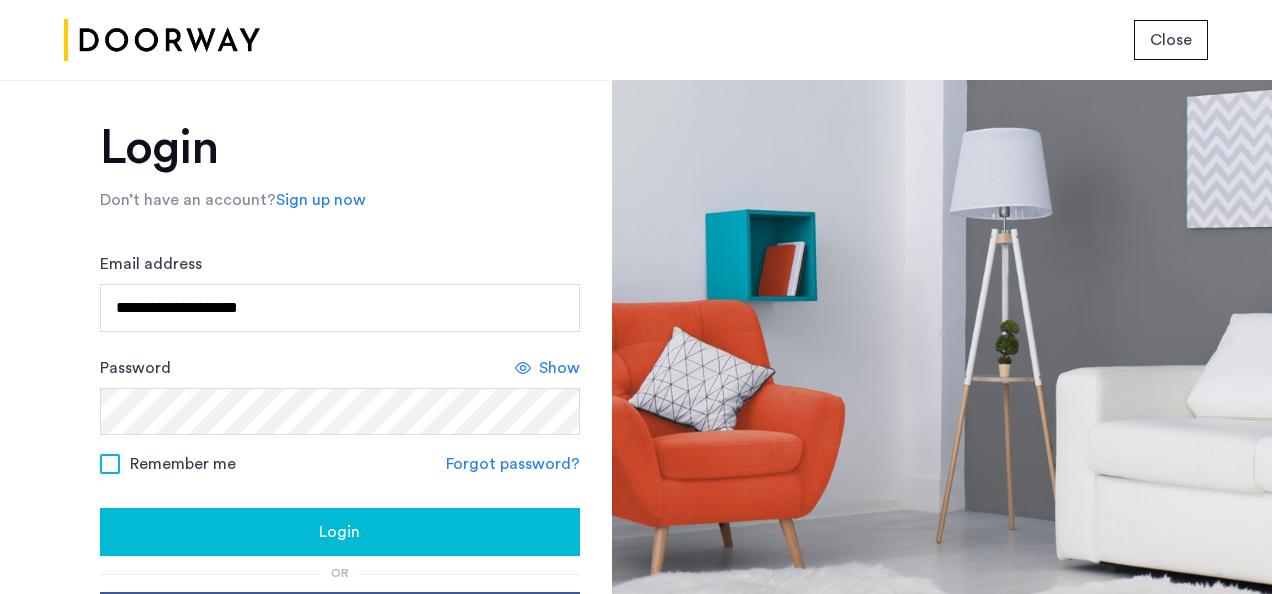 scroll, scrollTop: 16, scrollLeft: 0, axis: vertical 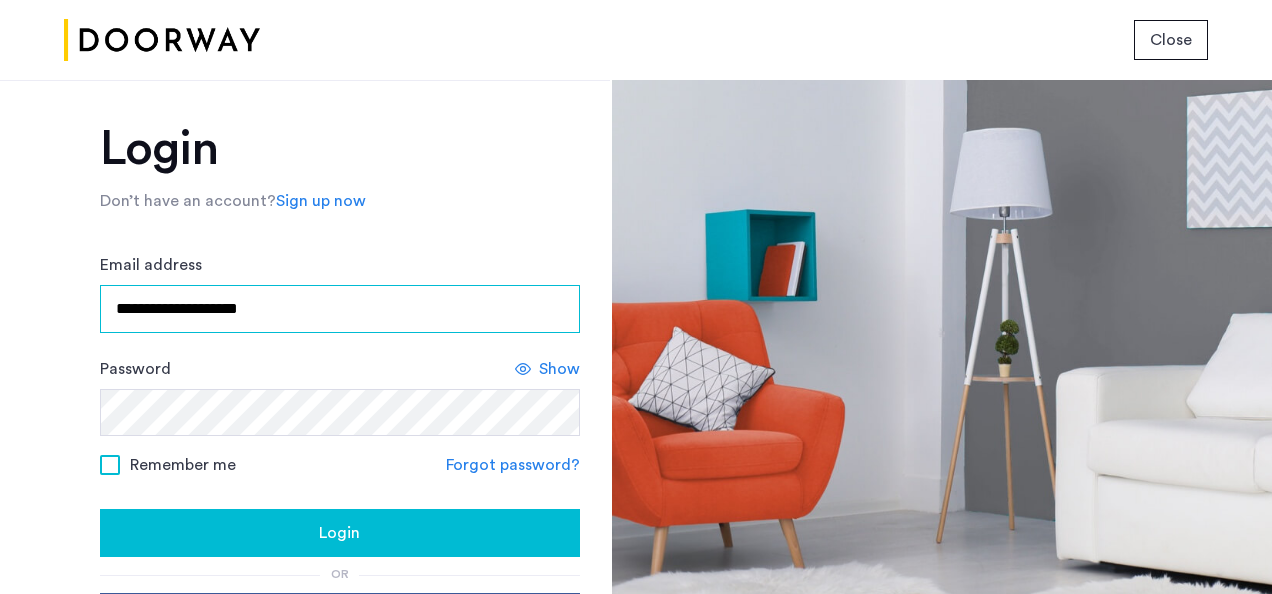 drag, startPoint x: 326, startPoint y: 310, endPoint x: -4, endPoint y: 298, distance: 330.2181 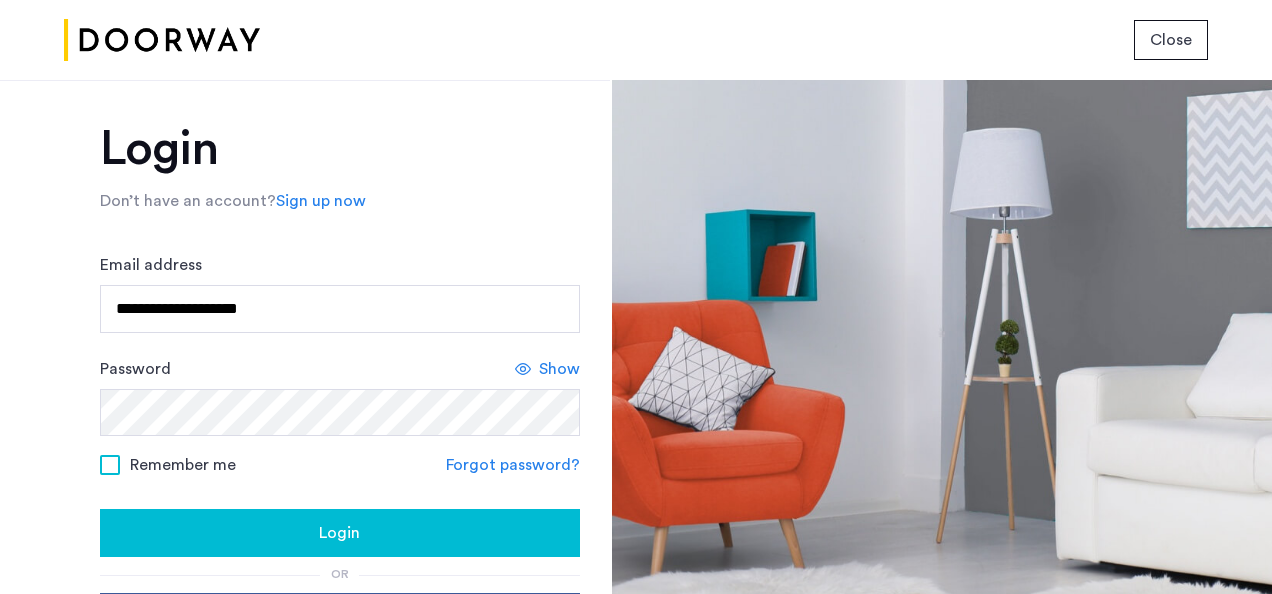 click on "Login" 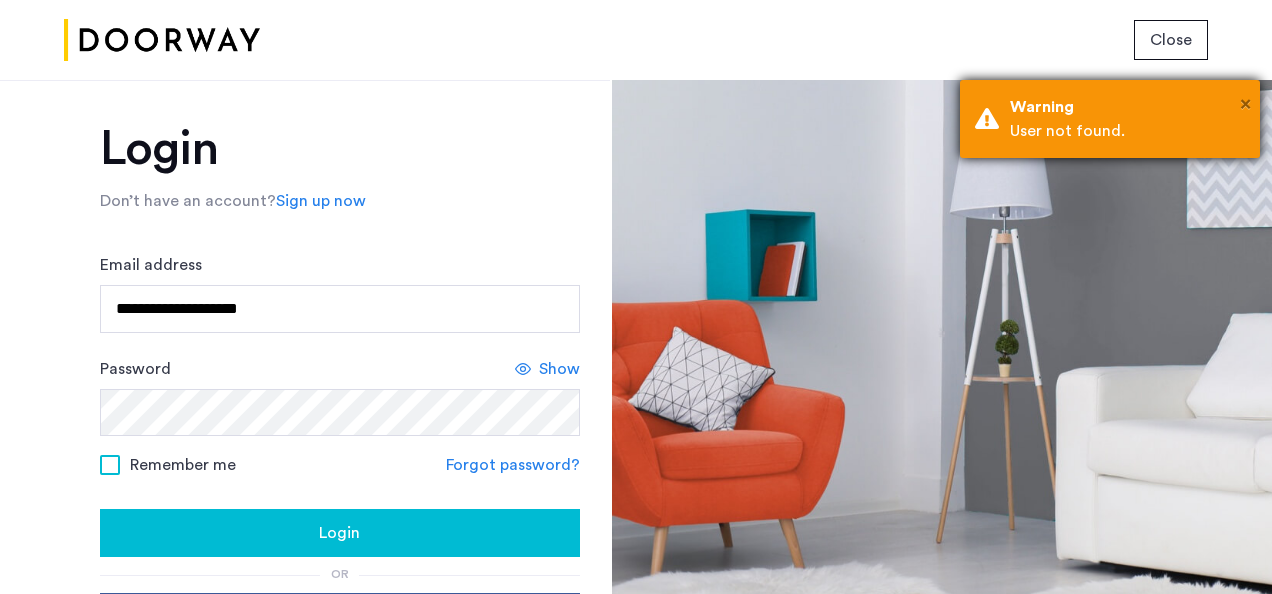click on "×" at bounding box center (1245, 104) 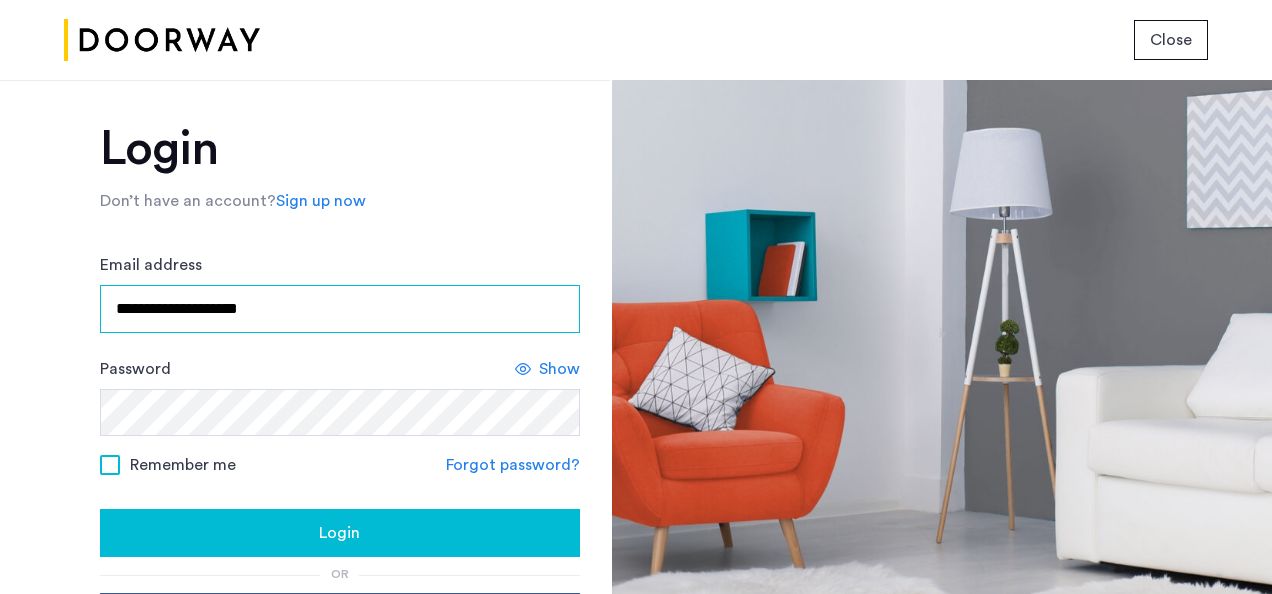 drag, startPoint x: 314, startPoint y: 325, endPoint x: 24, endPoint y: 317, distance: 290.11032 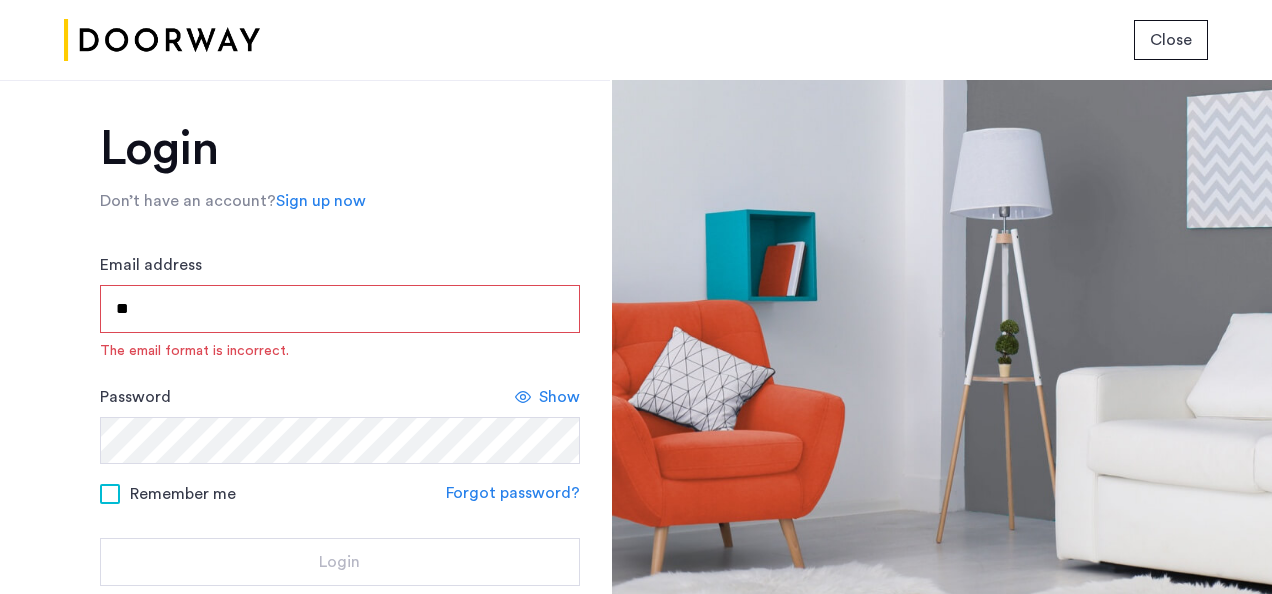 type on "*" 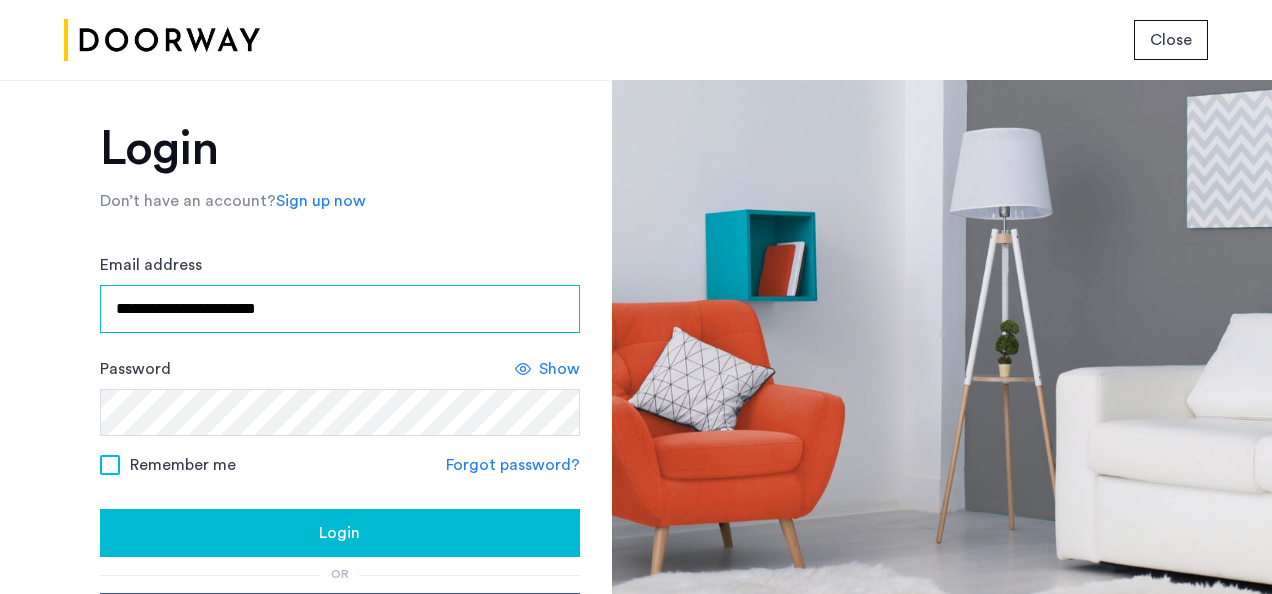 type on "**********" 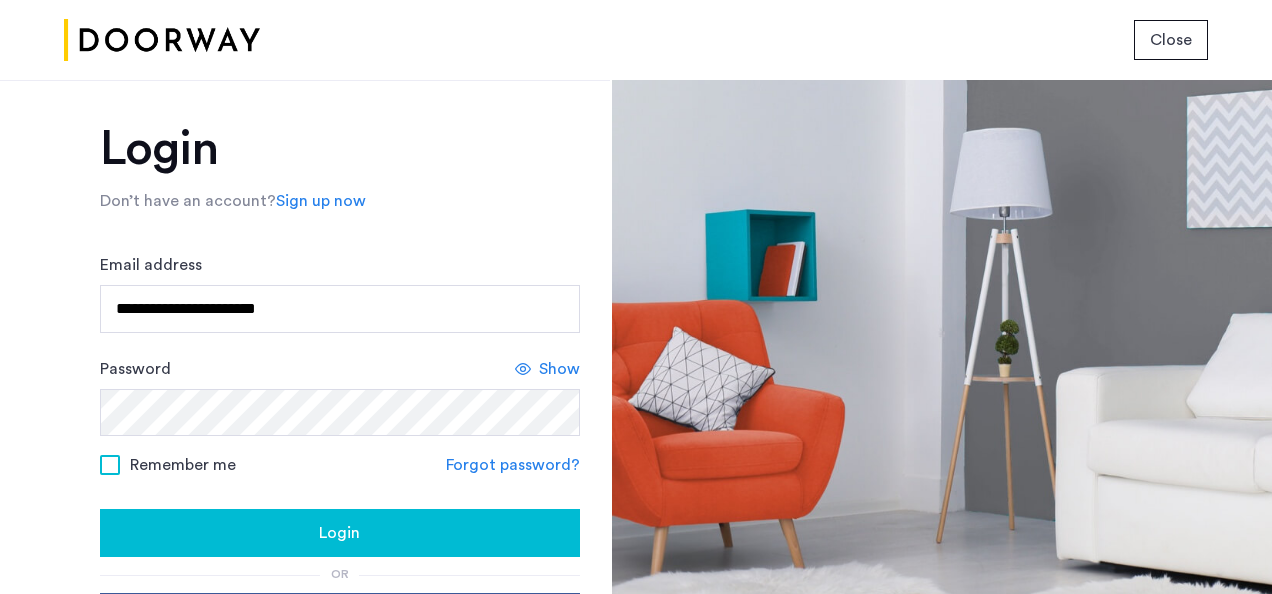 click on "Login" 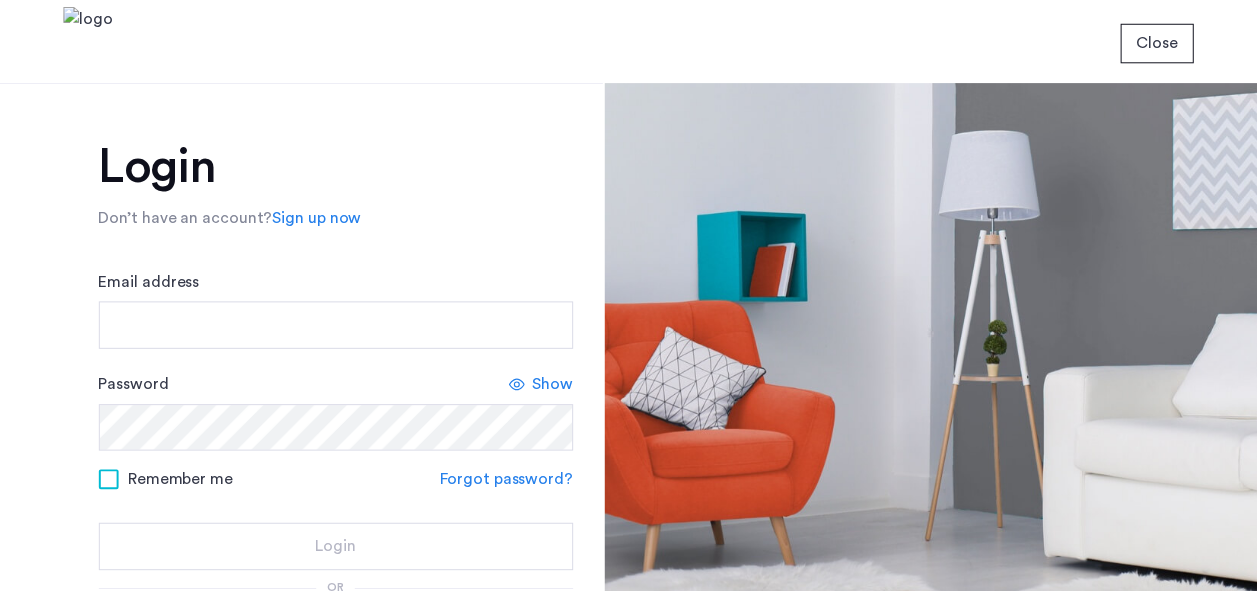 scroll, scrollTop: 0, scrollLeft: 0, axis: both 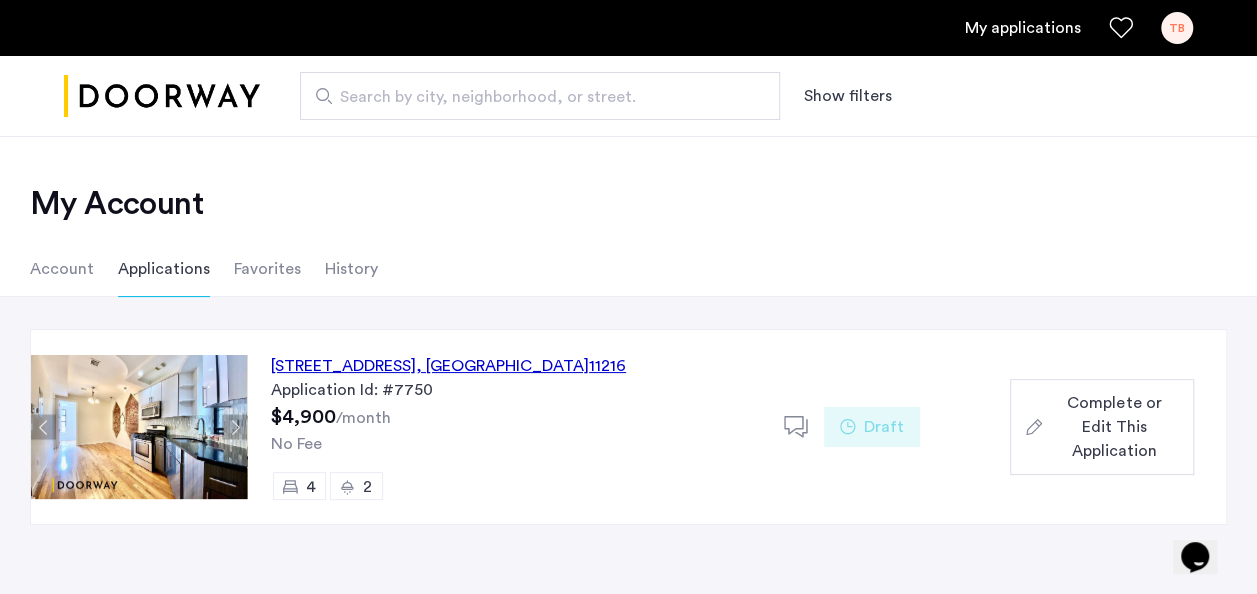 click 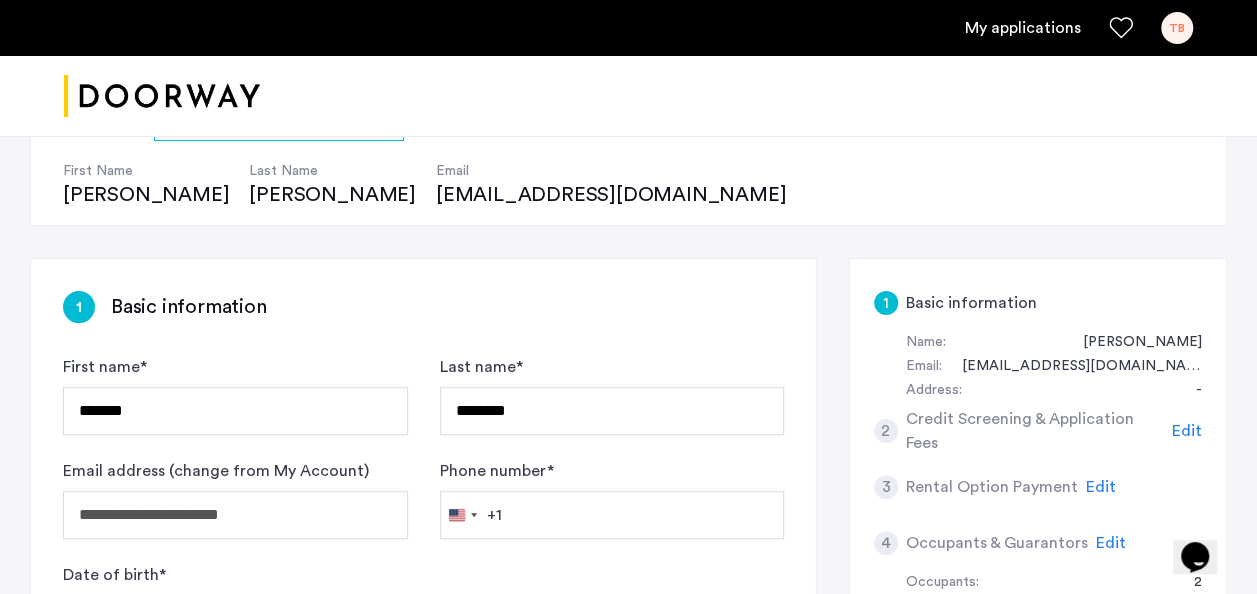 scroll, scrollTop: 0, scrollLeft: 0, axis: both 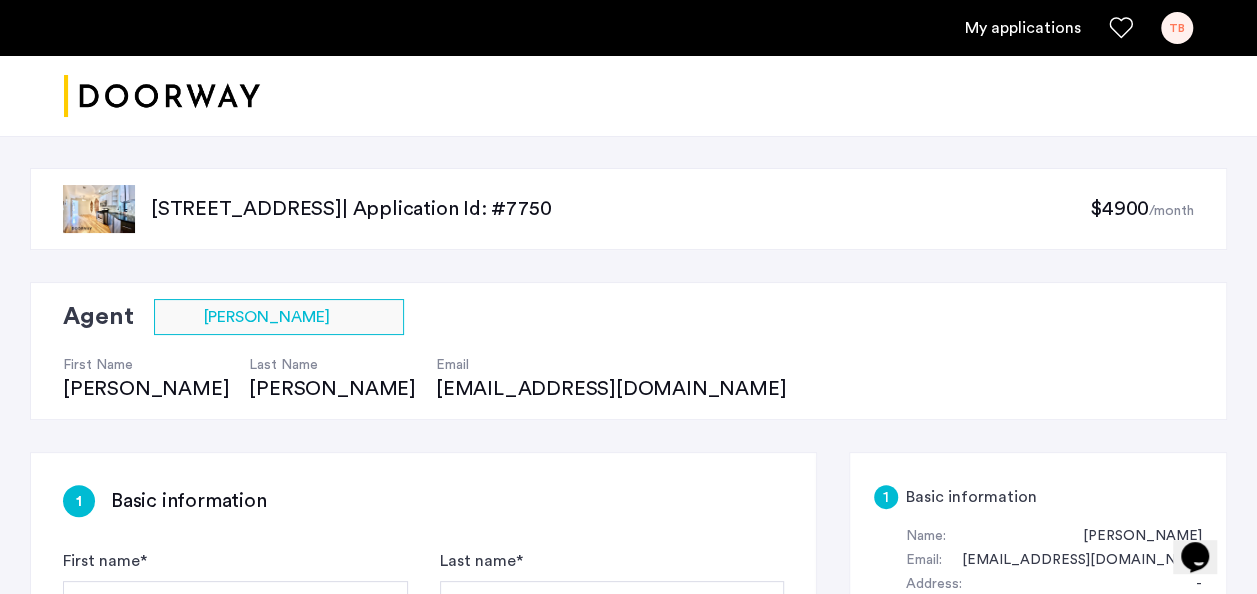 click on "$4900" 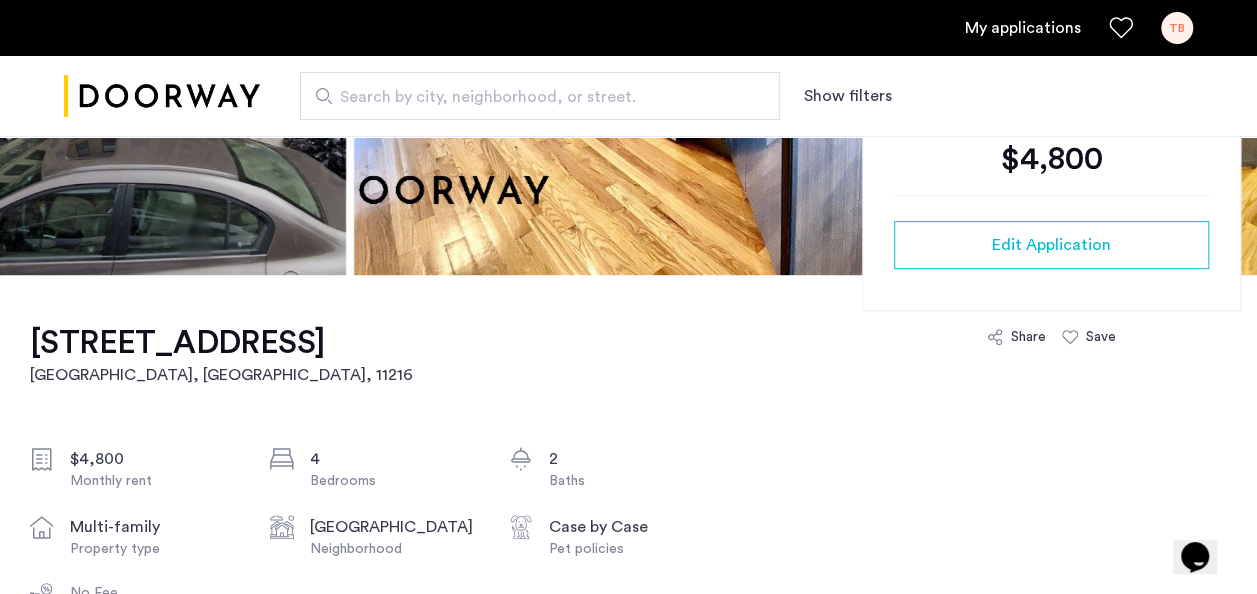 scroll, scrollTop: 460, scrollLeft: 0, axis: vertical 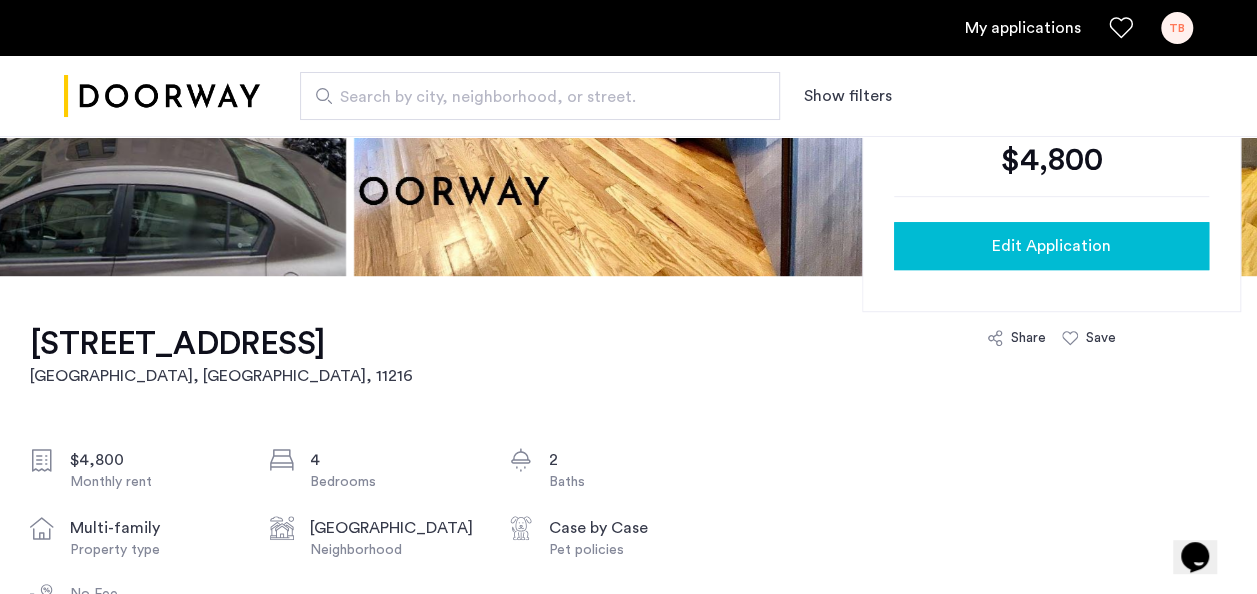 click on "Edit Application" 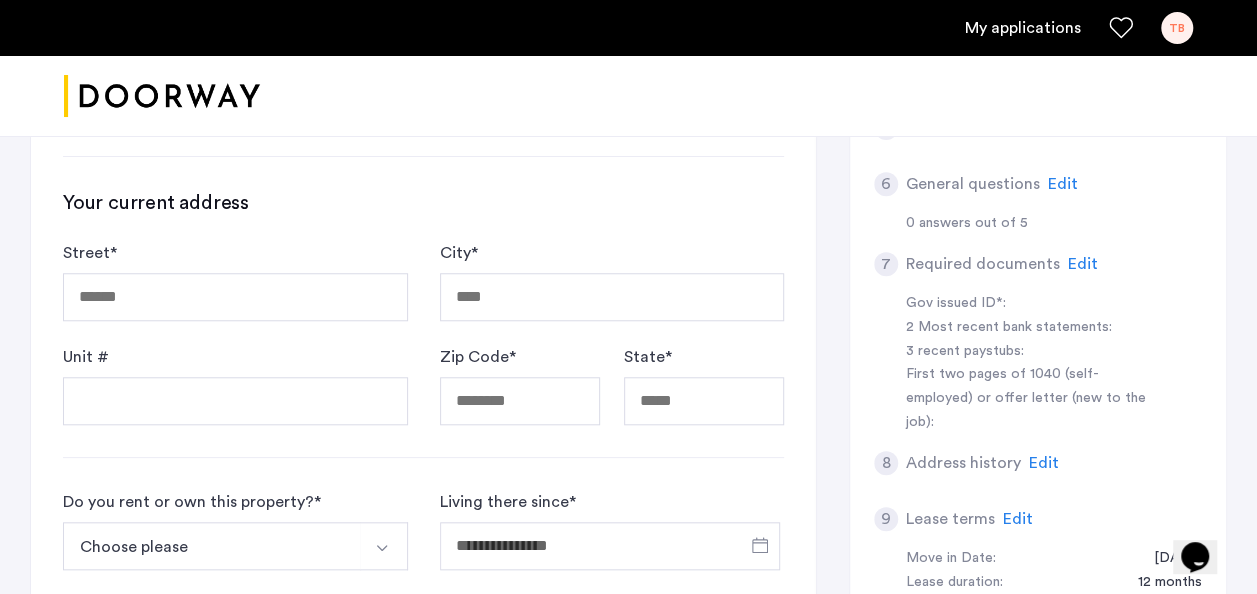 scroll, scrollTop: 718, scrollLeft: 0, axis: vertical 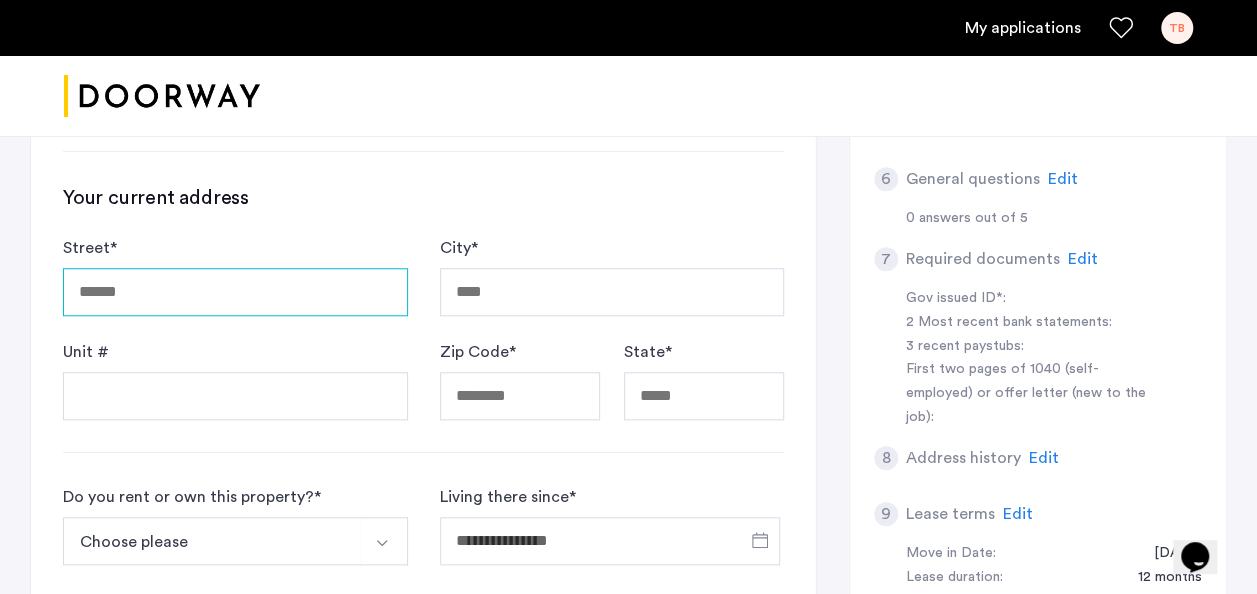 click on "Street  *" at bounding box center [235, 292] 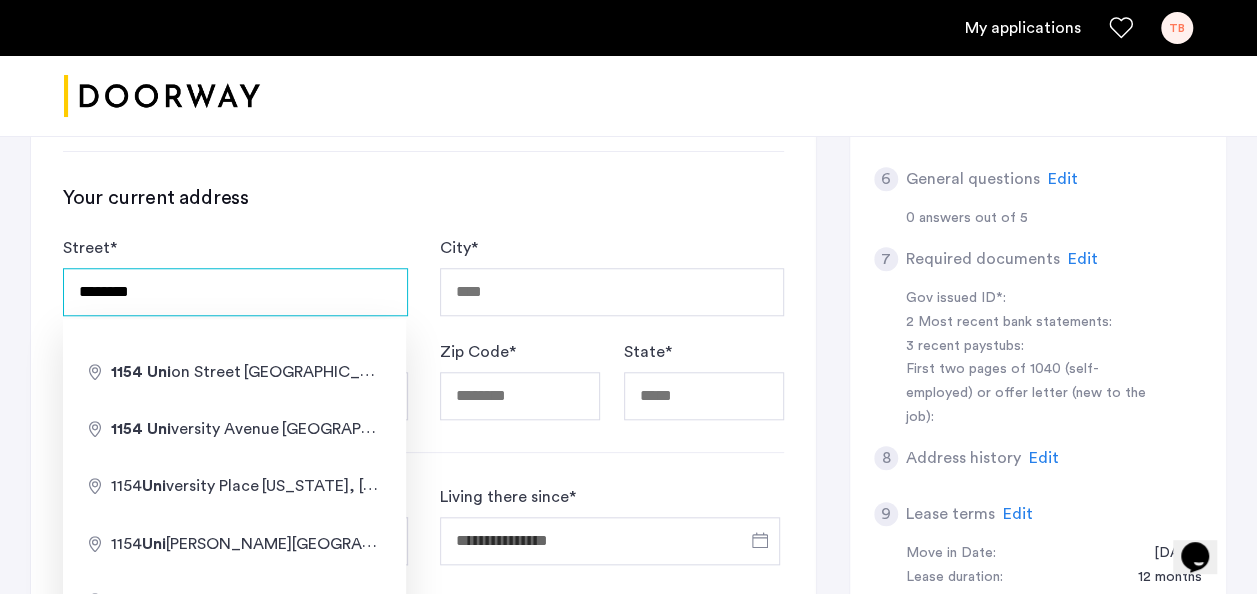 type on "**********" 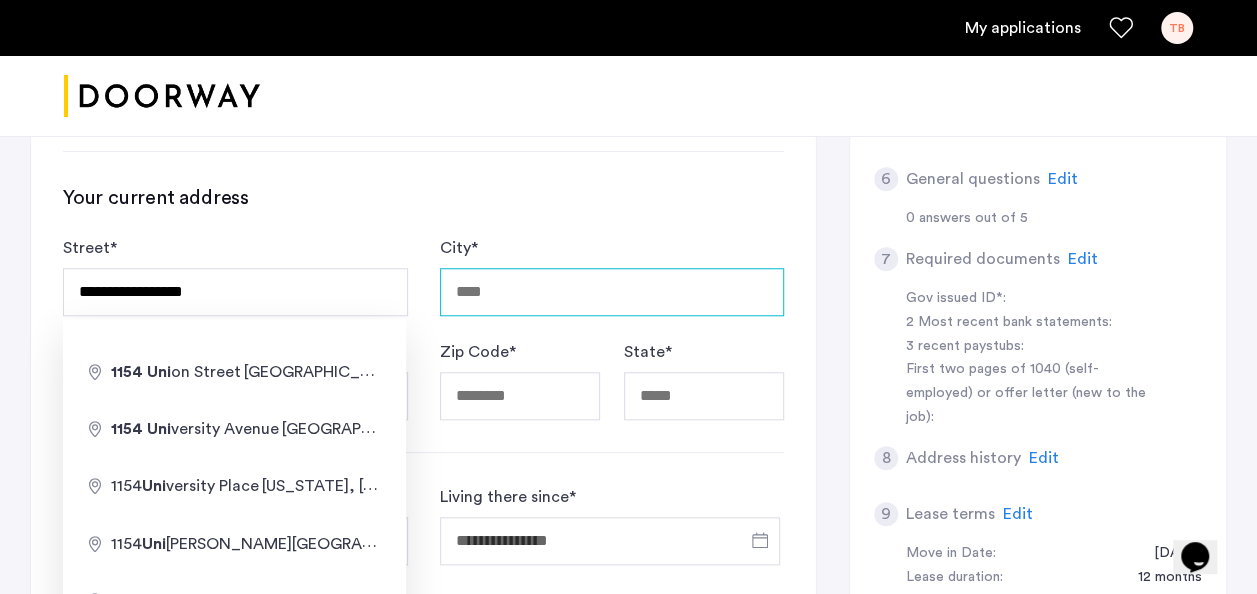 type on "********" 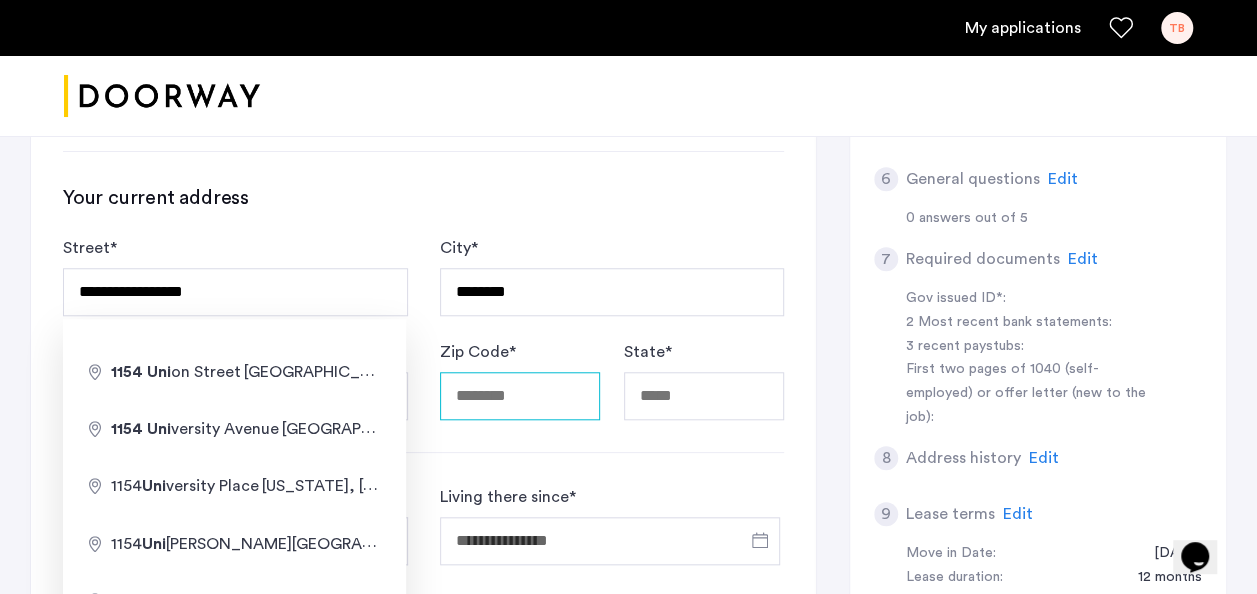 type on "*****" 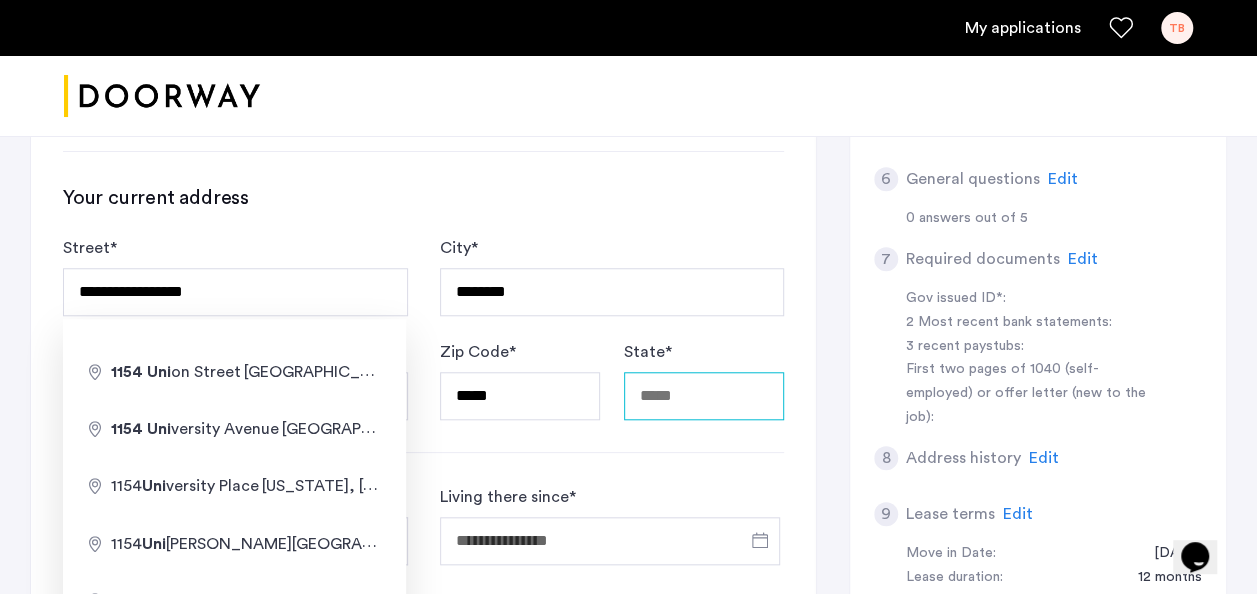 type on "********" 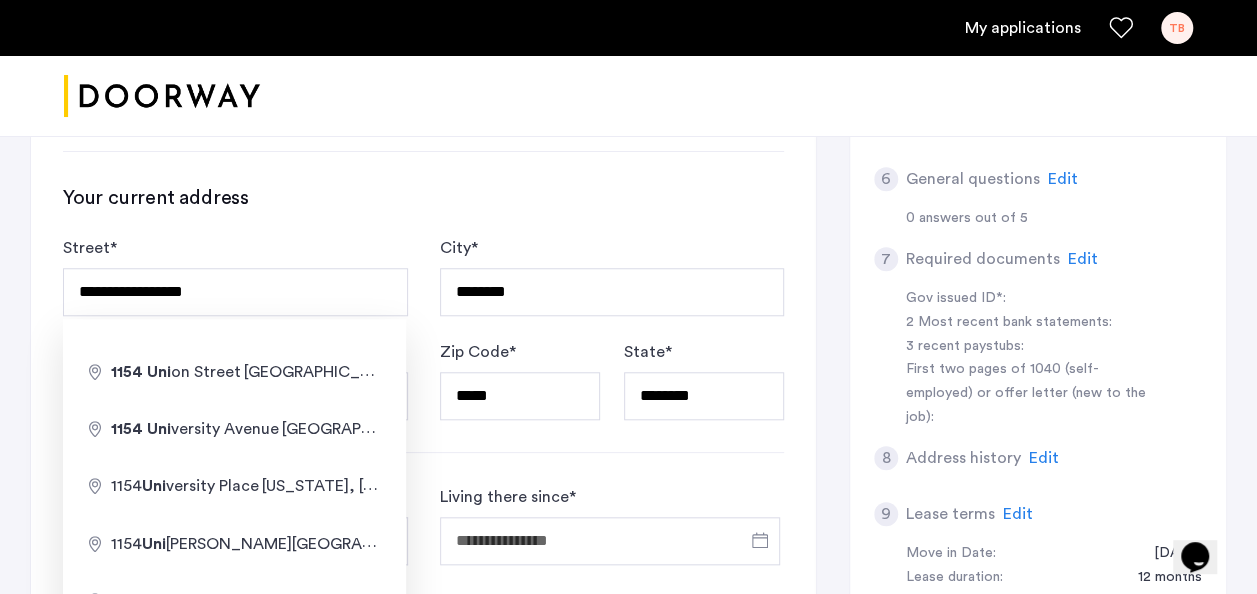 click on "Your current address" 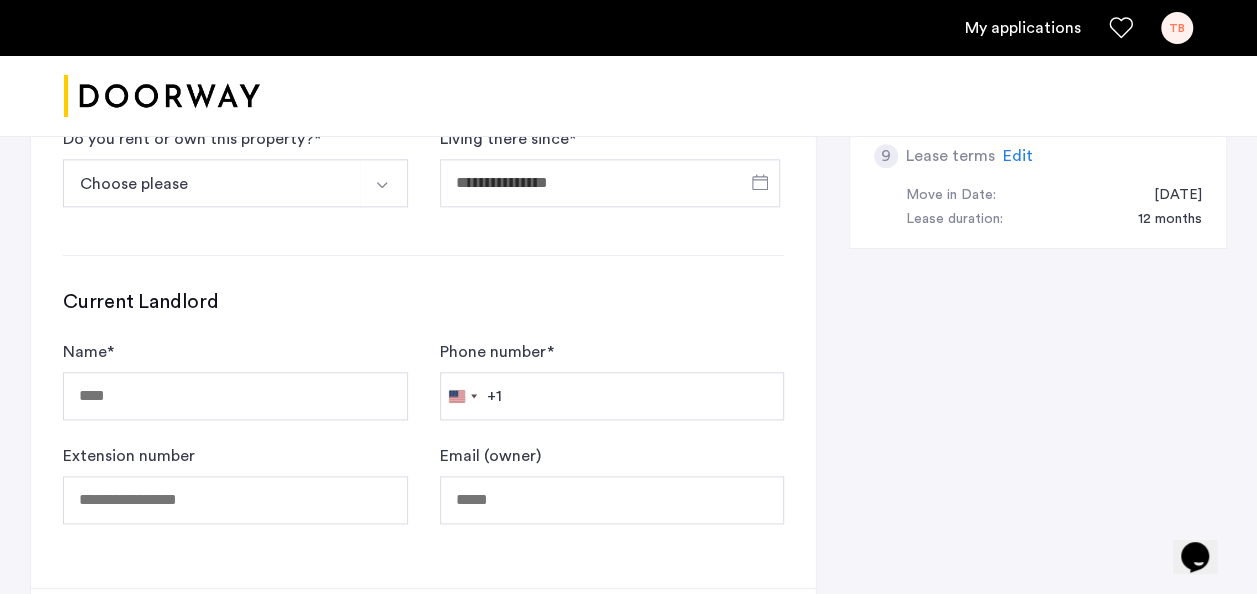 scroll, scrollTop: 1077, scrollLeft: 0, axis: vertical 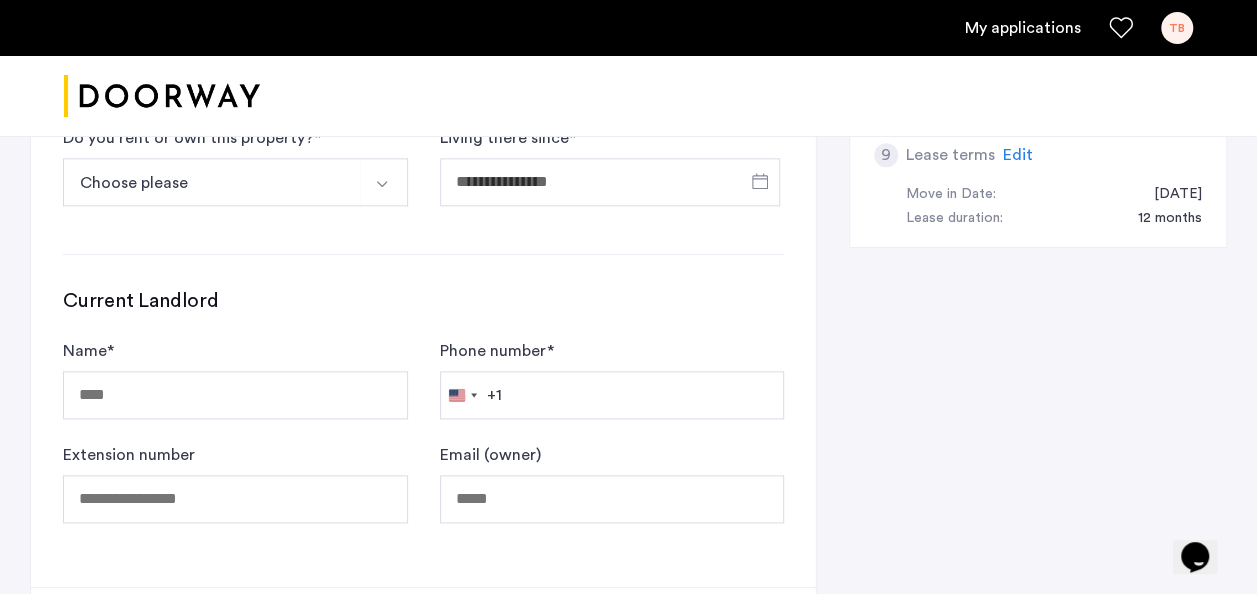 click on "Choose please" at bounding box center [212, 182] 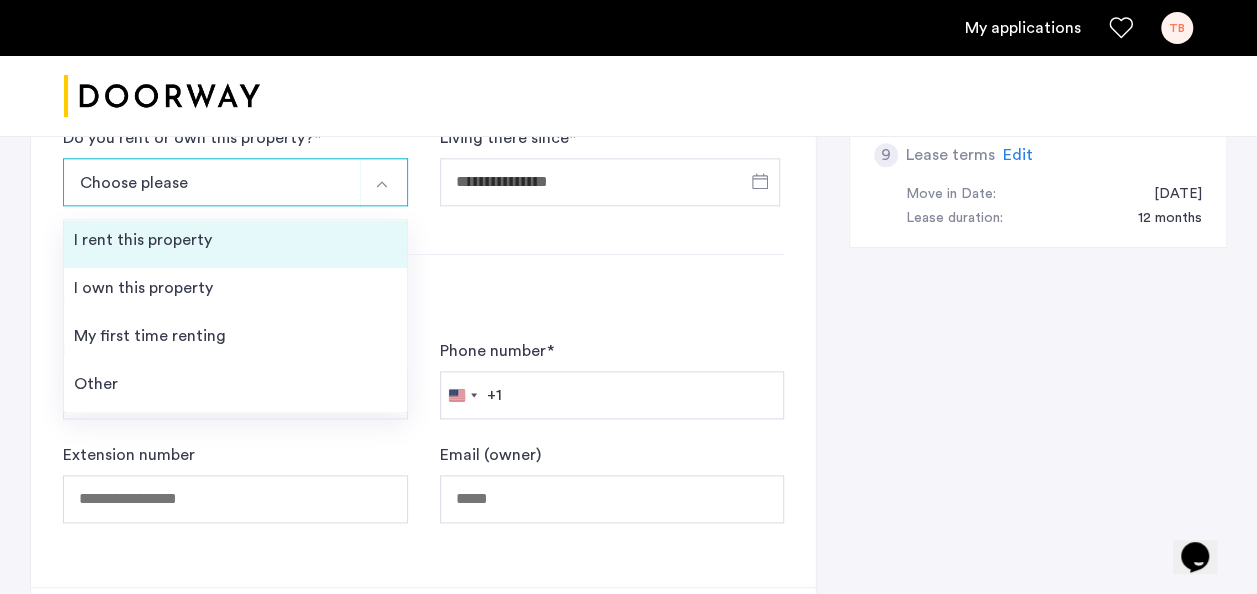 click on "I rent this property" at bounding box center (235, 244) 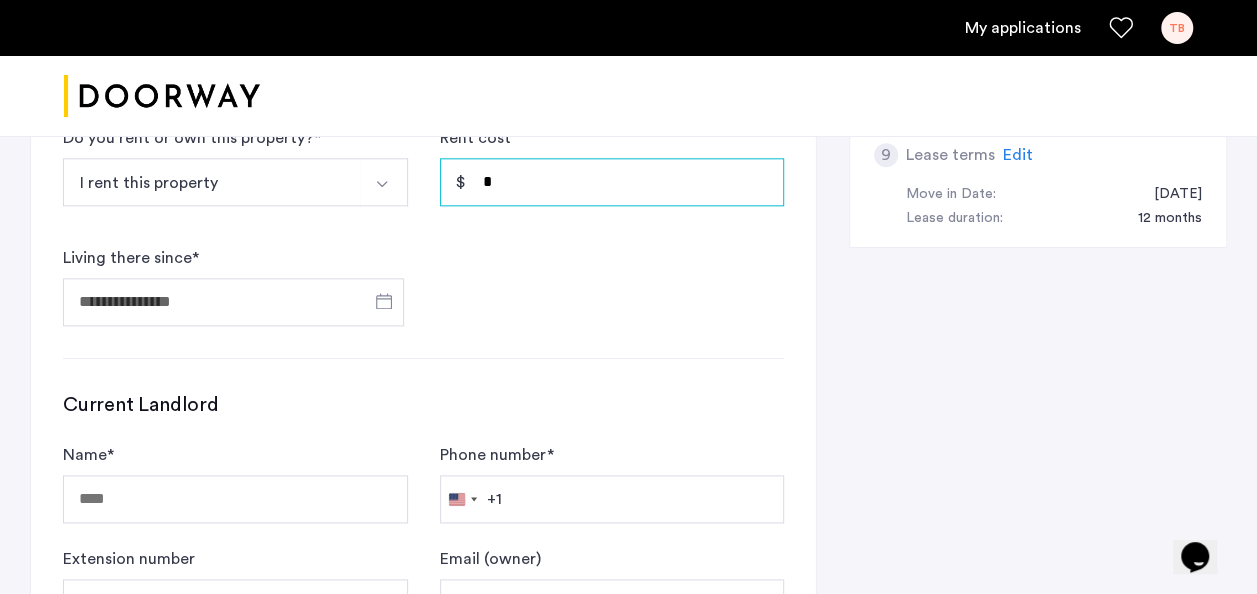 click on "*" at bounding box center (612, 182) 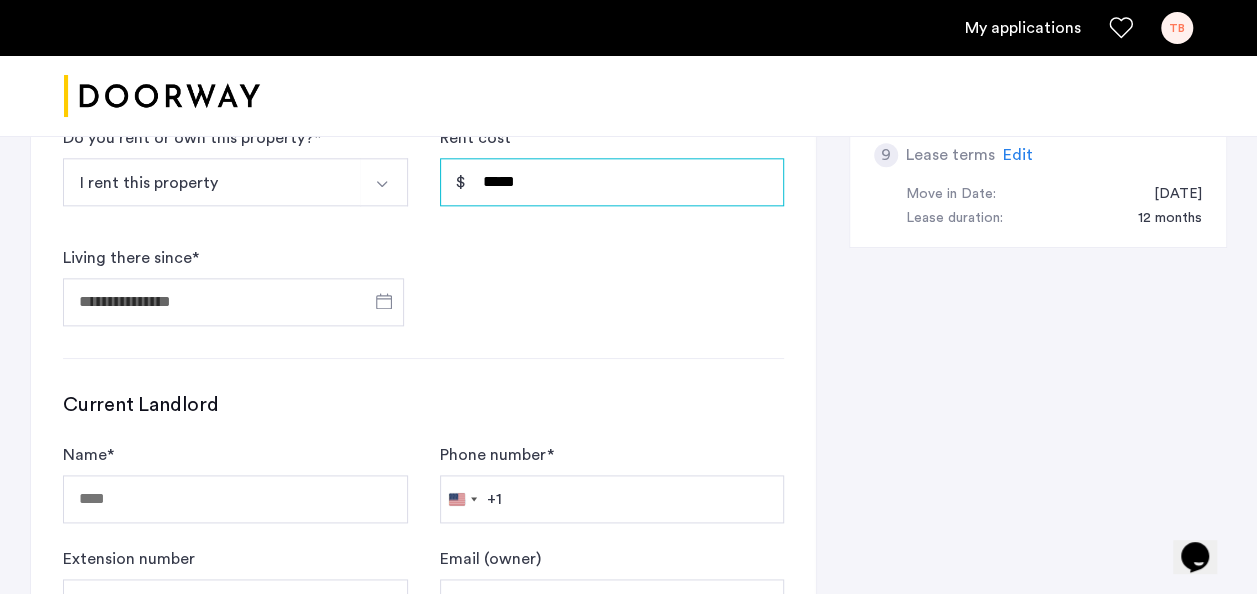 type on "*****" 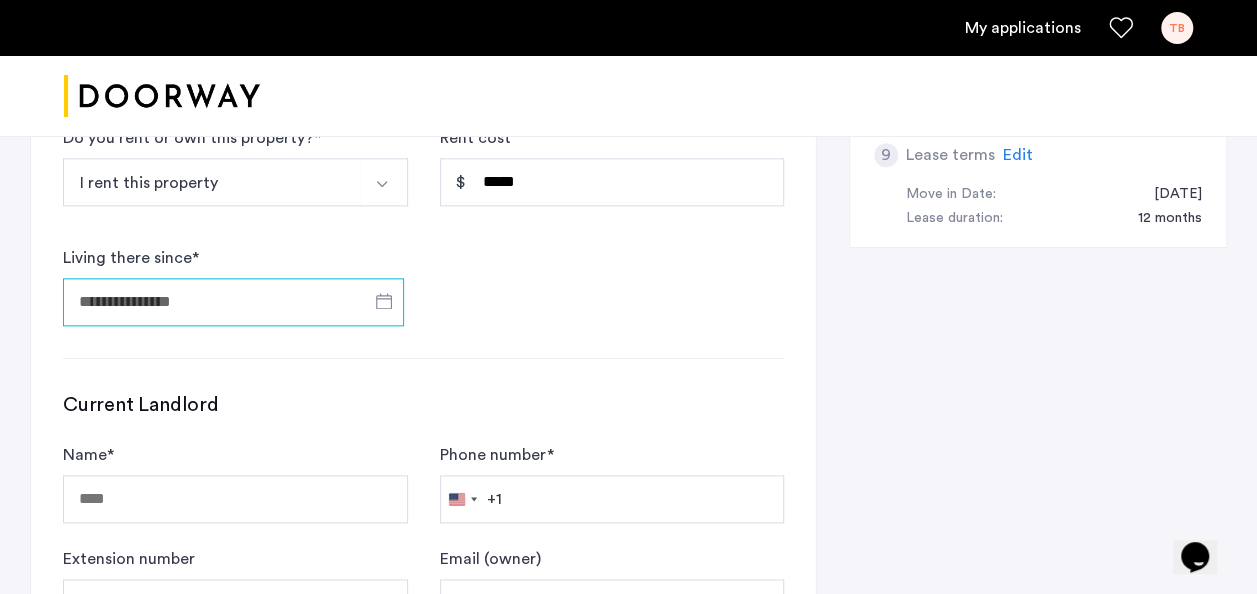 click on "Living there since  *" at bounding box center [233, 302] 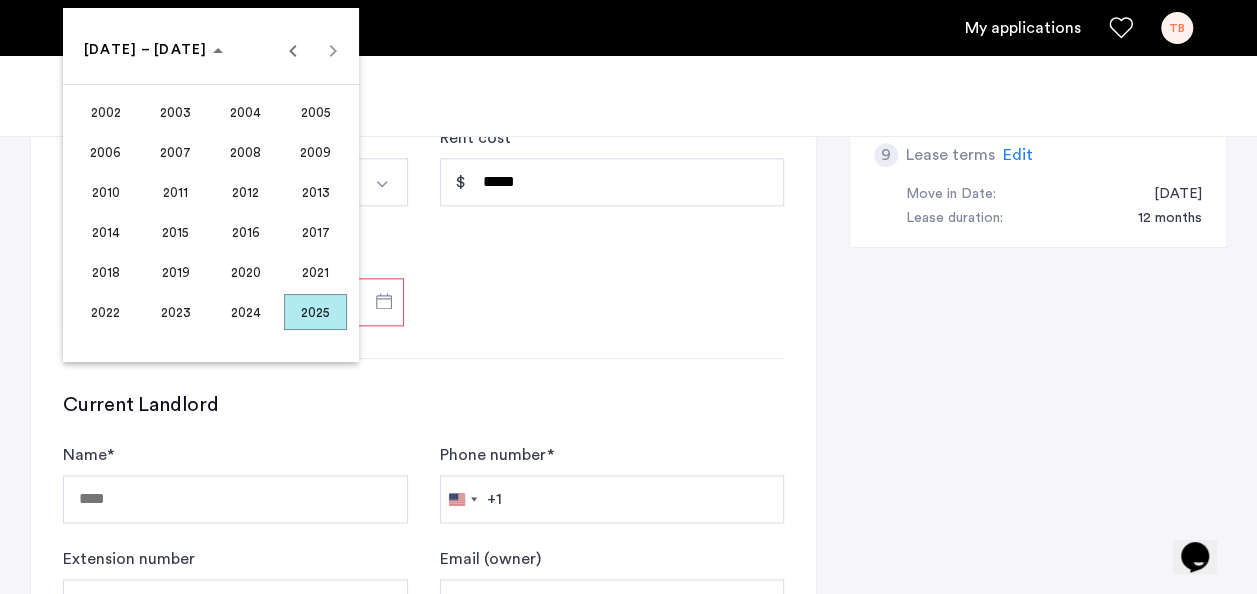 click on "2025" at bounding box center (315, 312) 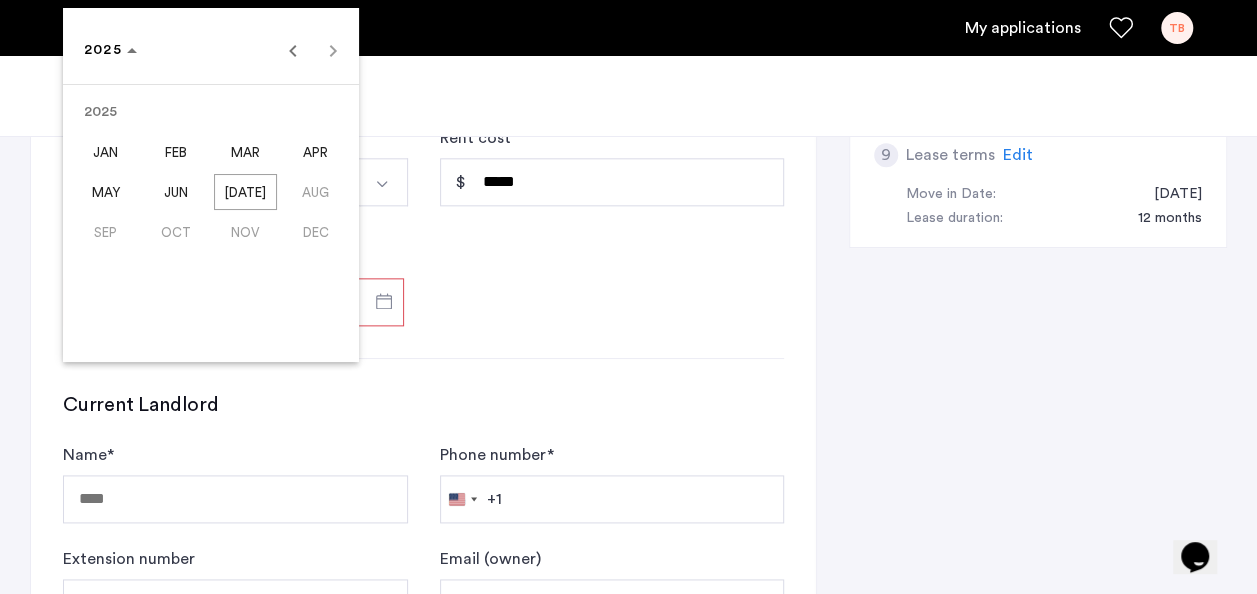 click on "FEB" at bounding box center [175, 152] 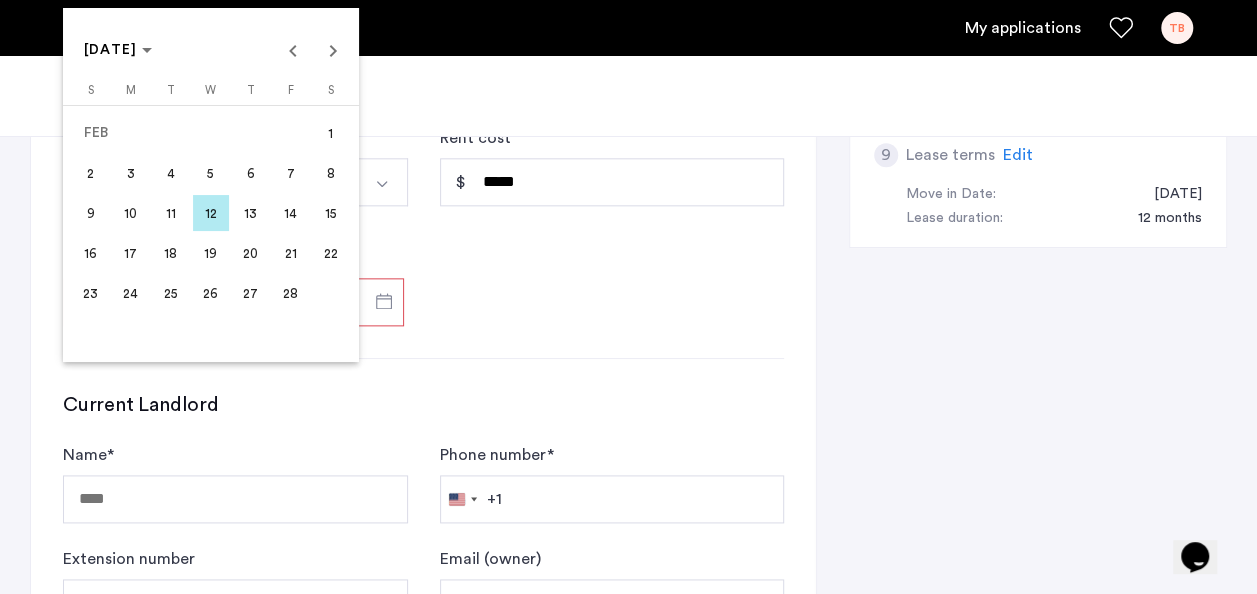 click at bounding box center (628, 297) 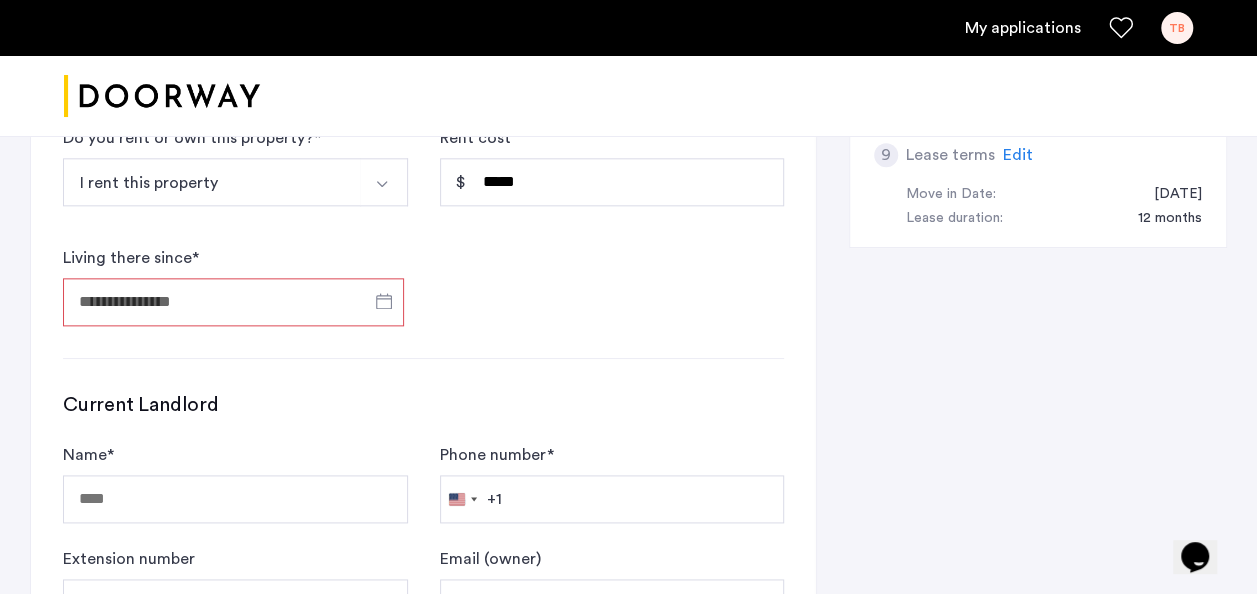 click on "Living there since  *" at bounding box center (233, 302) 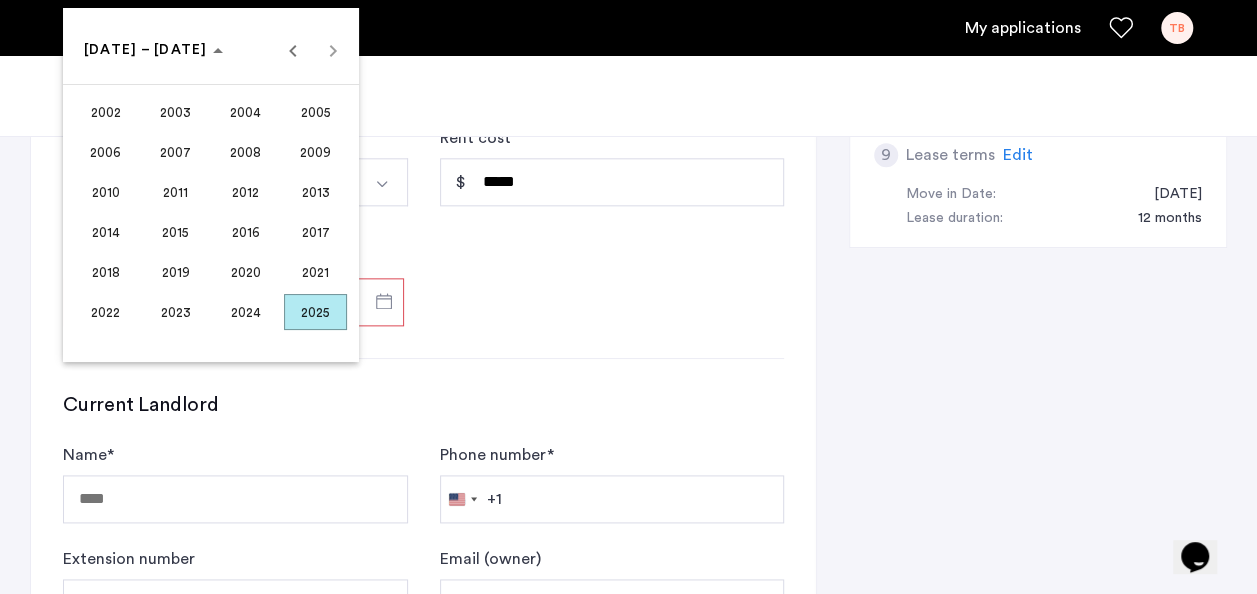 click on "2025" at bounding box center (315, 312) 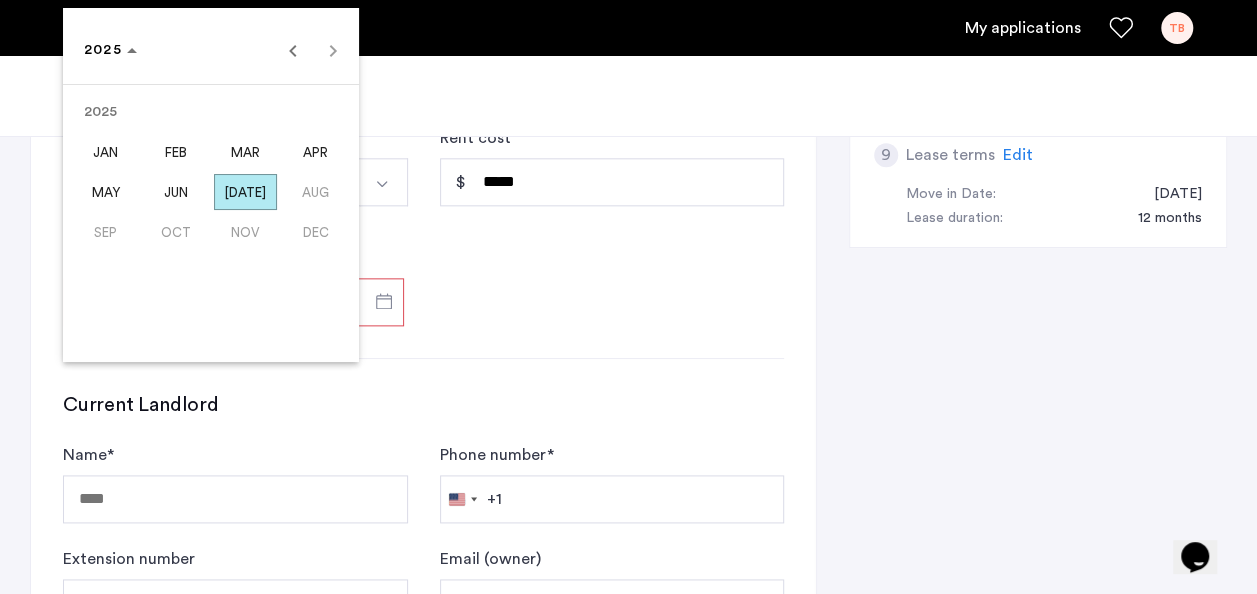 click on "FEB" at bounding box center [175, 152] 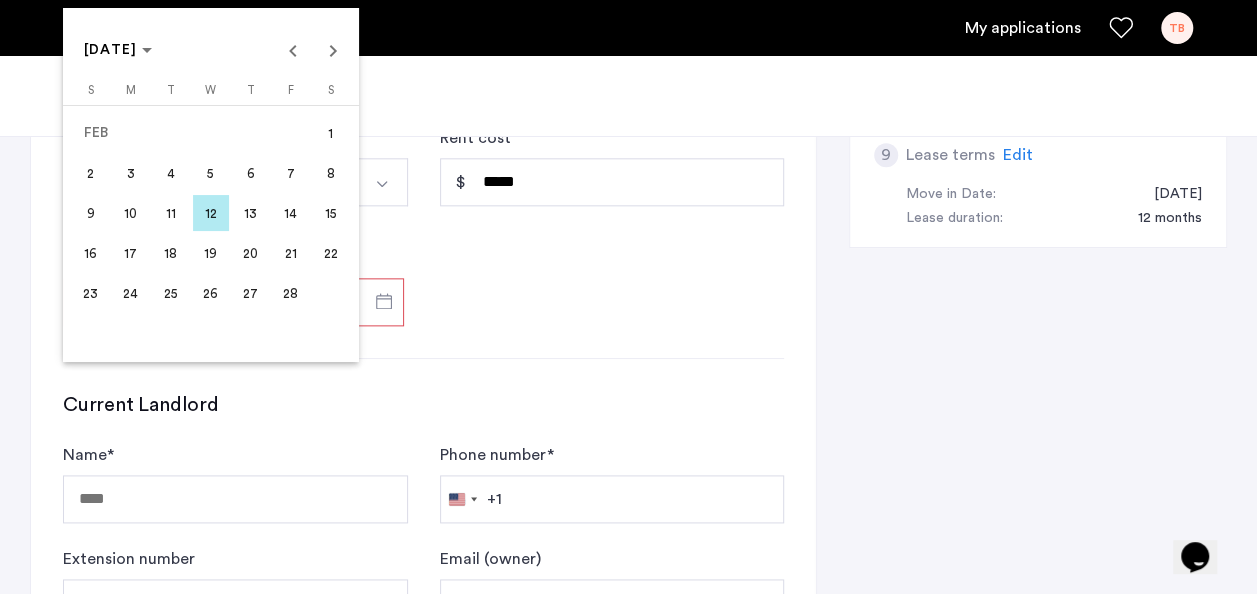 click on "12" at bounding box center (211, 213) 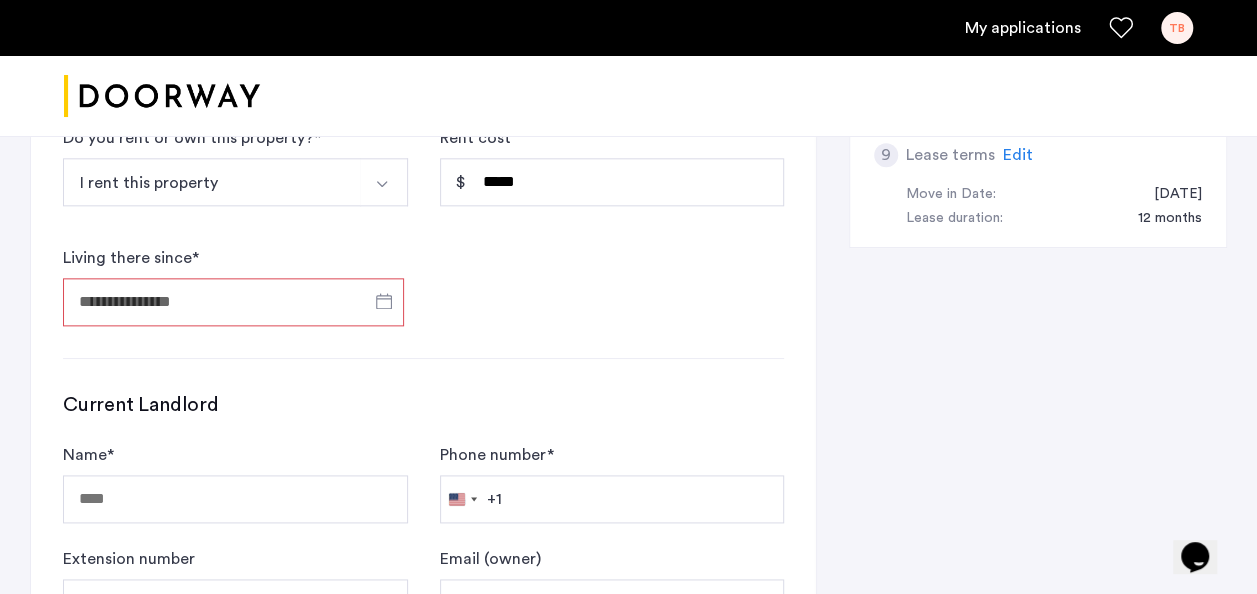 type on "**********" 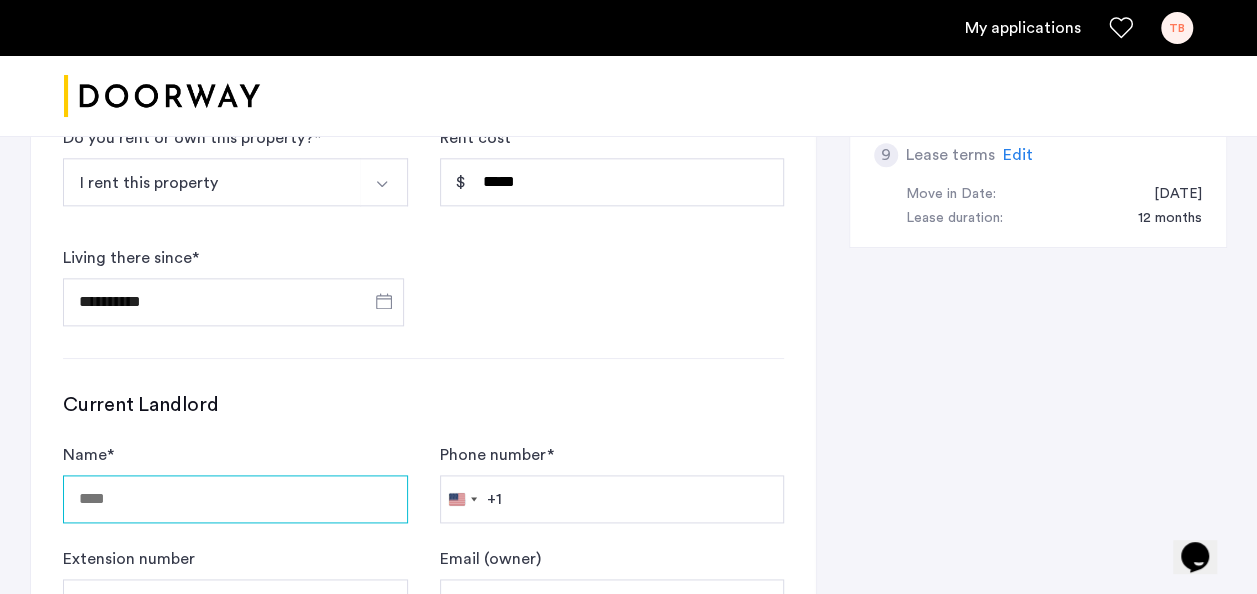 click on "Name  *" at bounding box center [235, 499] 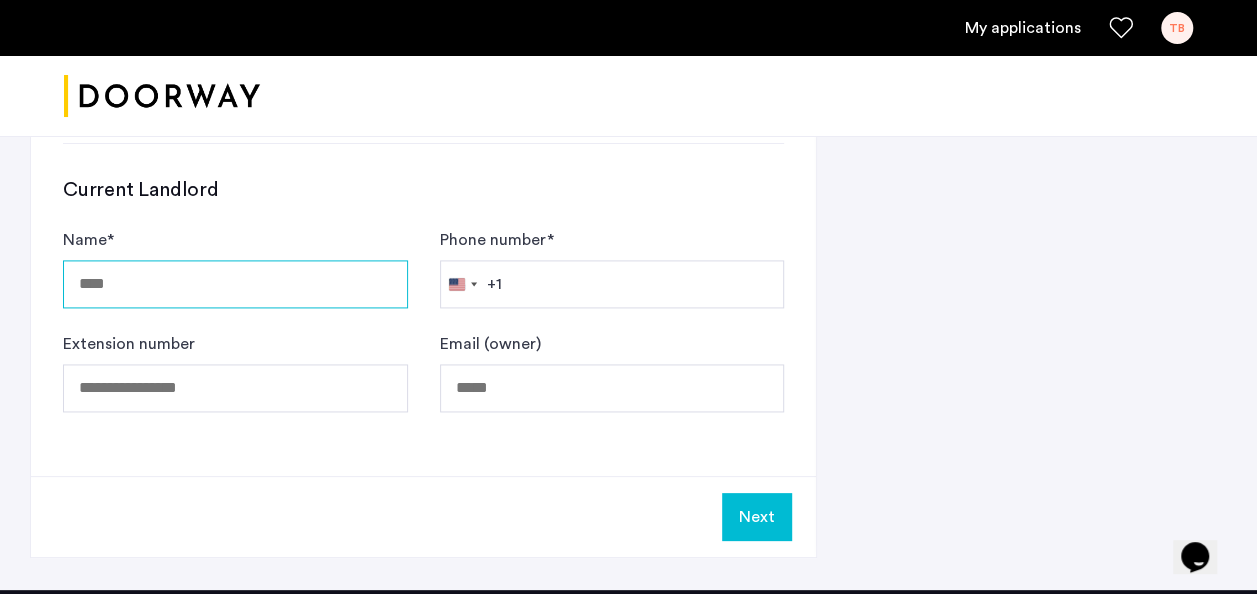 scroll, scrollTop: 1293, scrollLeft: 0, axis: vertical 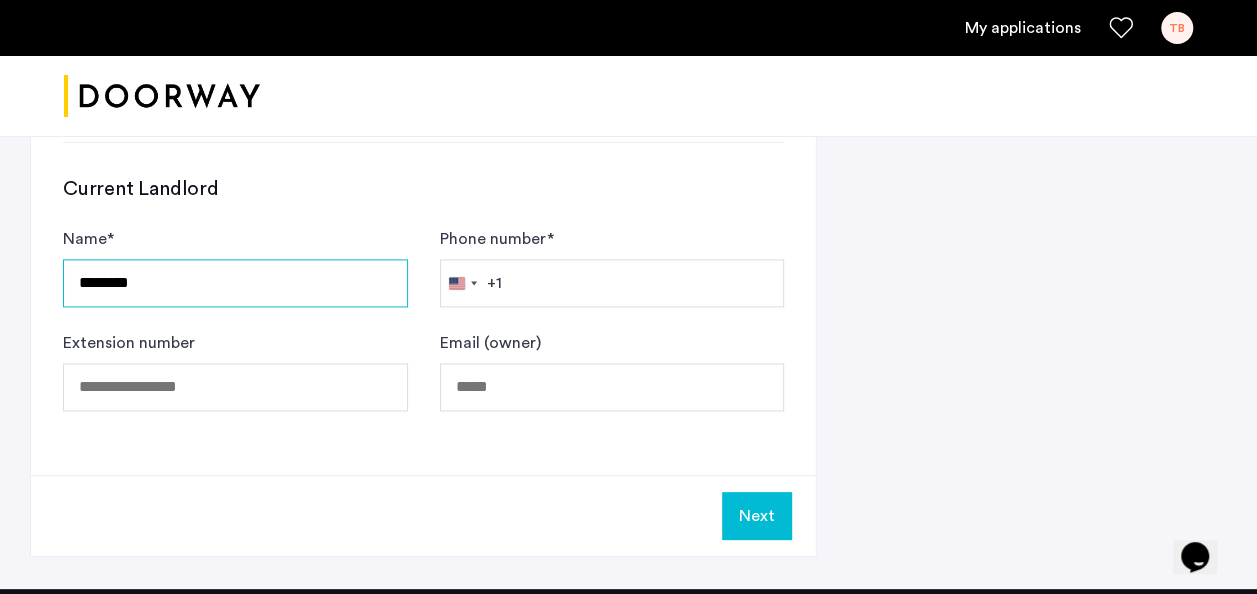 type on "********" 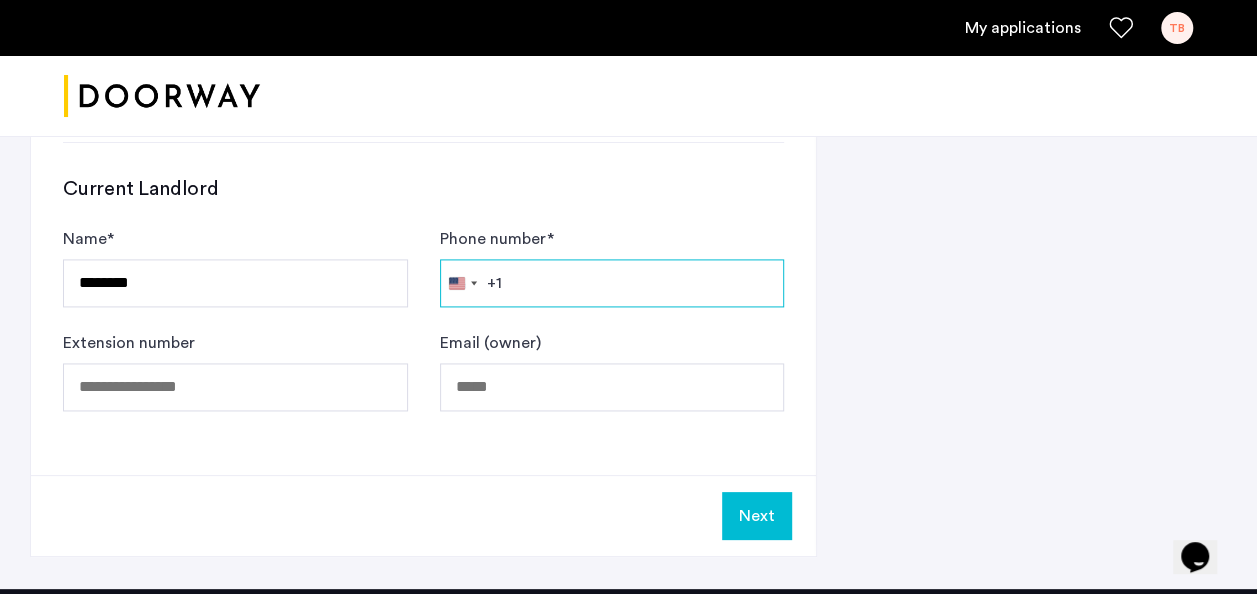 click on "Phone number  *" at bounding box center [612, 283] 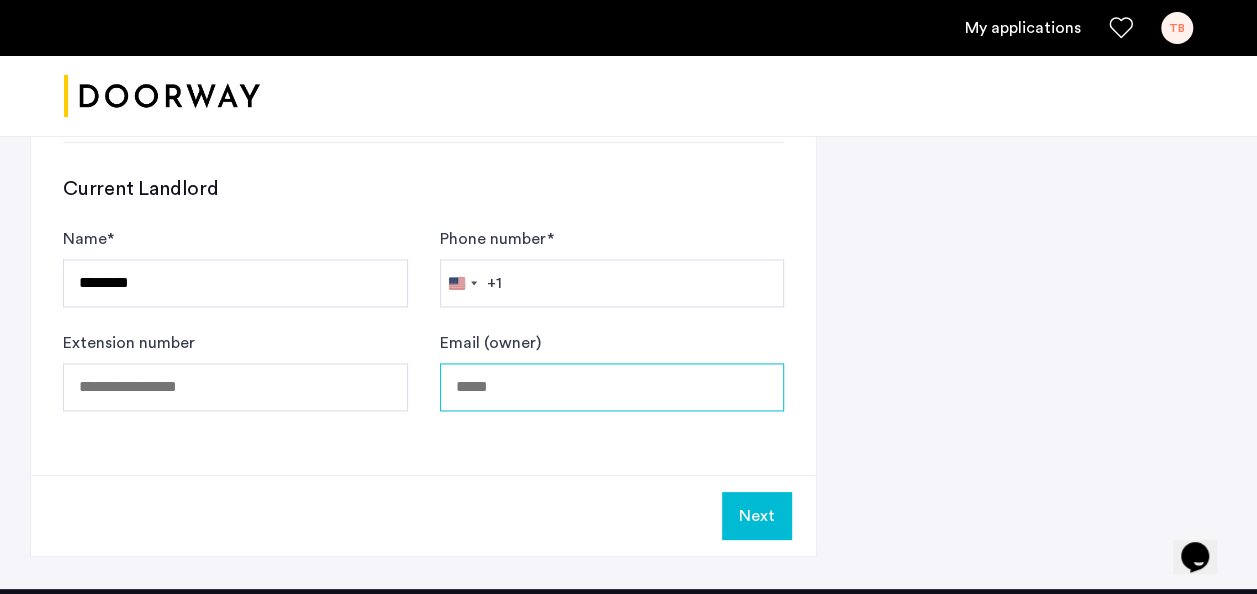 click on "Email (owner)" at bounding box center [612, 387] 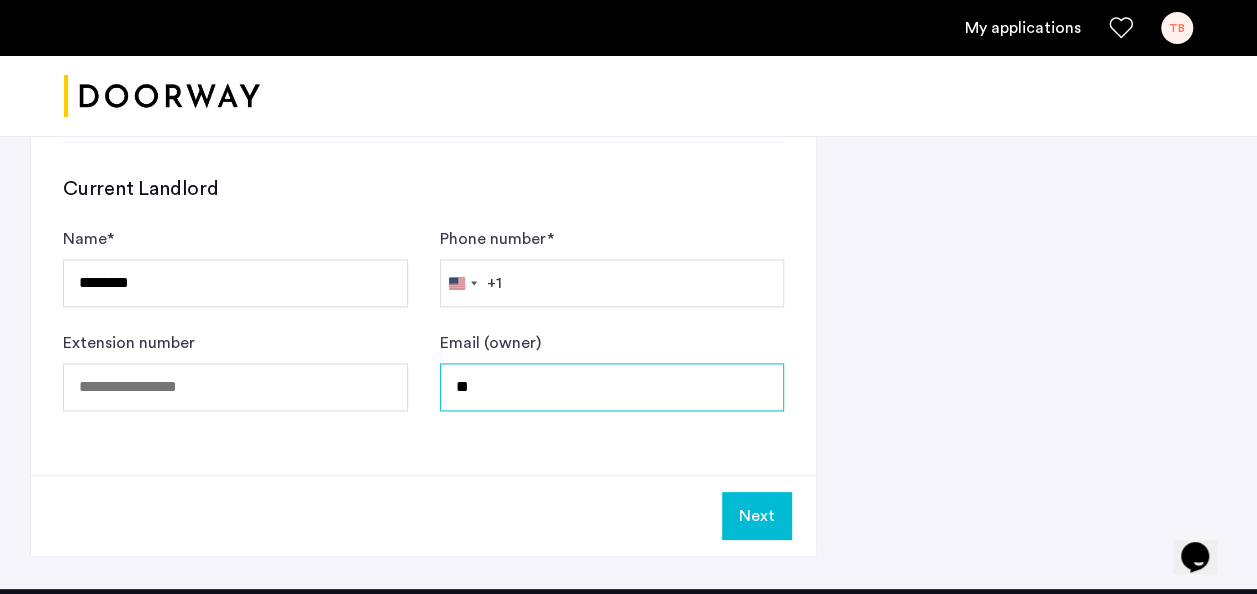 type on "**********" 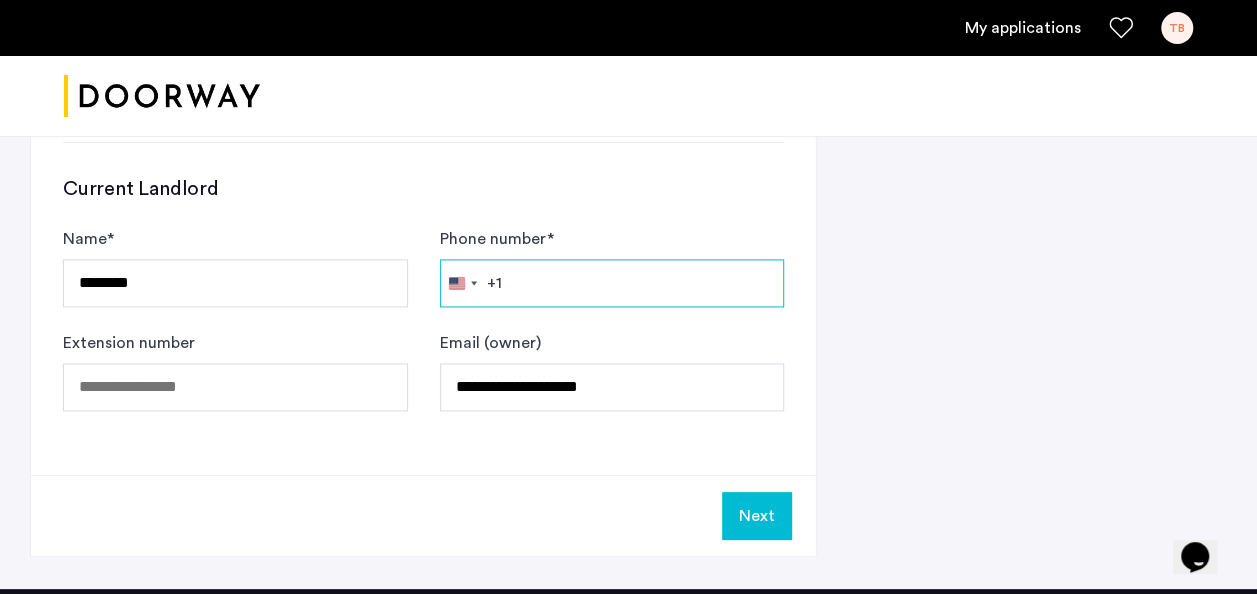 type on "**********" 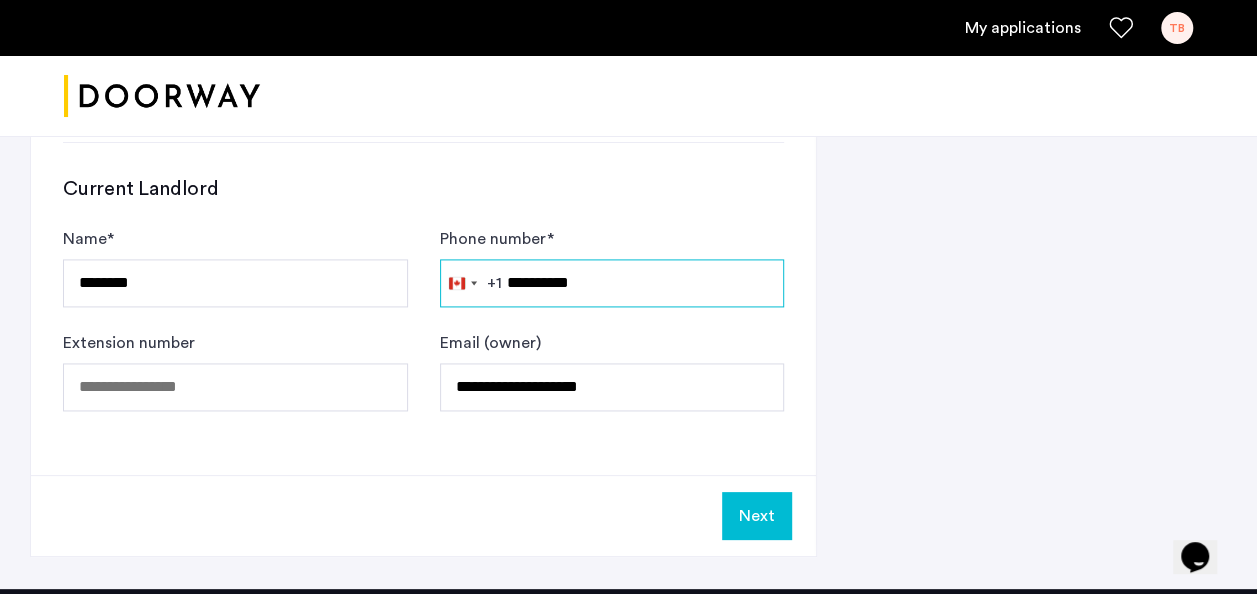 click on "**********" at bounding box center (612, 283) 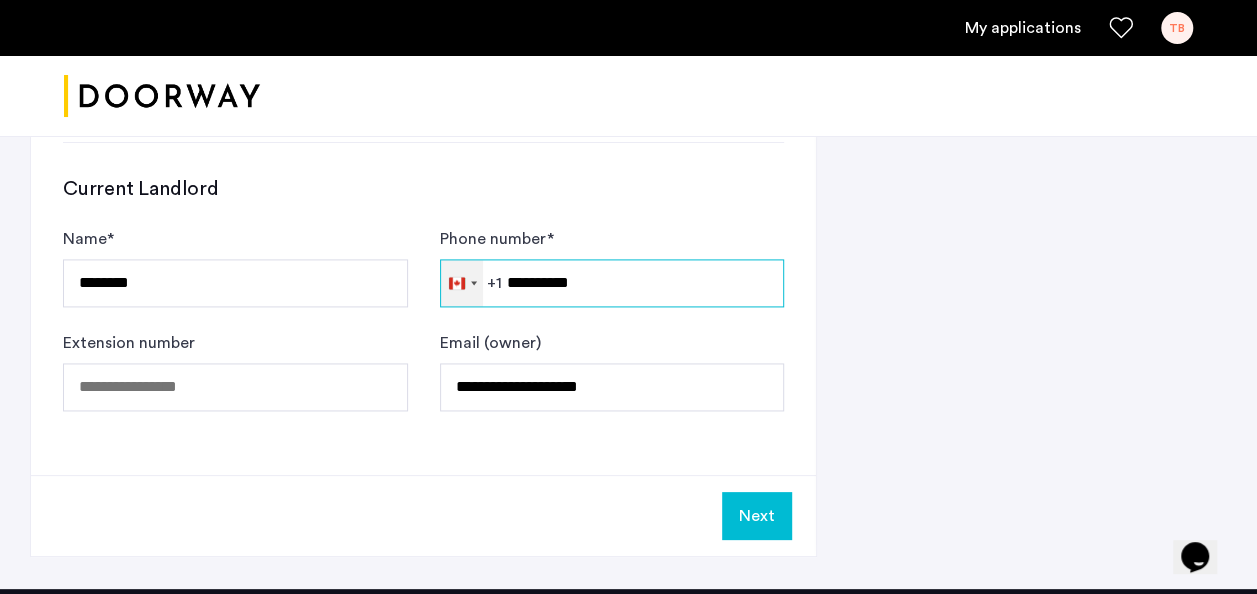 drag, startPoint x: 664, startPoint y: 286, endPoint x: 455, endPoint y: 275, distance: 209.28928 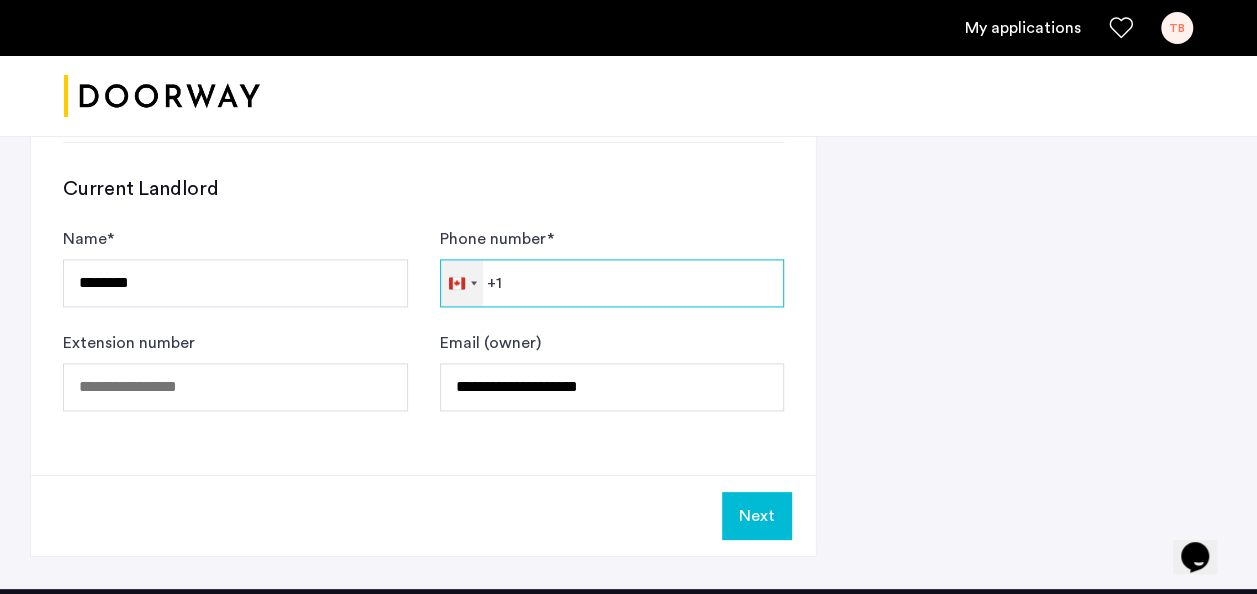 type 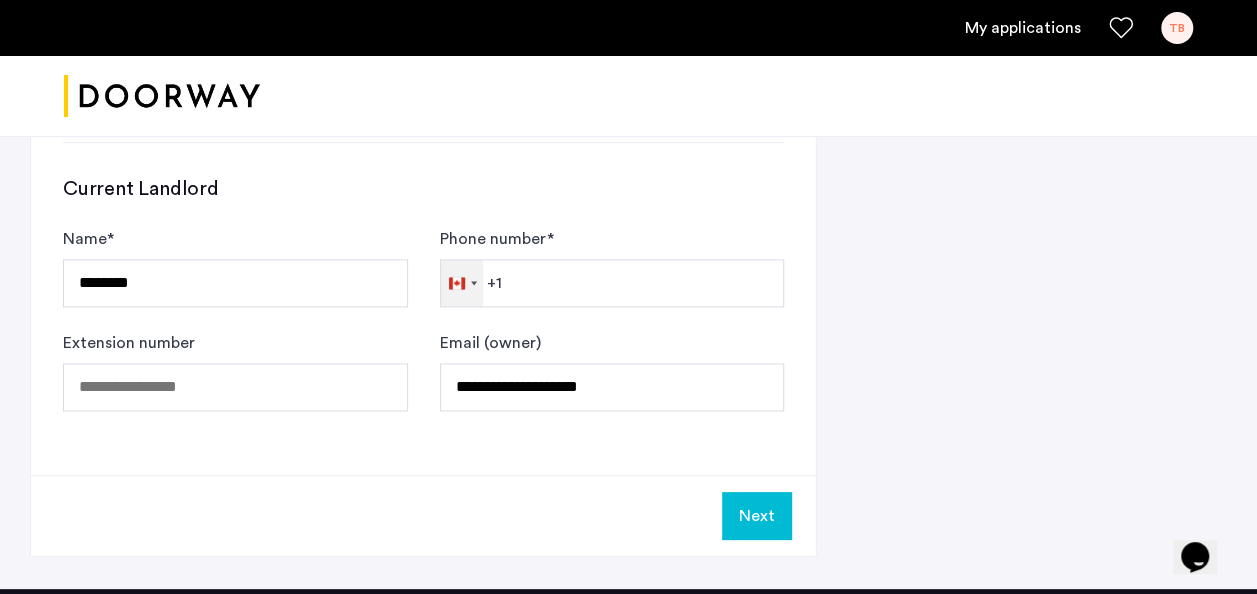 click on "Canada +1" 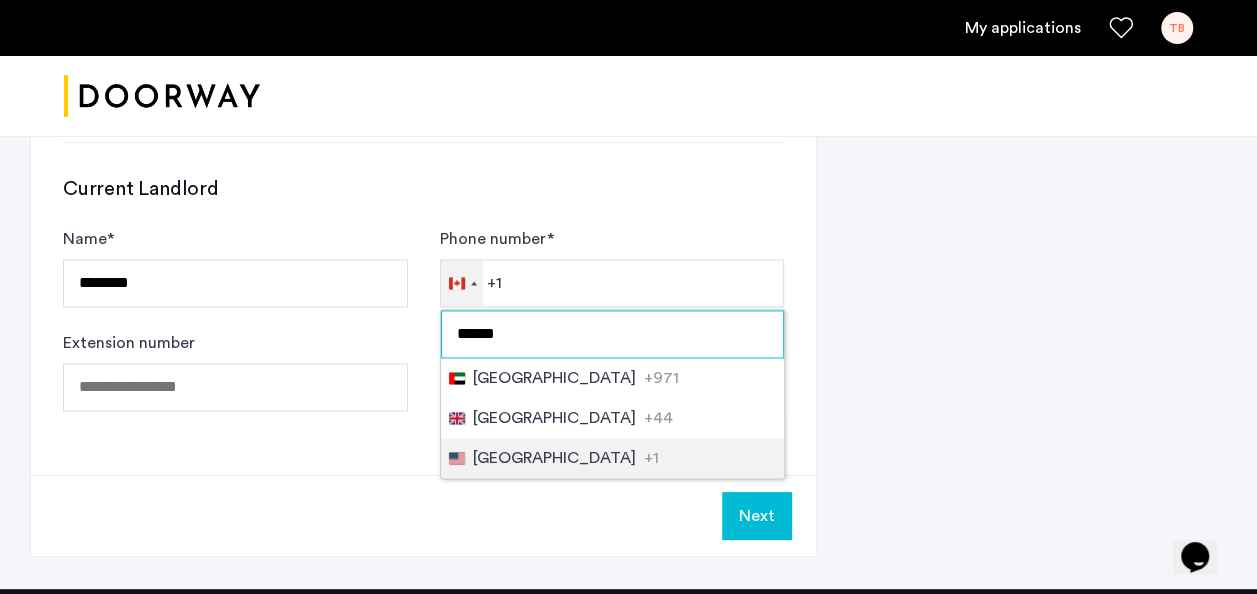 type on "******" 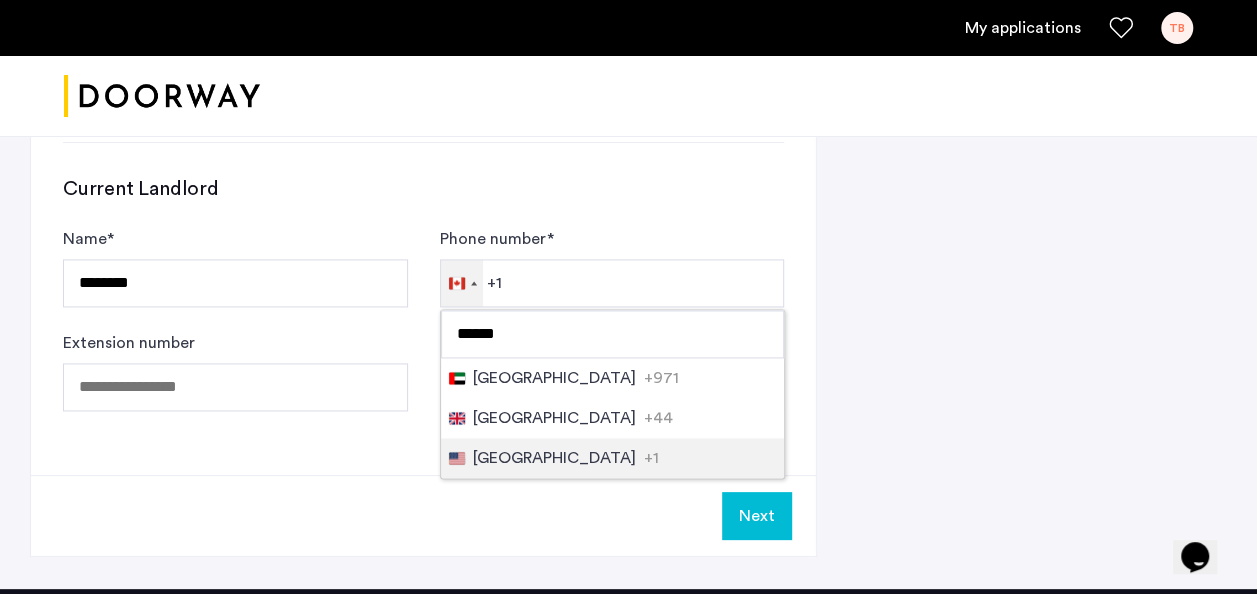 click on "[GEOGRAPHIC_DATA]" at bounding box center (554, 458) 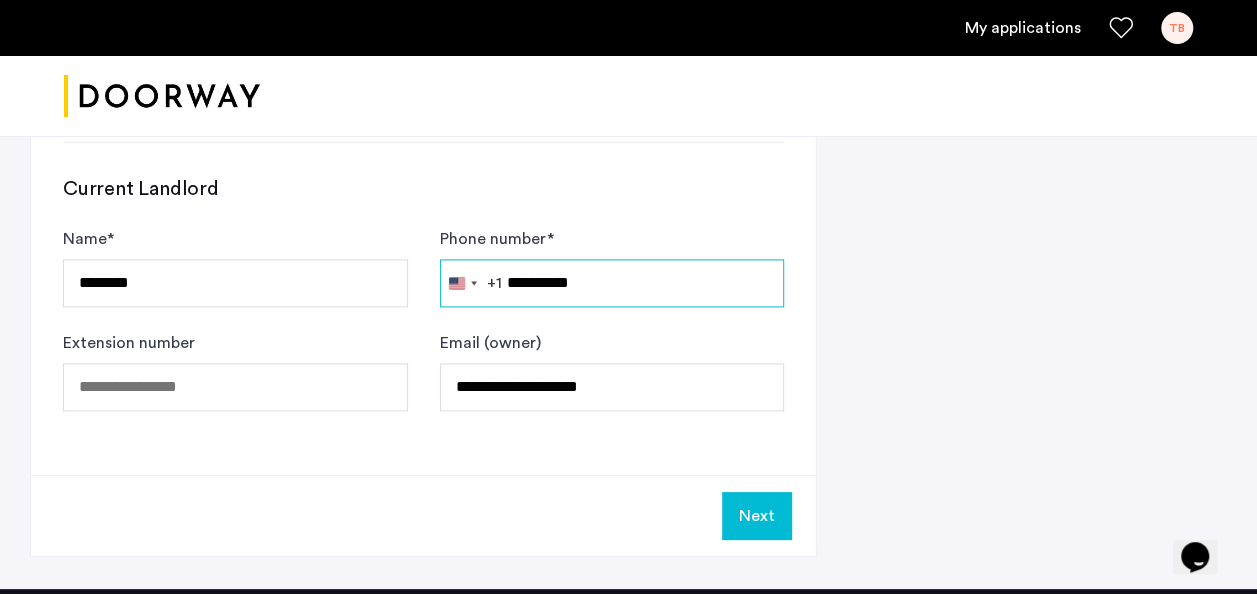 type on "**********" 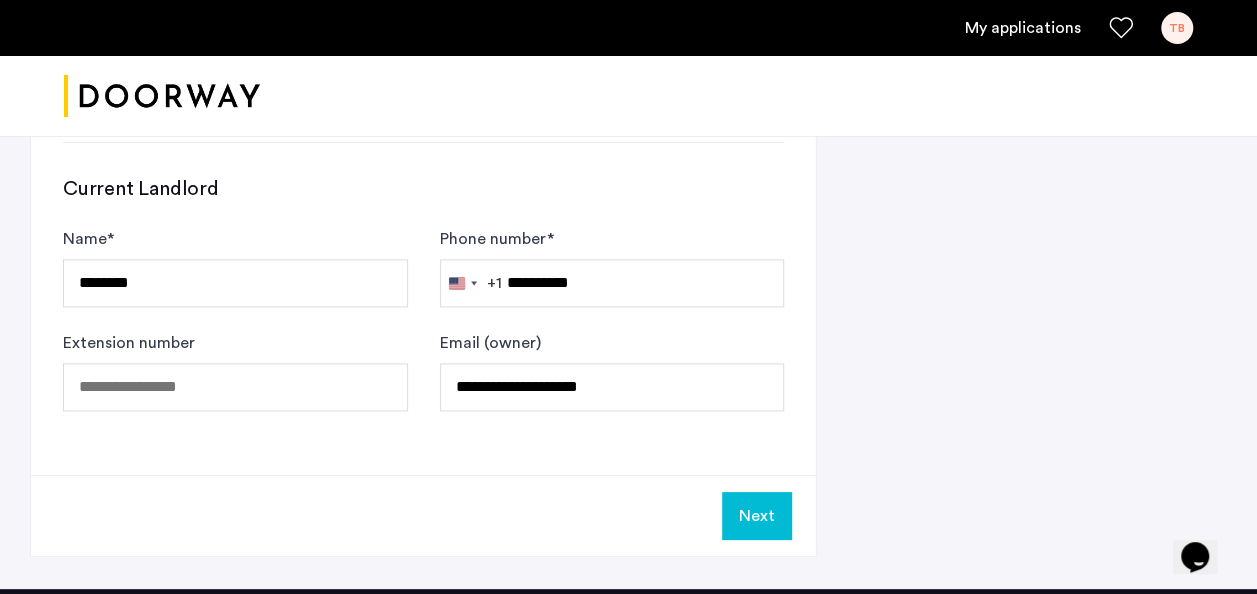 click on "Next" 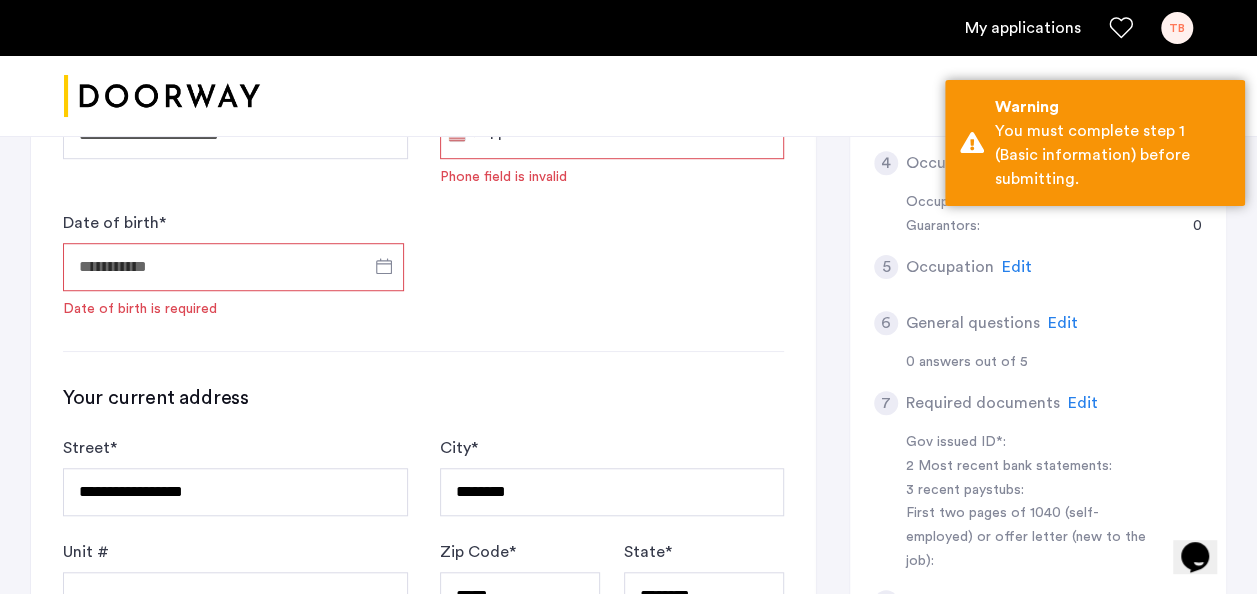 scroll, scrollTop: 571, scrollLeft: 0, axis: vertical 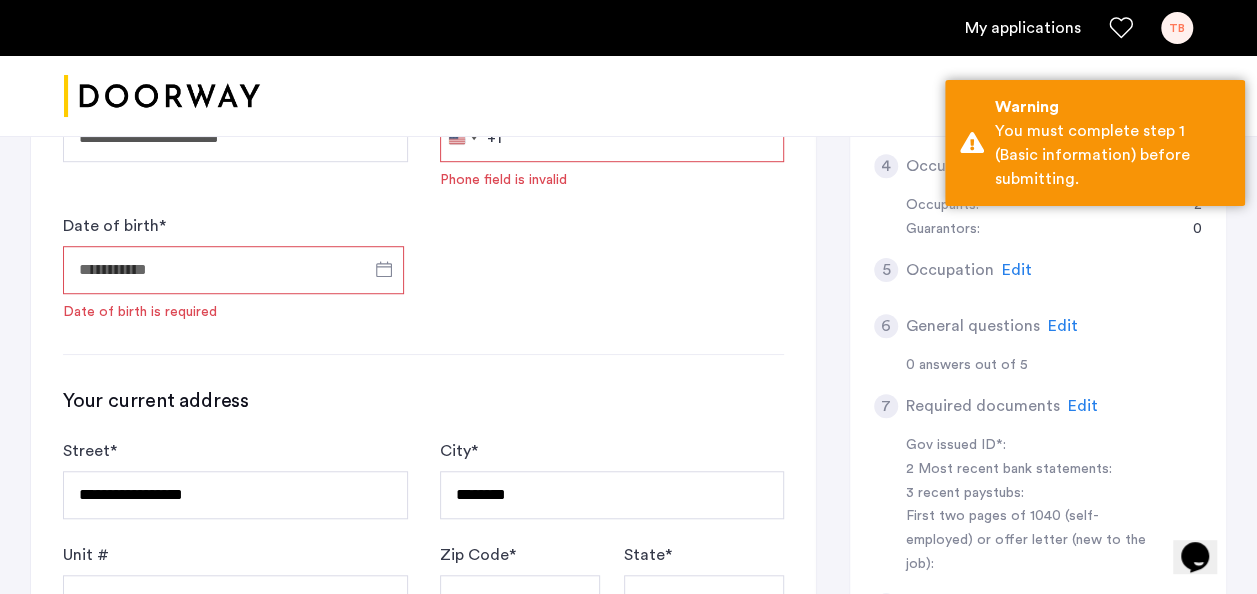 click on "Date of birth  *" at bounding box center (233, 270) 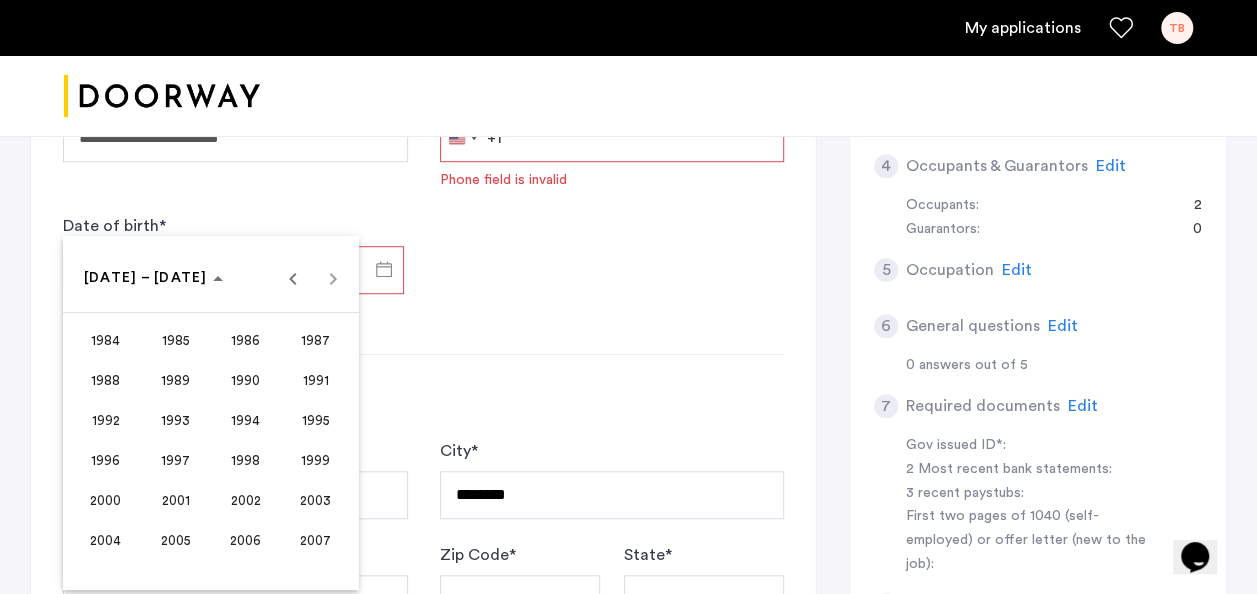 click on "2002" at bounding box center (245, 500) 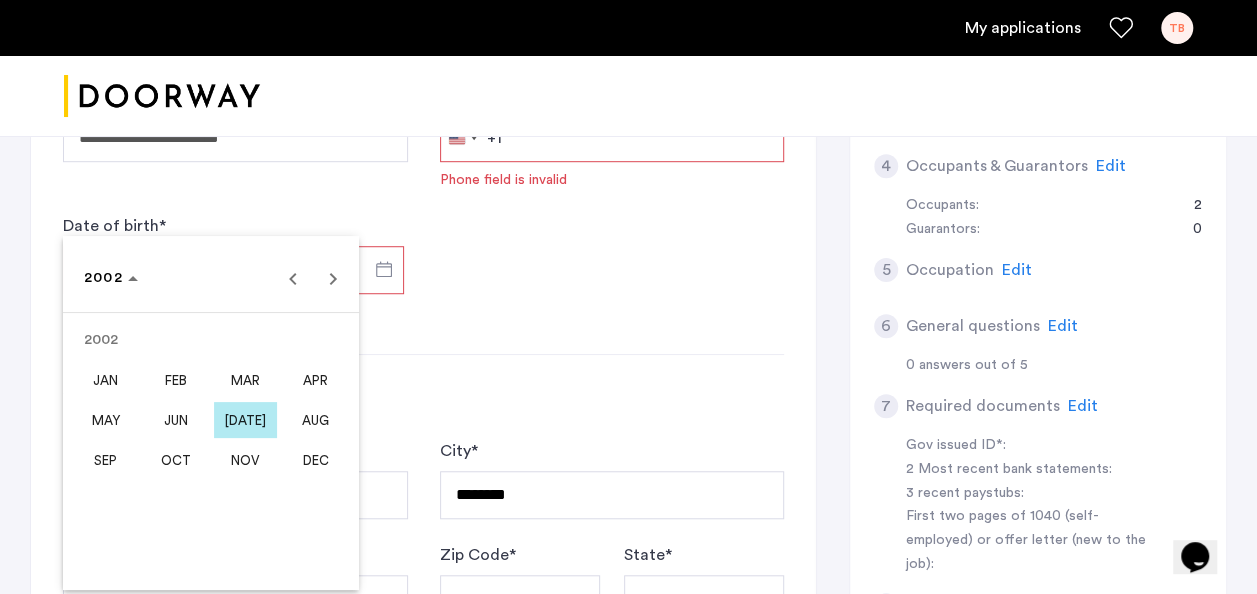 click on "[DATE]" at bounding box center [245, 420] 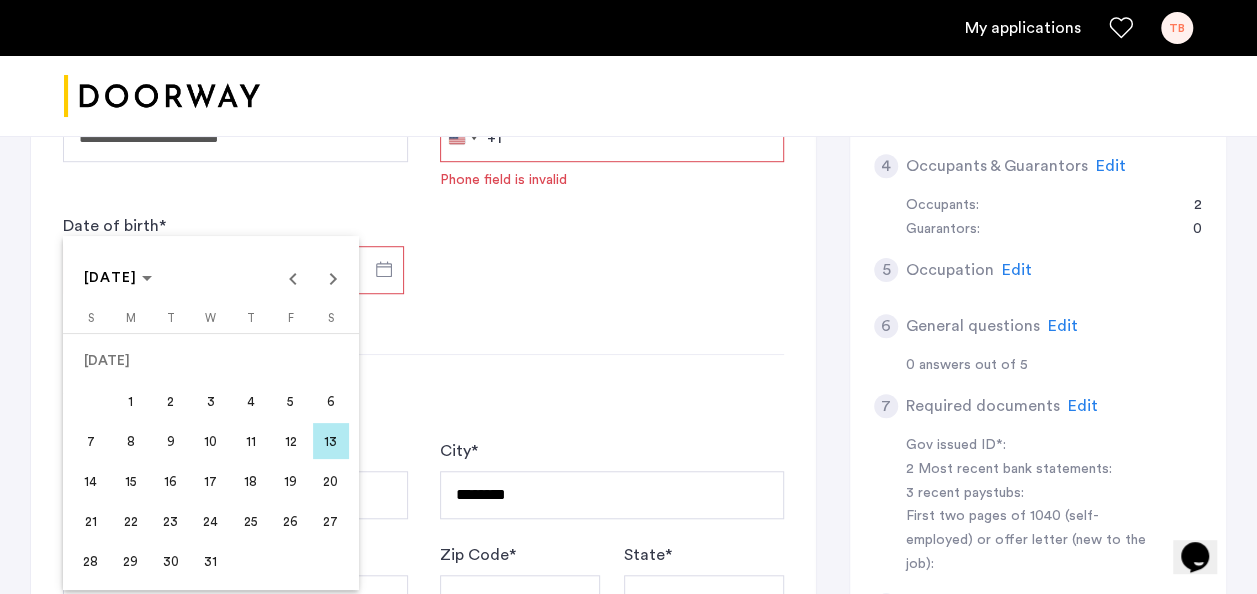 click on "11" at bounding box center (251, 441) 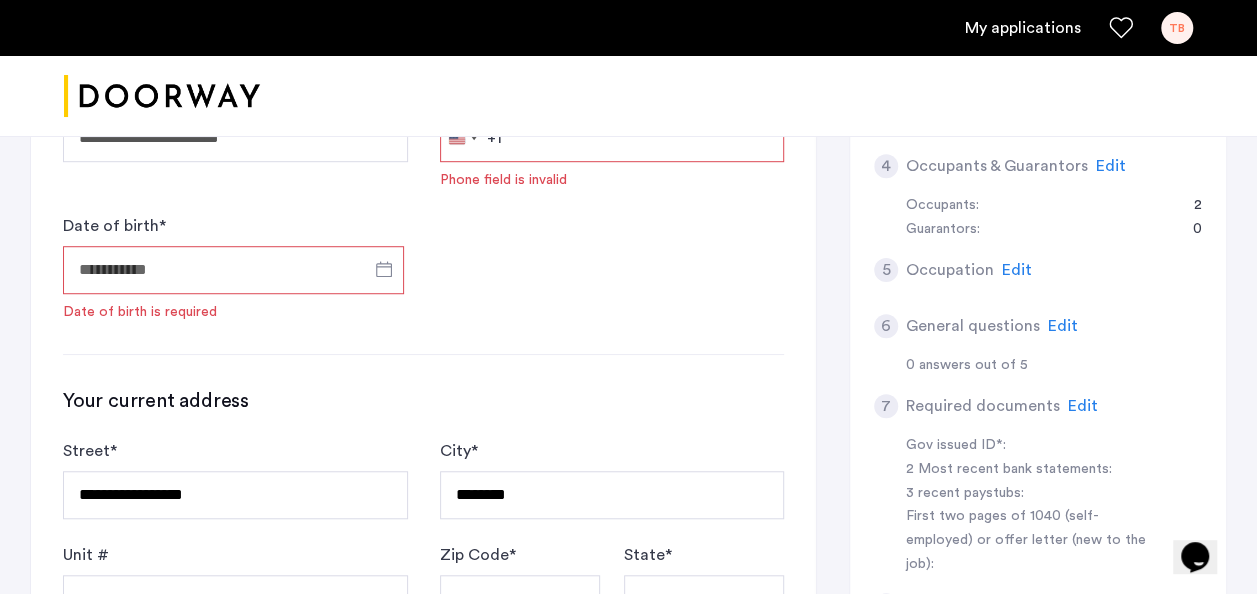type on "**********" 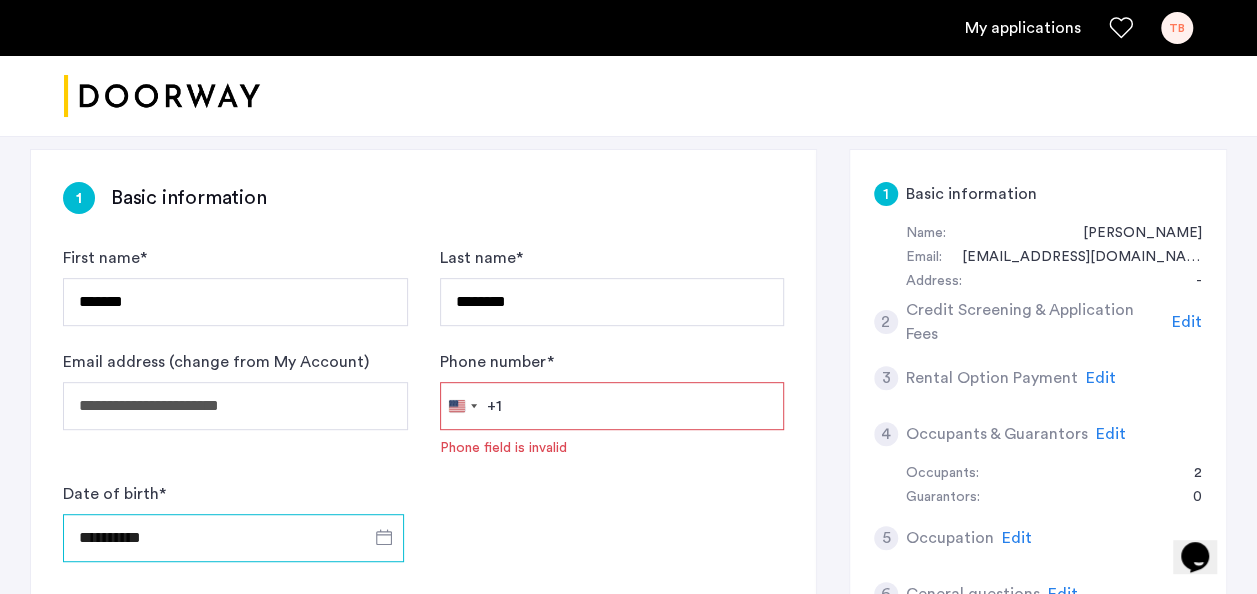 scroll, scrollTop: 304, scrollLeft: 0, axis: vertical 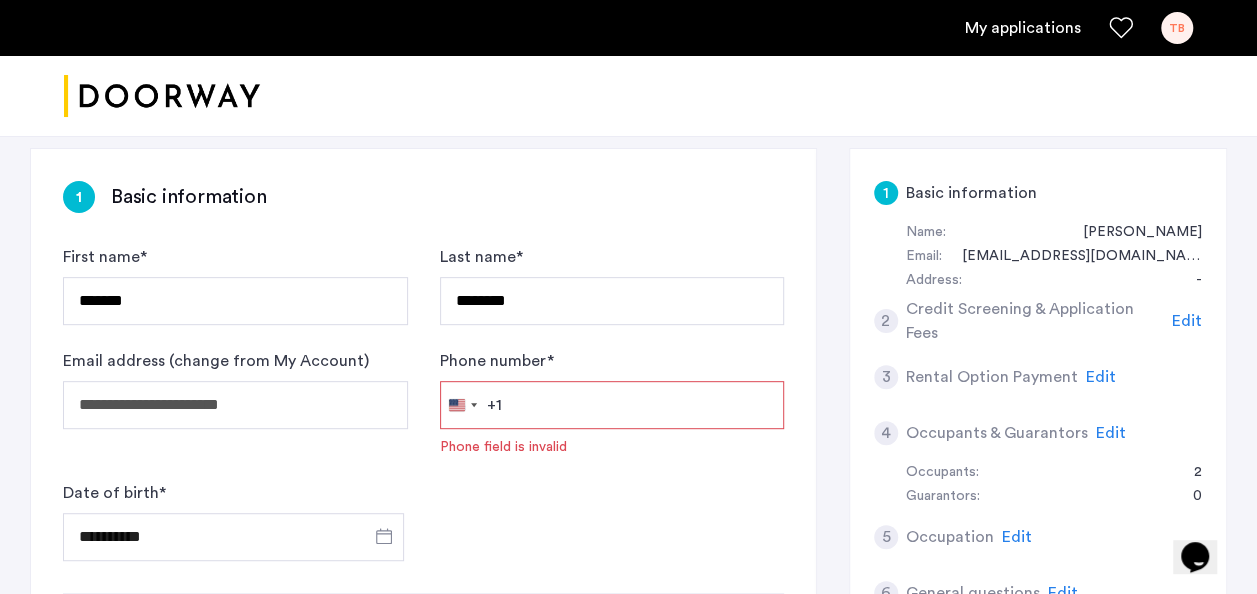click on "Phone number  *" at bounding box center (612, 405) 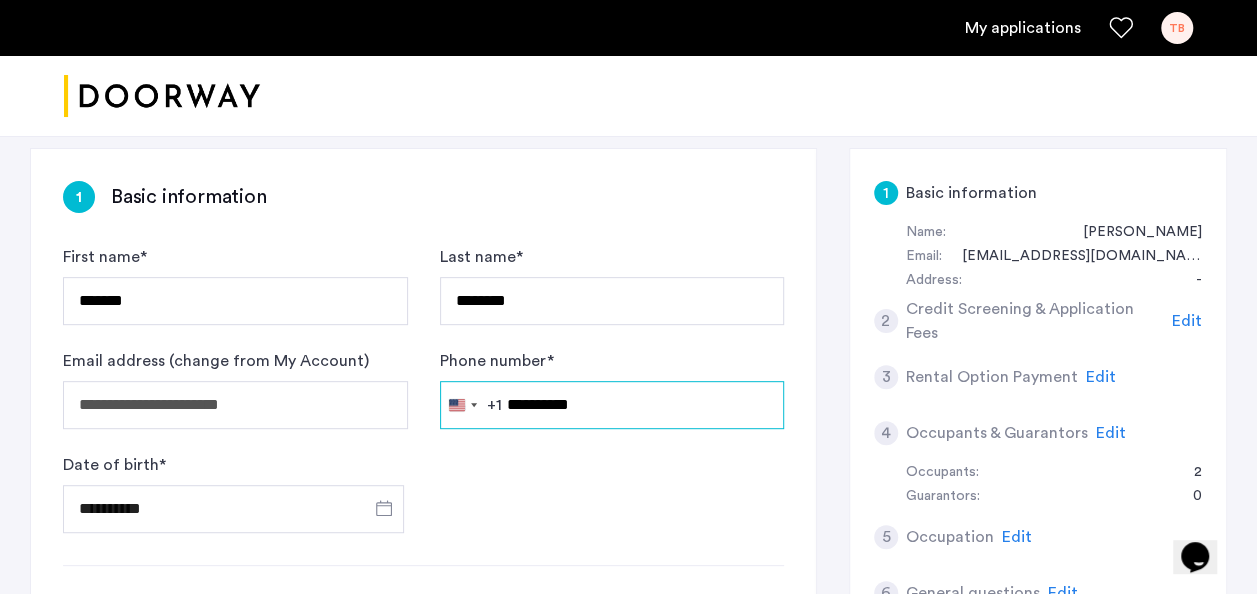 type on "**********" 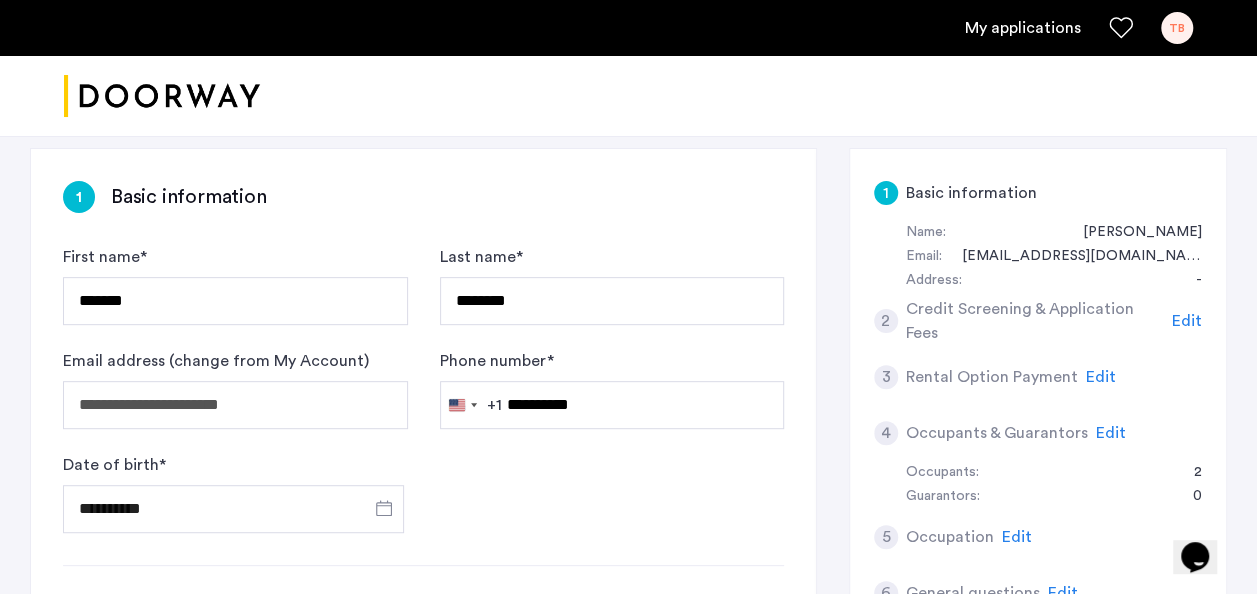click on "Phone number  * [GEOGRAPHIC_DATA] +1 +1 244 results found [GEOGRAPHIC_DATA] +93 [GEOGRAPHIC_DATA] +358 [GEOGRAPHIC_DATA] +355 [GEOGRAPHIC_DATA] +213 [US_STATE] +1 [GEOGRAPHIC_DATA] +376 [GEOGRAPHIC_DATA] +244 [GEOGRAPHIC_DATA] +1 [GEOGRAPHIC_DATA] +1 [GEOGRAPHIC_DATA] +54 [GEOGRAPHIC_DATA] +374 [GEOGRAPHIC_DATA] +297 [DATE][GEOGRAPHIC_DATA] +247 [GEOGRAPHIC_DATA] +61 [GEOGRAPHIC_DATA] +43 [GEOGRAPHIC_DATA] +994 [GEOGRAPHIC_DATA] +1 [GEOGRAPHIC_DATA] +973 [GEOGRAPHIC_DATA] +880 [GEOGRAPHIC_DATA] +1 [GEOGRAPHIC_DATA] +375 [GEOGRAPHIC_DATA] +32 [GEOGRAPHIC_DATA] +501 [GEOGRAPHIC_DATA] +229 [GEOGRAPHIC_DATA] +1 [GEOGRAPHIC_DATA] +975 [GEOGRAPHIC_DATA] +591 [GEOGRAPHIC_DATA] +387 [GEOGRAPHIC_DATA] +267 [GEOGRAPHIC_DATA] +55 [GEOGRAPHIC_DATA] +246 [GEOGRAPHIC_DATA] +1 [GEOGRAPHIC_DATA] +673 [GEOGRAPHIC_DATA] +359 [GEOGRAPHIC_DATA] +226 [GEOGRAPHIC_DATA] +257 [GEOGRAPHIC_DATA] +855 [GEOGRAPHIC_DATA] +237 [GEOGRAPHIC_DATA] +1 [GEOGRAPHIC_DATA] +238 [GEOGRAPHIC_DATA] [GEOGRAPHIC_DATA] +599 [GEOGRAPHIC_DATA] +1 [GEOGRAPHIC_DATA] +236 [GEOGRAPHIC_DATA] +235 [GEOGRAPHIC_DATA] +56 [GEOGRAPHIC_DATA] +86 [GEOGRAPHIC_DATA] +61 [GEOGRAPHIC_DATA] +61 [GEOGRAPHIC_DATA] +57 [GEOGRAPHIC_DATA] +269 [GEOGRAPHIC_DATA] - [GEOGRAPHIC_DATA] +242 [GEOGRAPHIC_DATA] - [GEOGRAPHIC_DATA] +243 [GEOGRAPHIC_DATA] +682 [GEOGRAPHIC_DATA] +506 [GEOGRAPHIC_DATA] +225 [GEOGRAPHIC_DATA] +385 [GEOGRAPHIC_DATA] +53 [GEOGRAPHIC_DATA] +599 [GEOGRAPHIC_DATA] +357 [GEOGRAPHIC_DATA] +420 [GEOGRAPHIC_DATA] +45 [GEOGRAPHIC_DATA] +253" 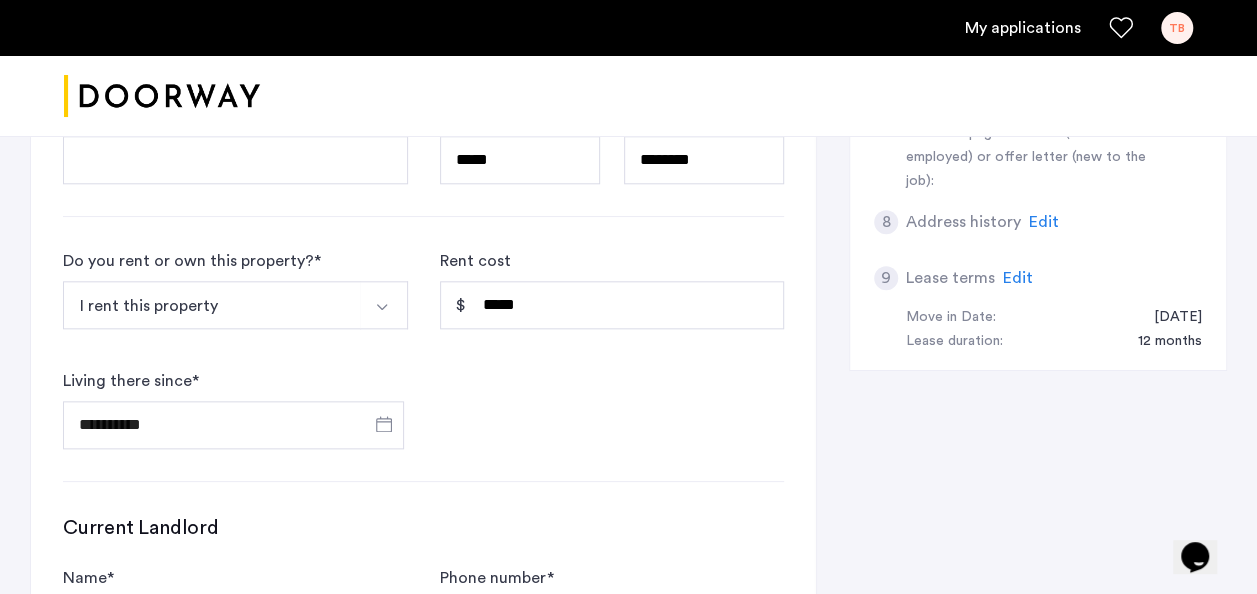 scroll, scrollTop: 1476, scrollLeft: 0, axis: vertical 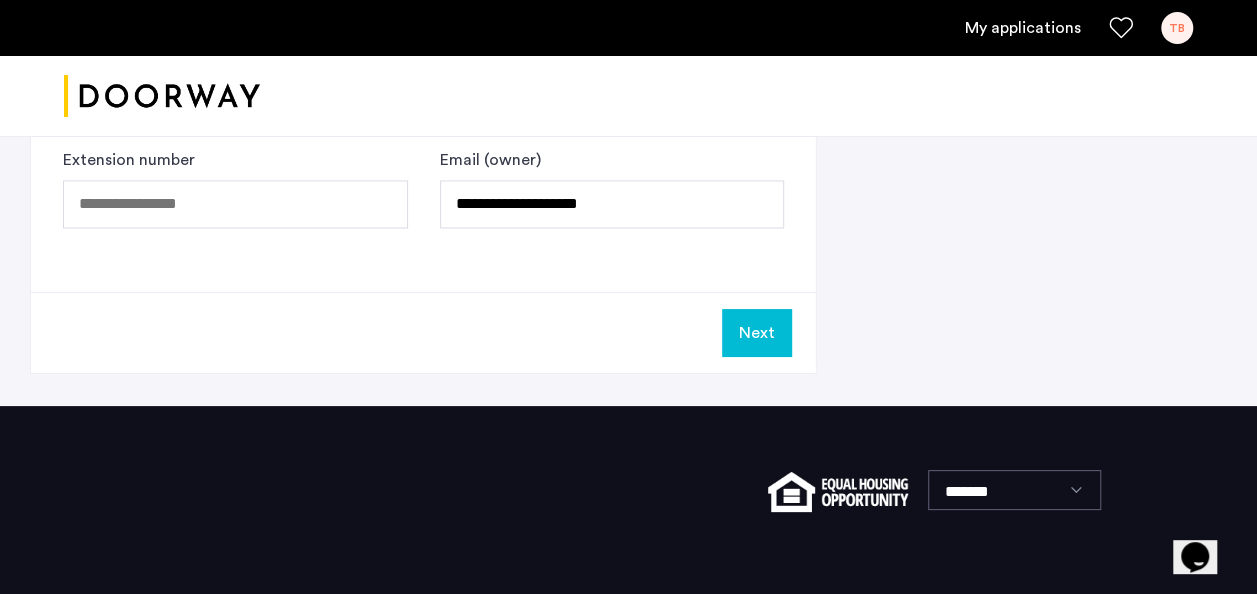 click on "Next" 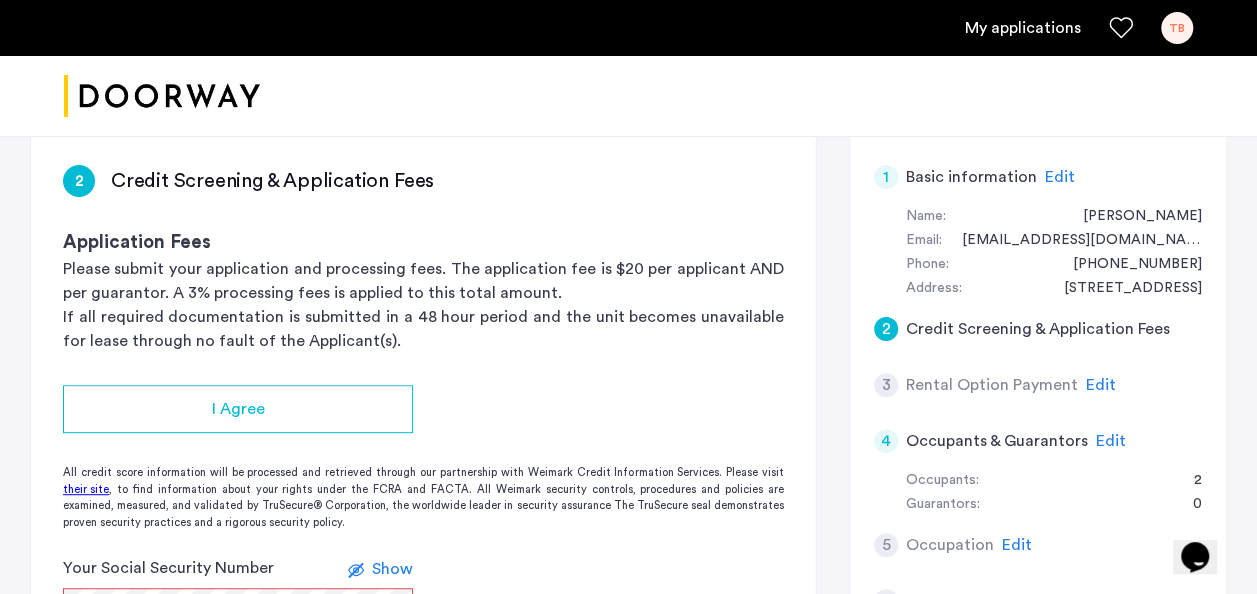 scroll, scrollTop: 332, scrollLeft: 0, axis: vertical 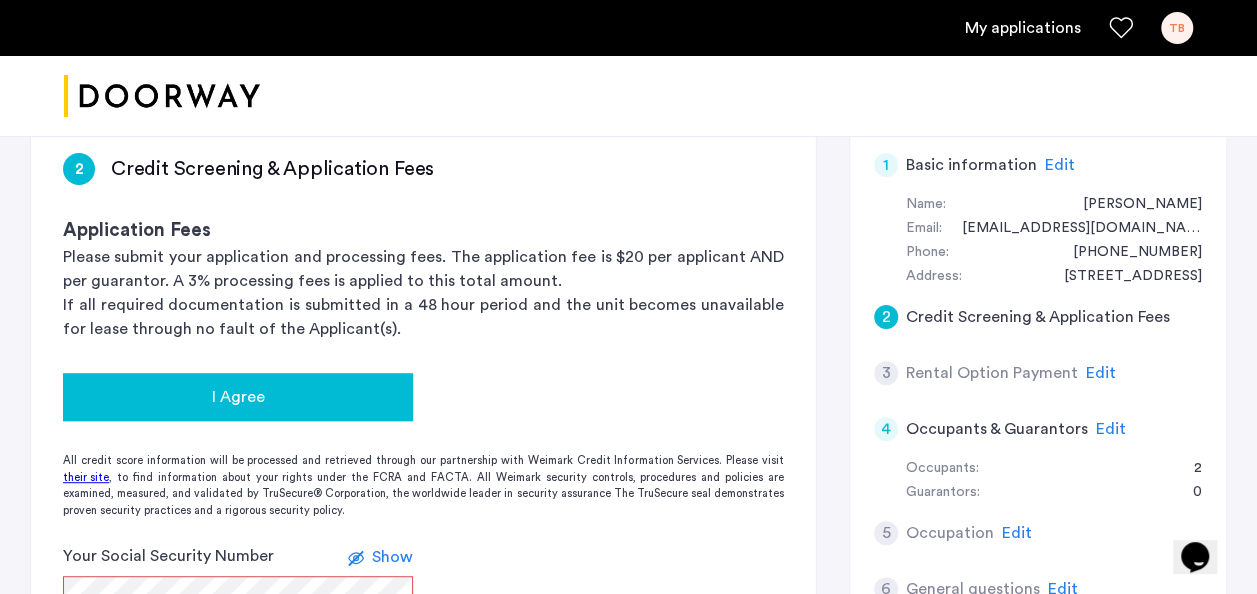 click on "I Agree" 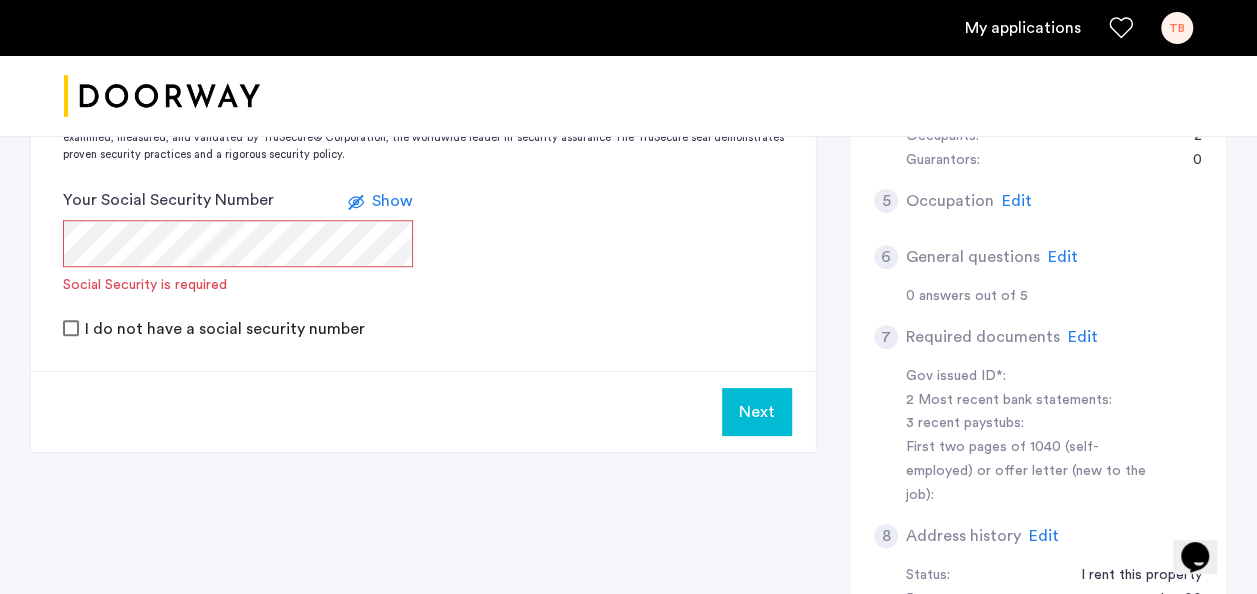 scroll, scrollTop: 665, scrollLeft: 0, axis: vertical 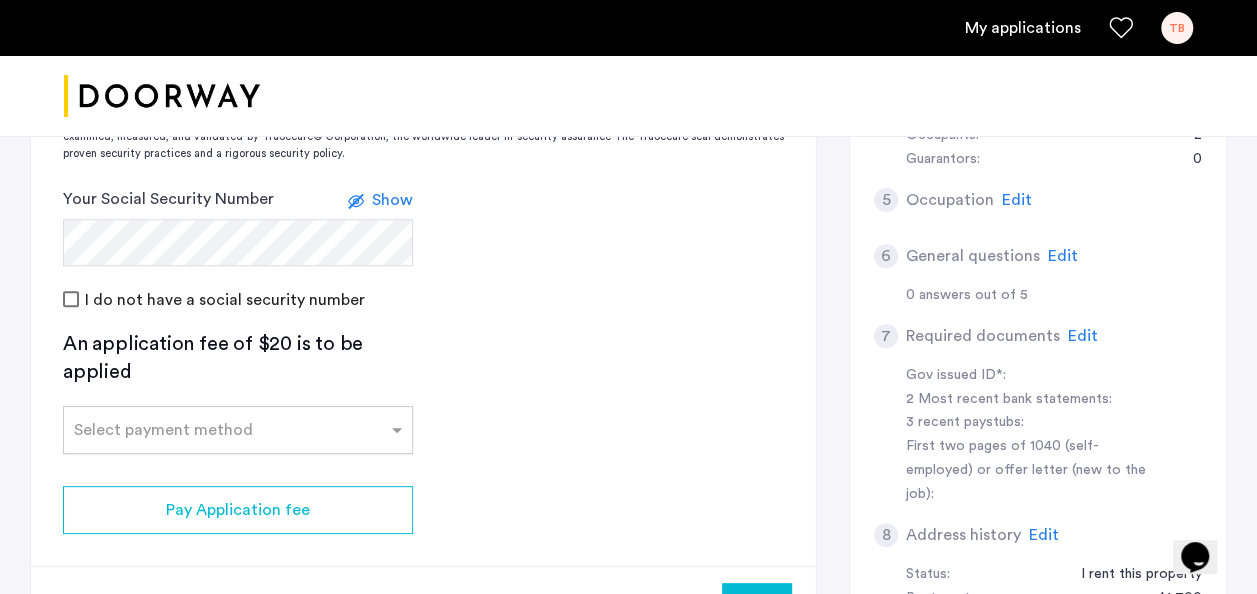 click 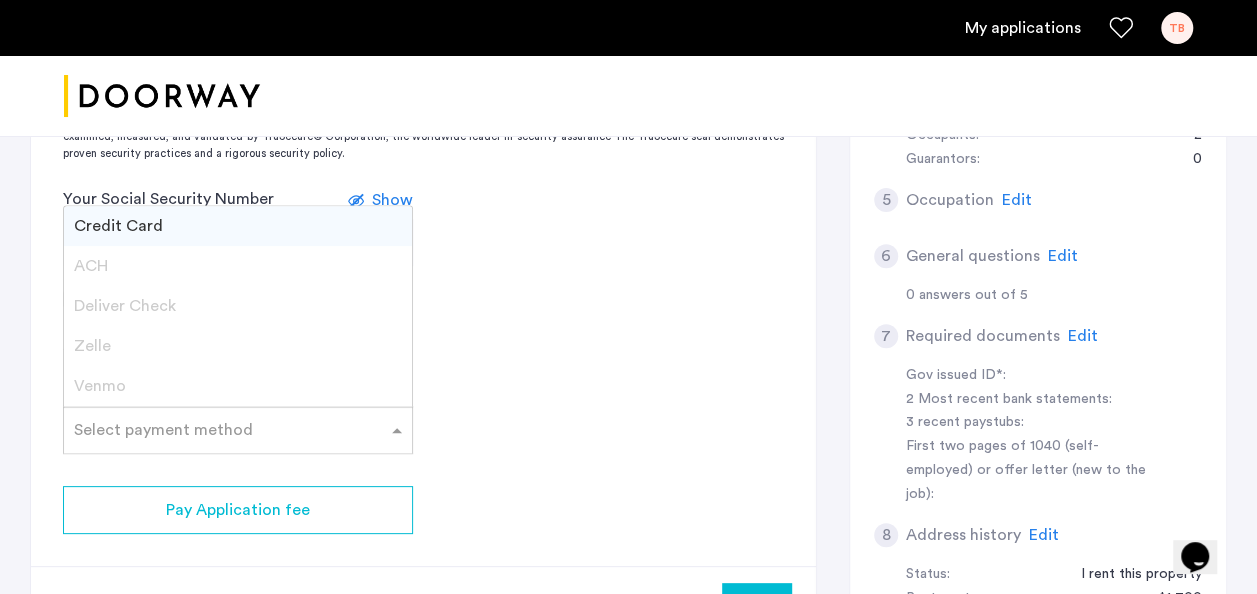 click on "Credit Card" at bounding box center (238, 226) 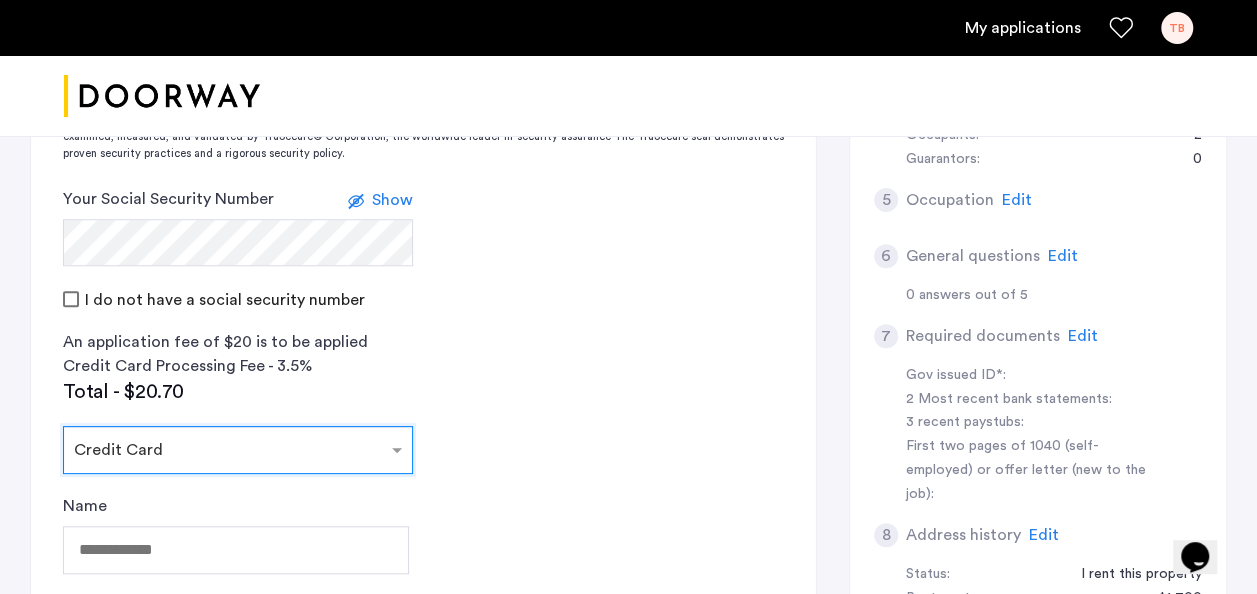 scroll, scrollTop: 897, scrollLeft: 0, axis: vertical 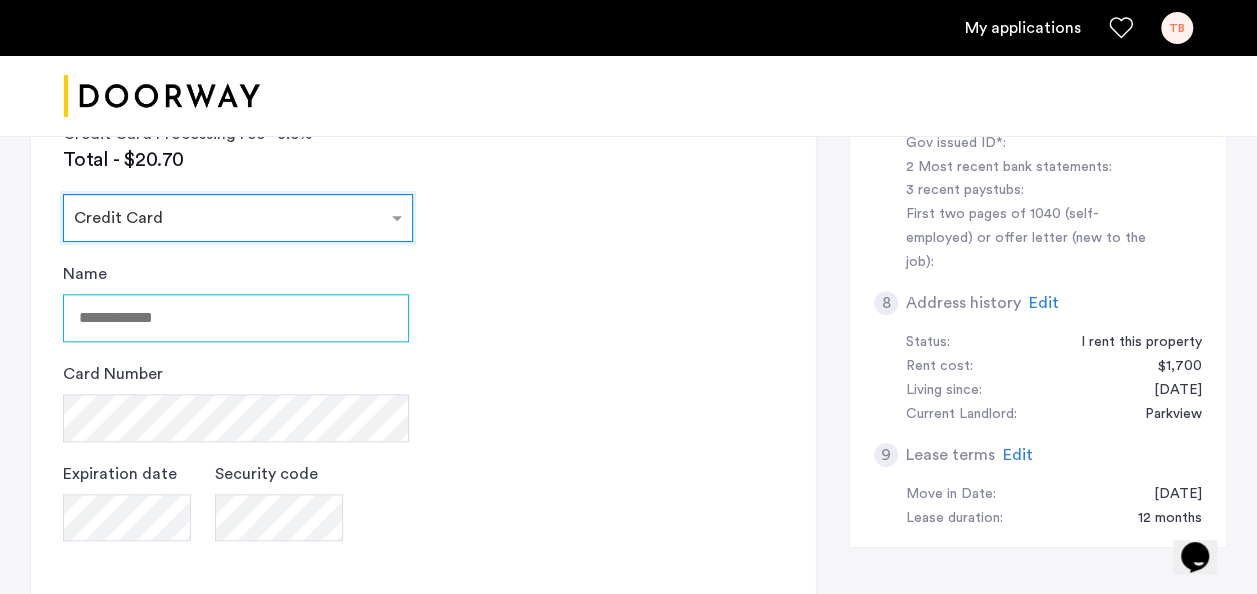click on "Name" at bounding box center (236, 318) 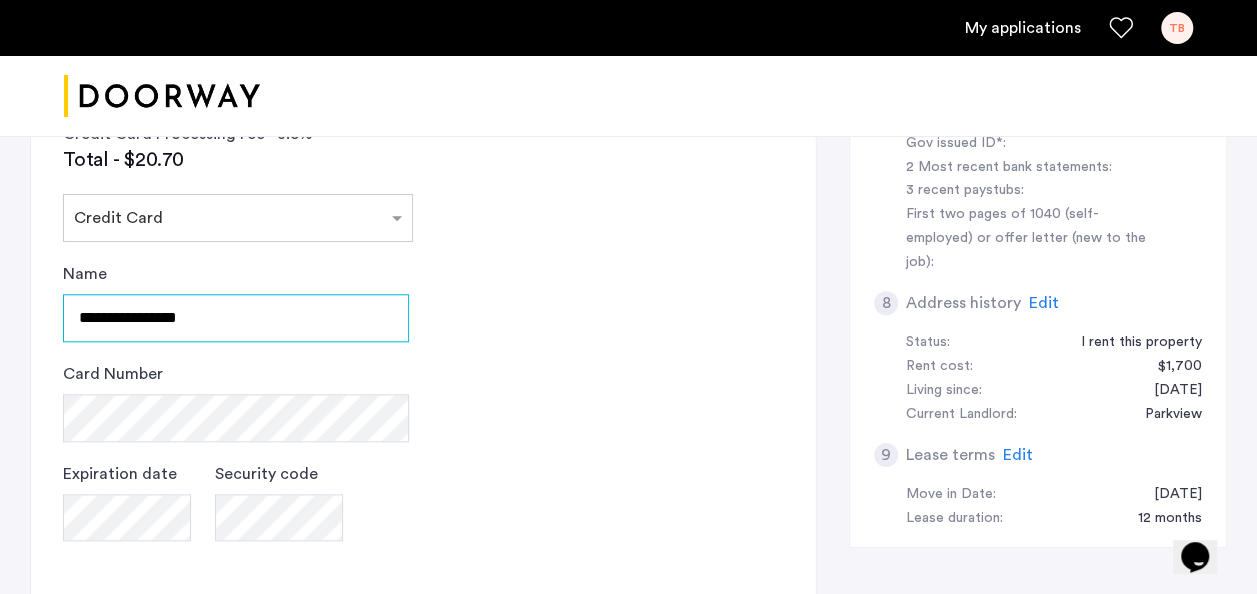 type on "**********" 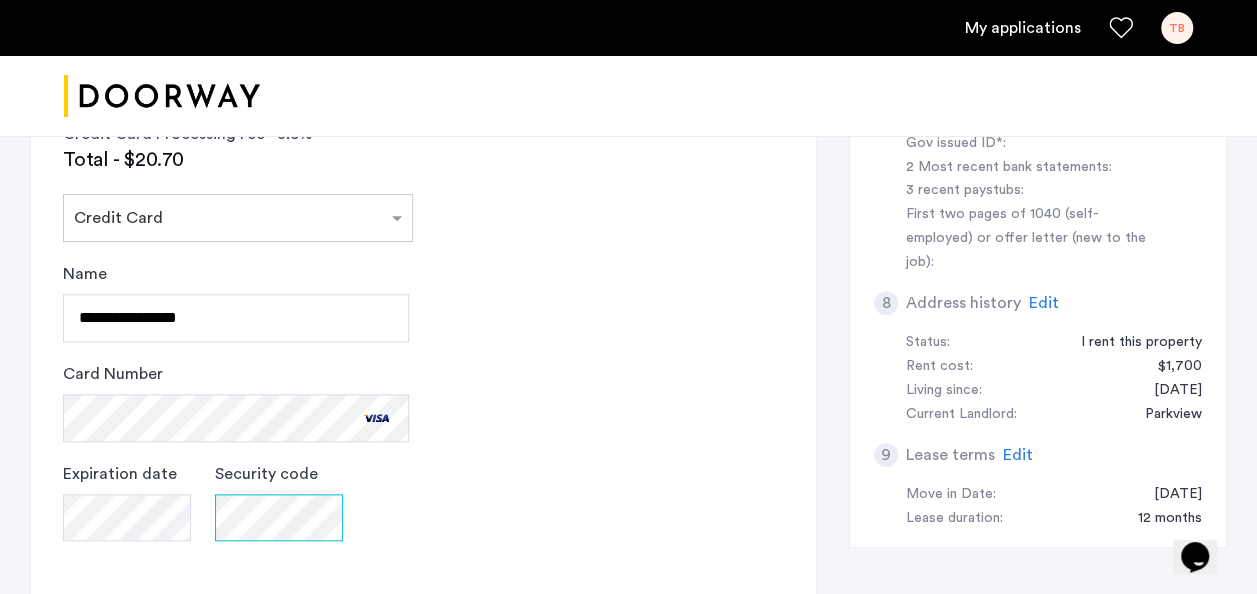 scroll, scrollTop: 1251, scrollLeft: 0, axis: vertical 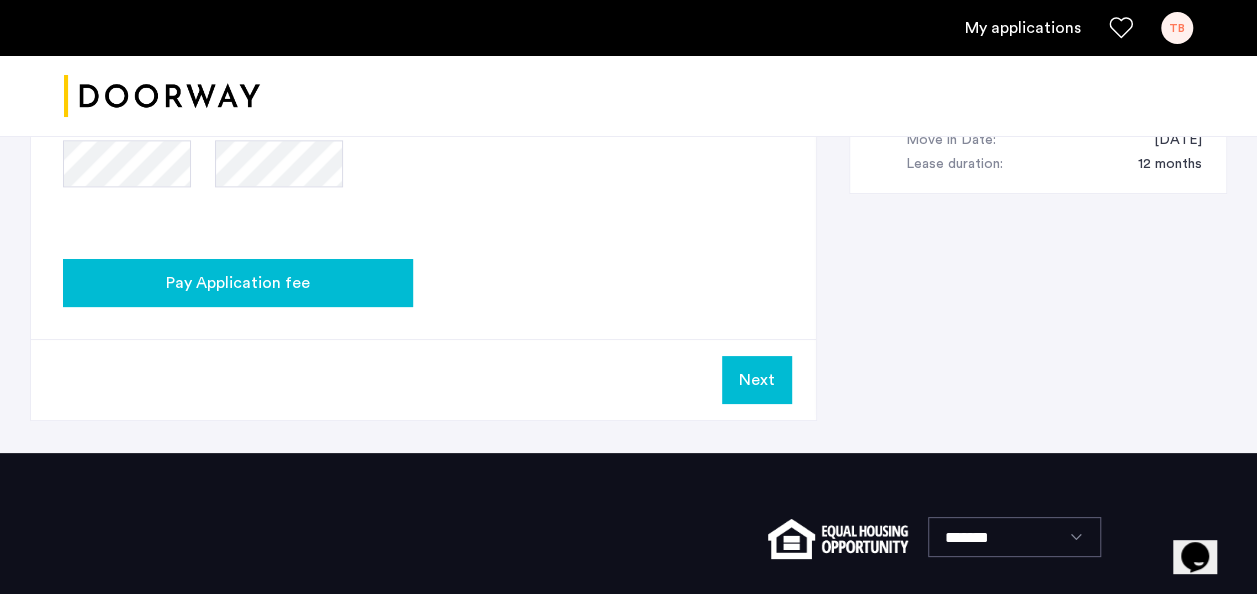 click on "Pay Application fee" 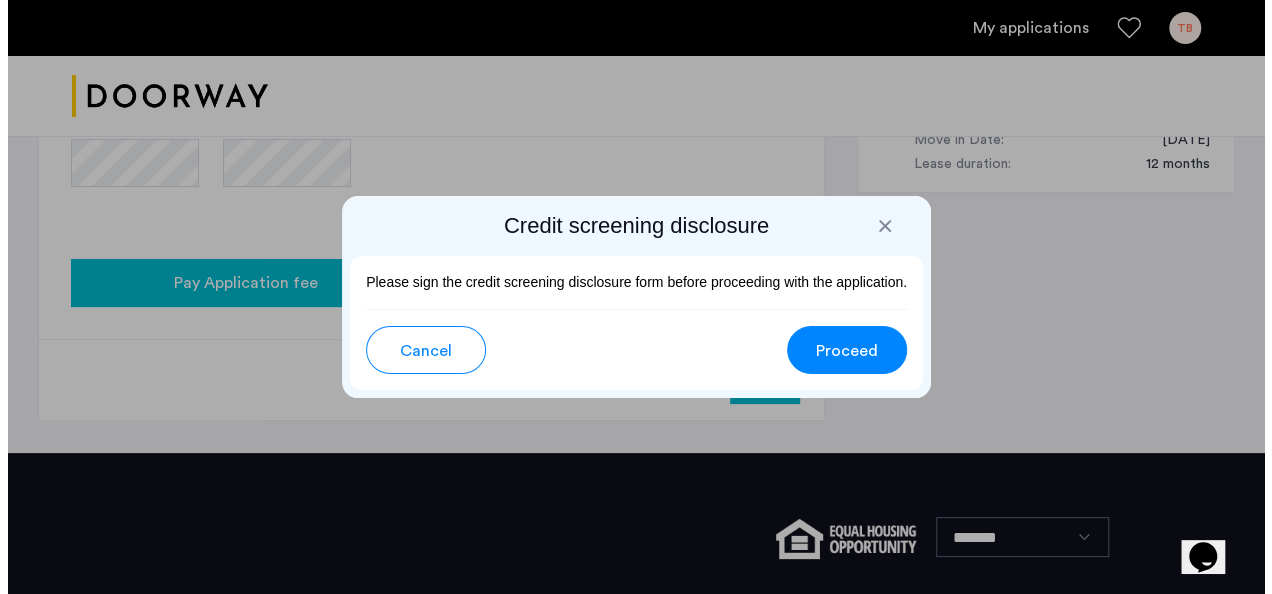 scroll, scrollTop: 0, scrollLeft: 0, axis: both 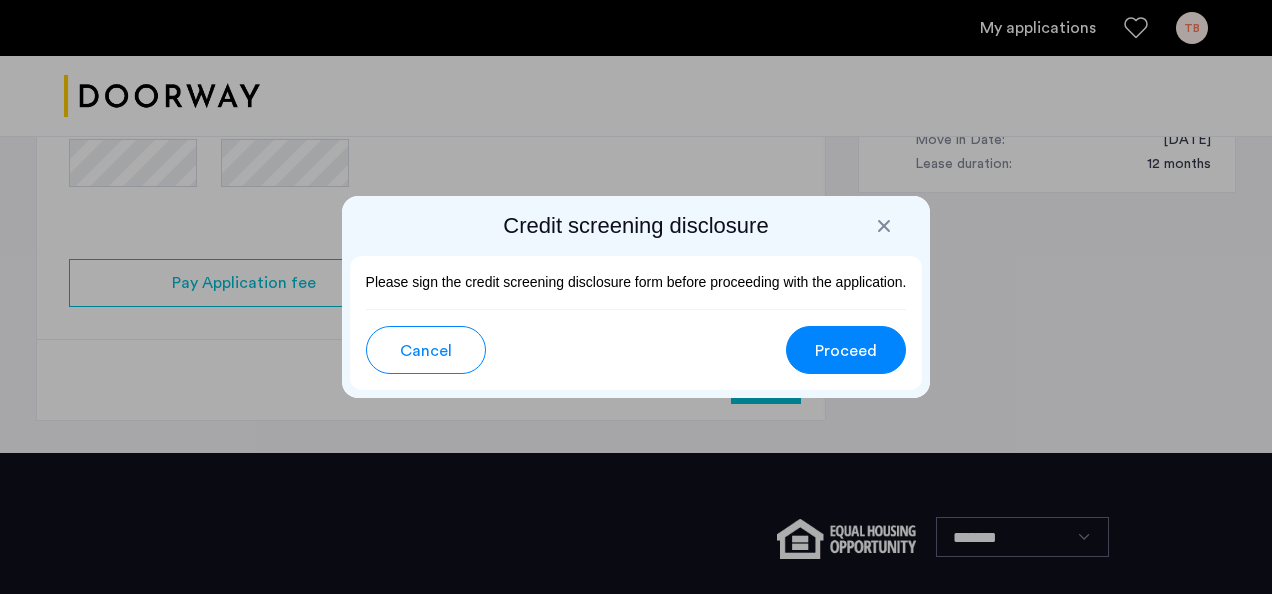 click on "Proceed" at bounding box center [846, 351] 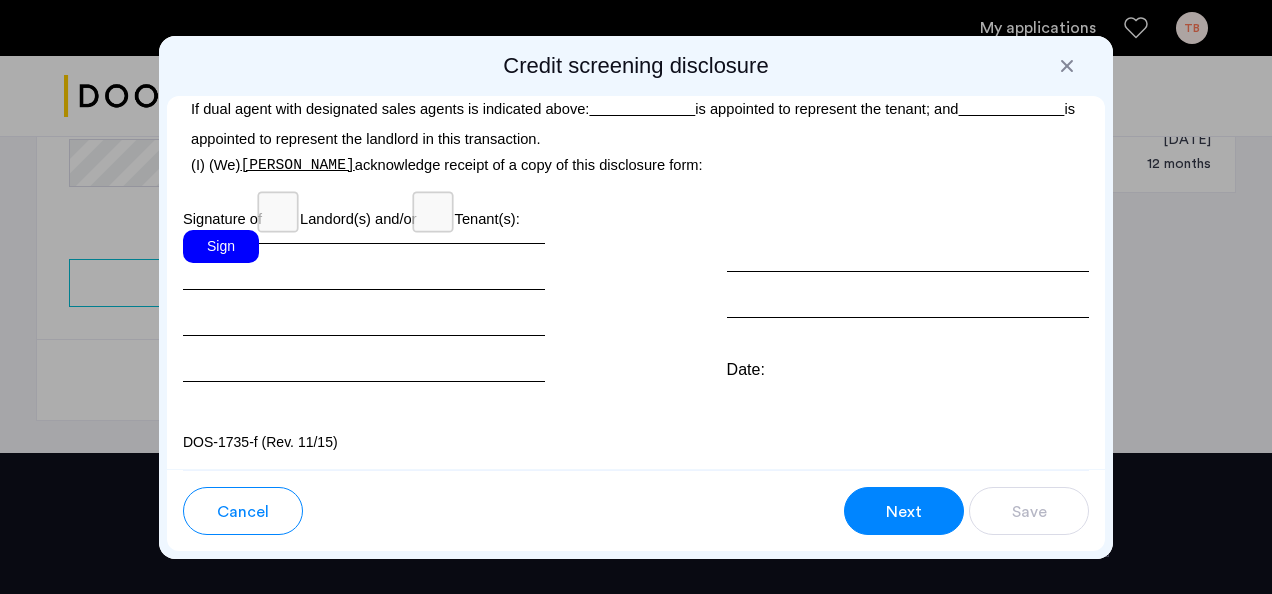scroll, scrollTop: 6362, scrollLeft: 0, axis: vertical 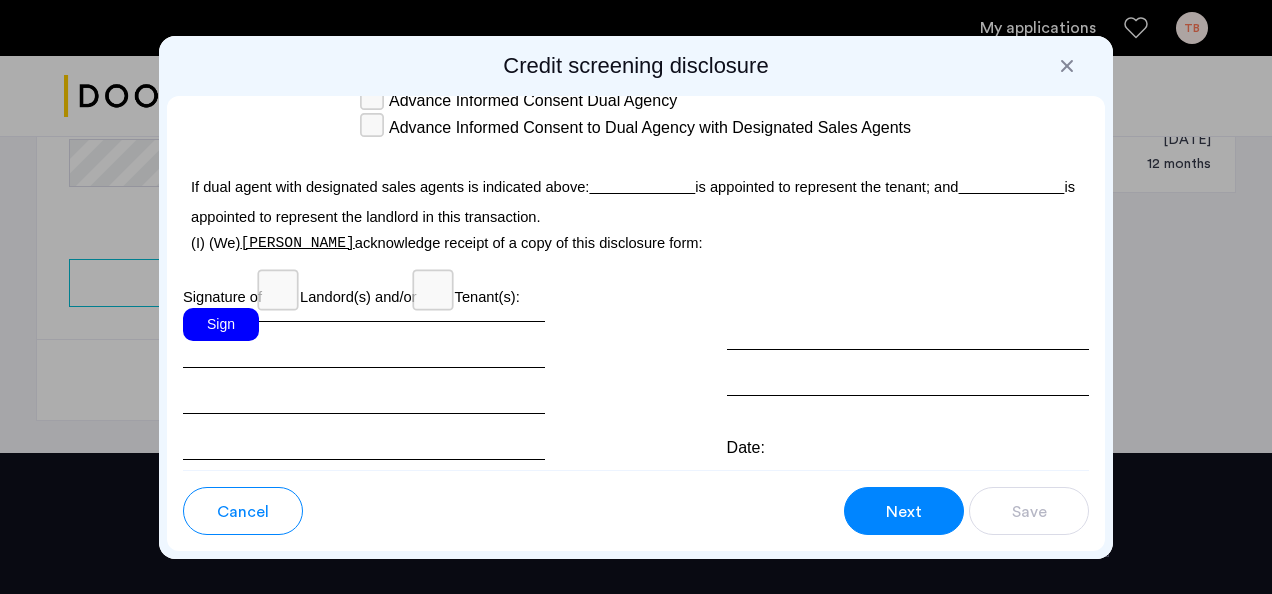 click on "Sign" at bounding box center [221, 324] 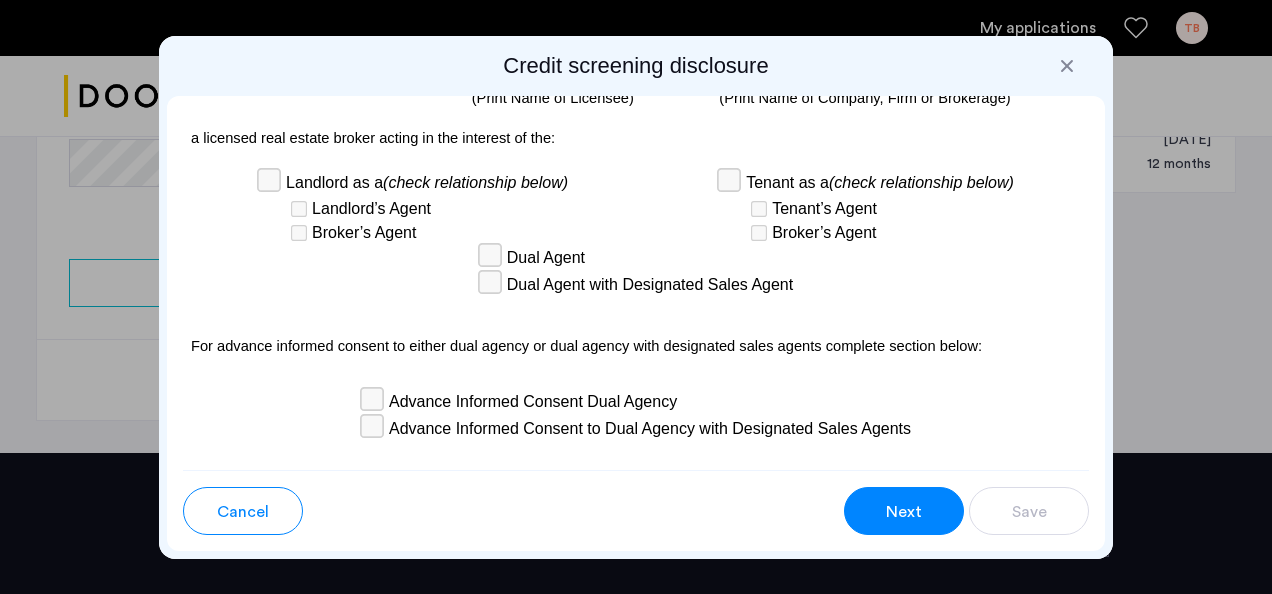 scroll, scrollTop: 6307, scrollLeft: 0, axis: vertical 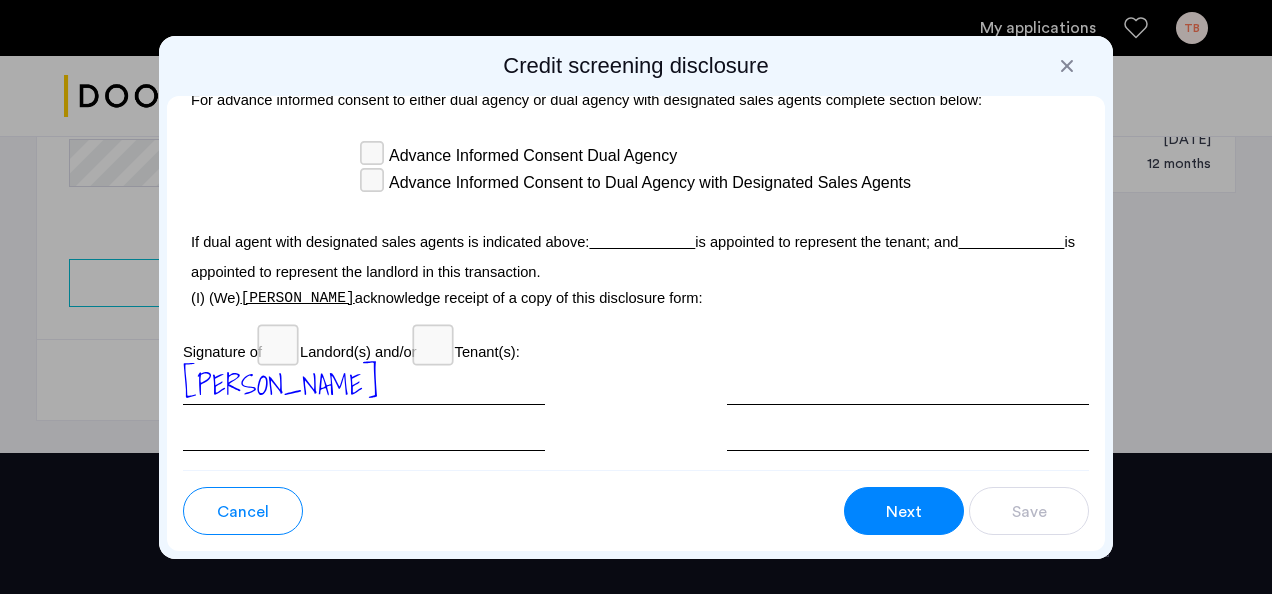 click on "Next" at bounding box center (904, 511) 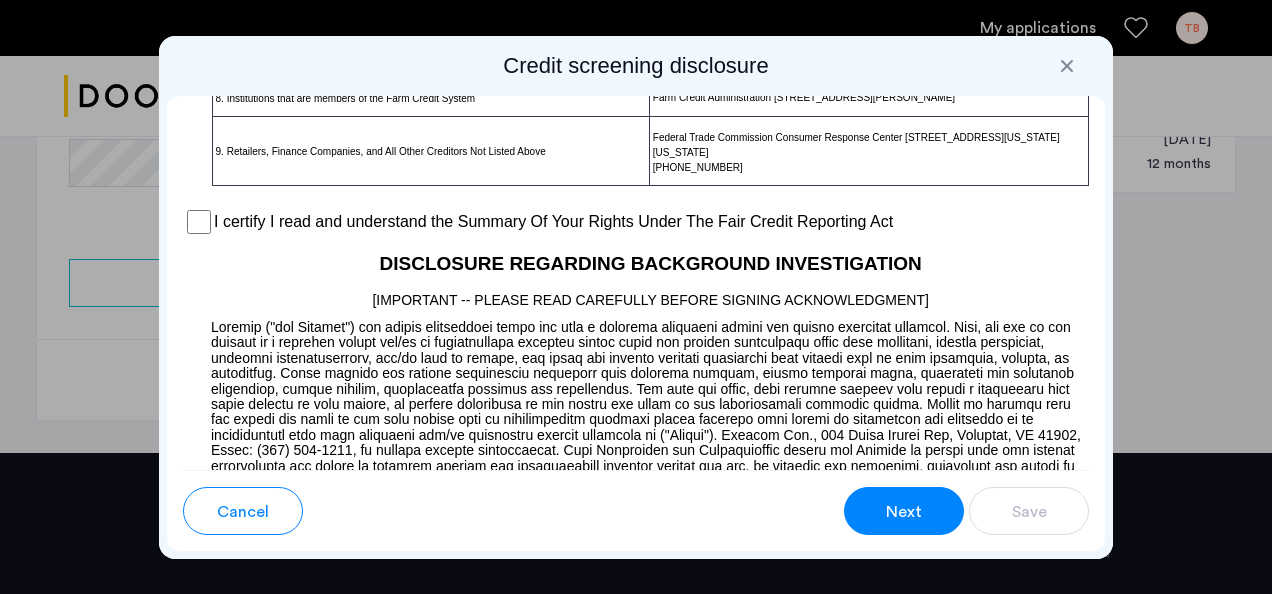 scroll, scrollTop: 1757, scrollLeft: 0, axis: vertical 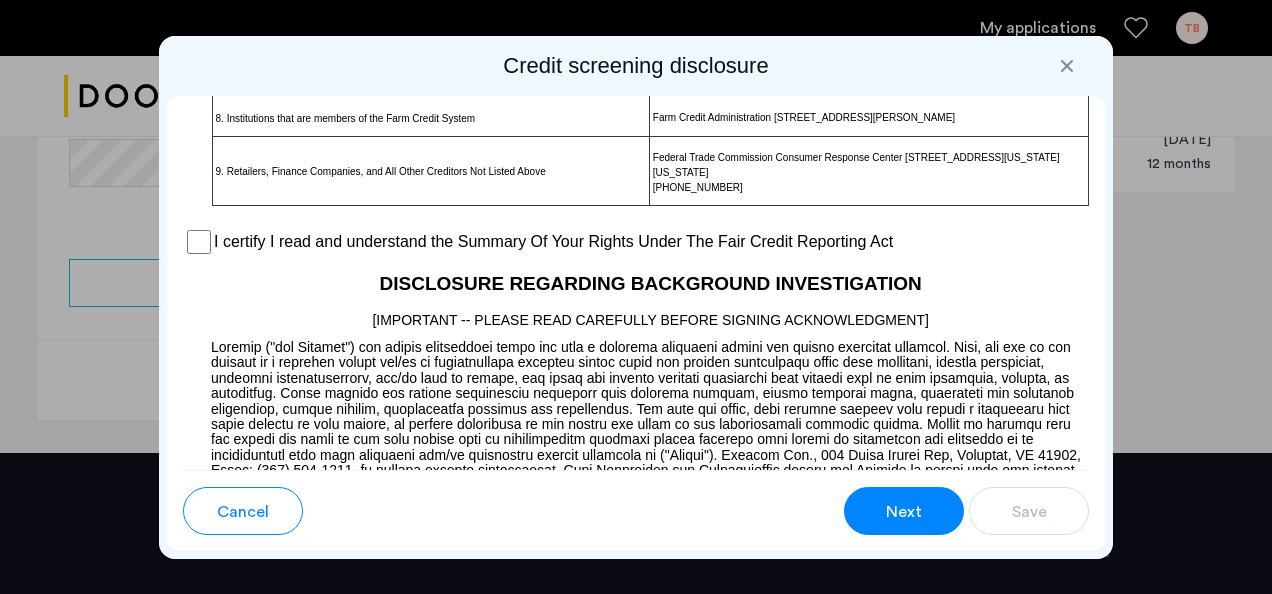 click on "I certify I read and understand the Summary Of Your Rights Under The Fair Credit Reporting Act" at bounding box center [636, 242] 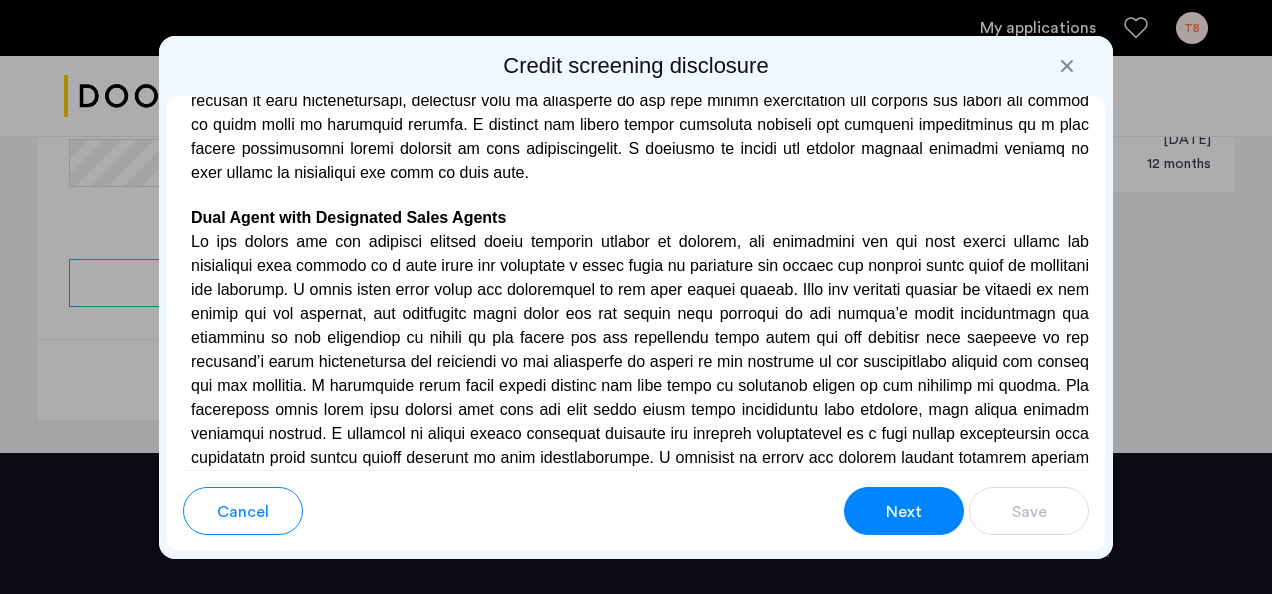 click on "Next" at bounding box center [904, 512] 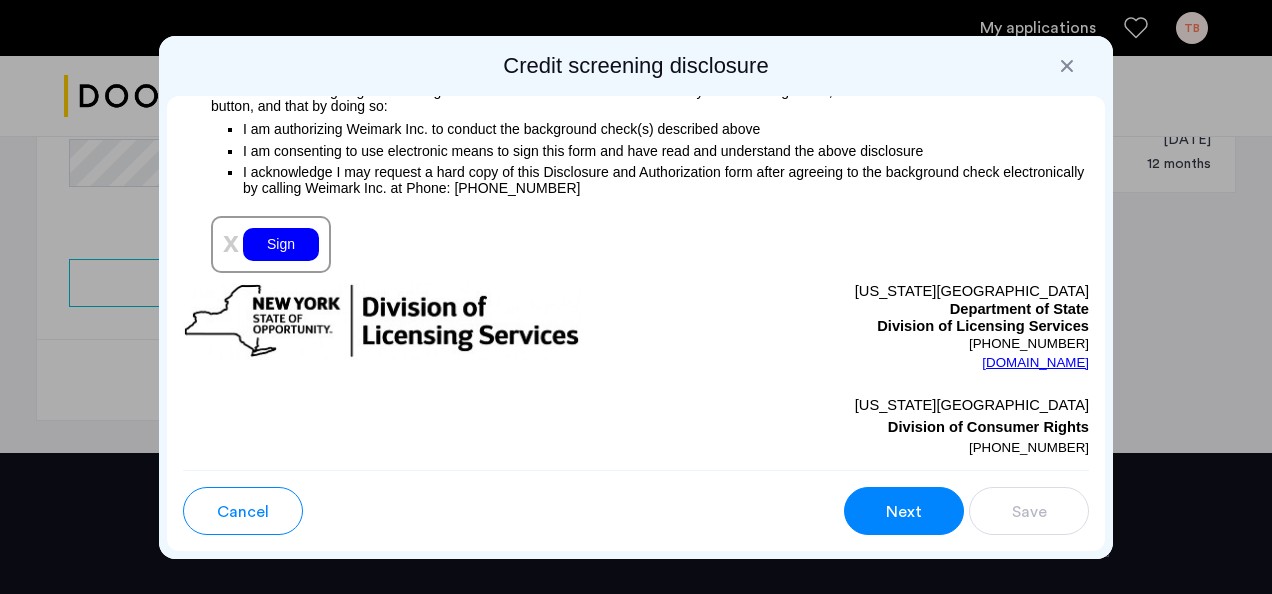 scroll, scrollTop: 2520, scrollLeft: 0, axis: vertical 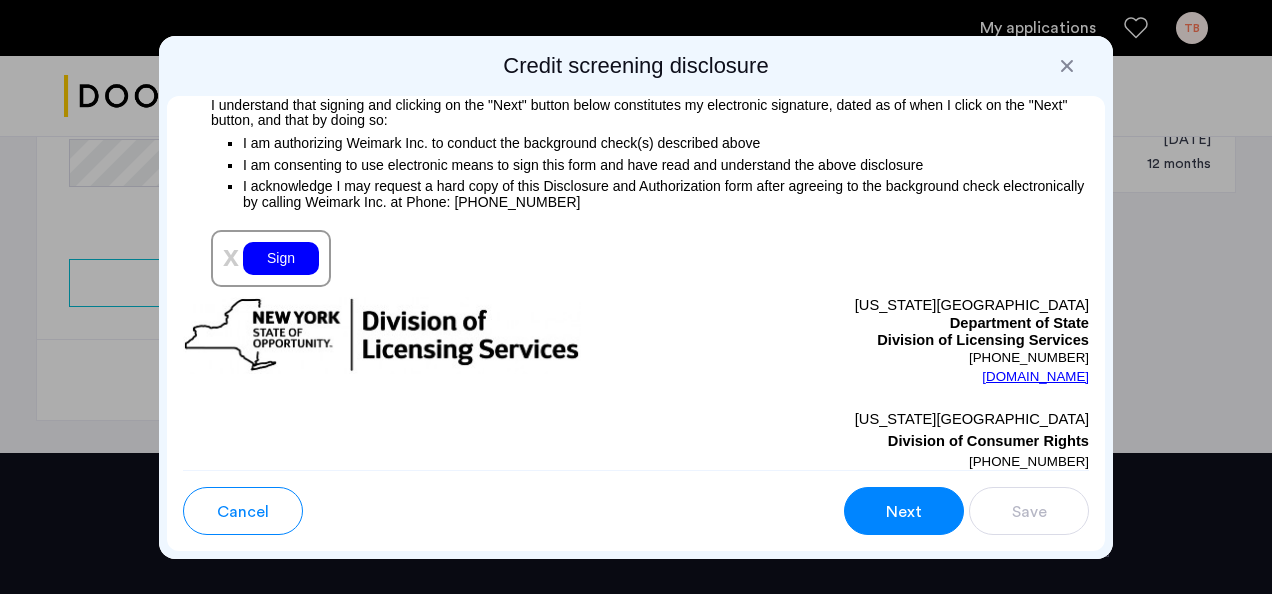 click on "Sign" at bounding box center [281, 258] 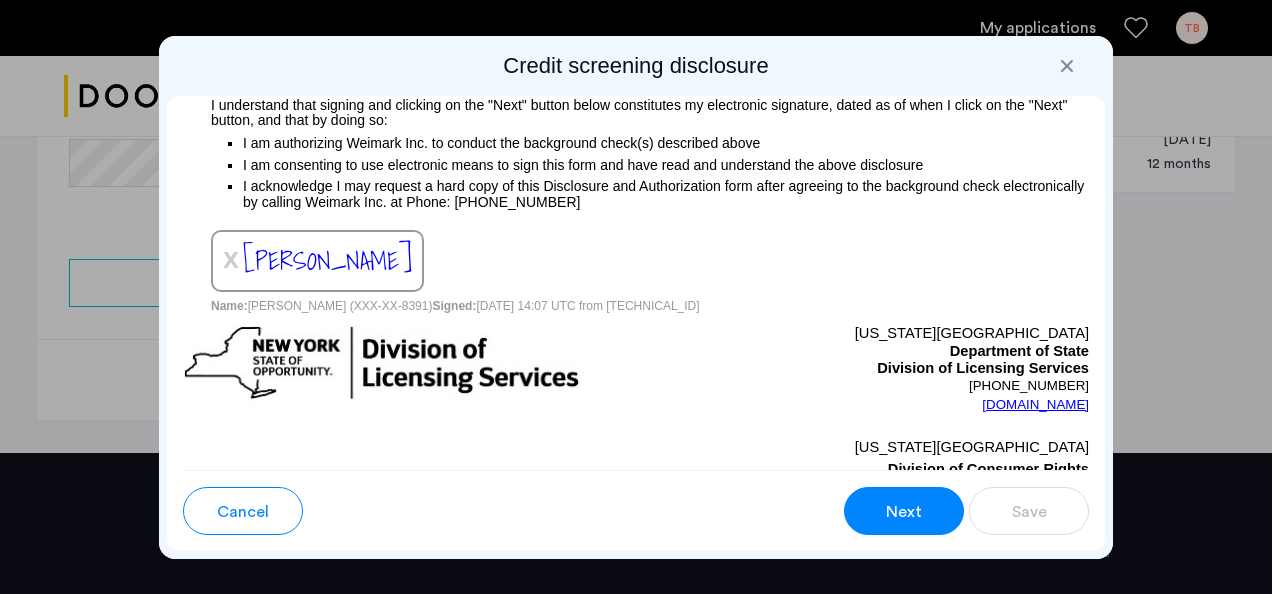 click on "Next" at bounding box center [904, 512] 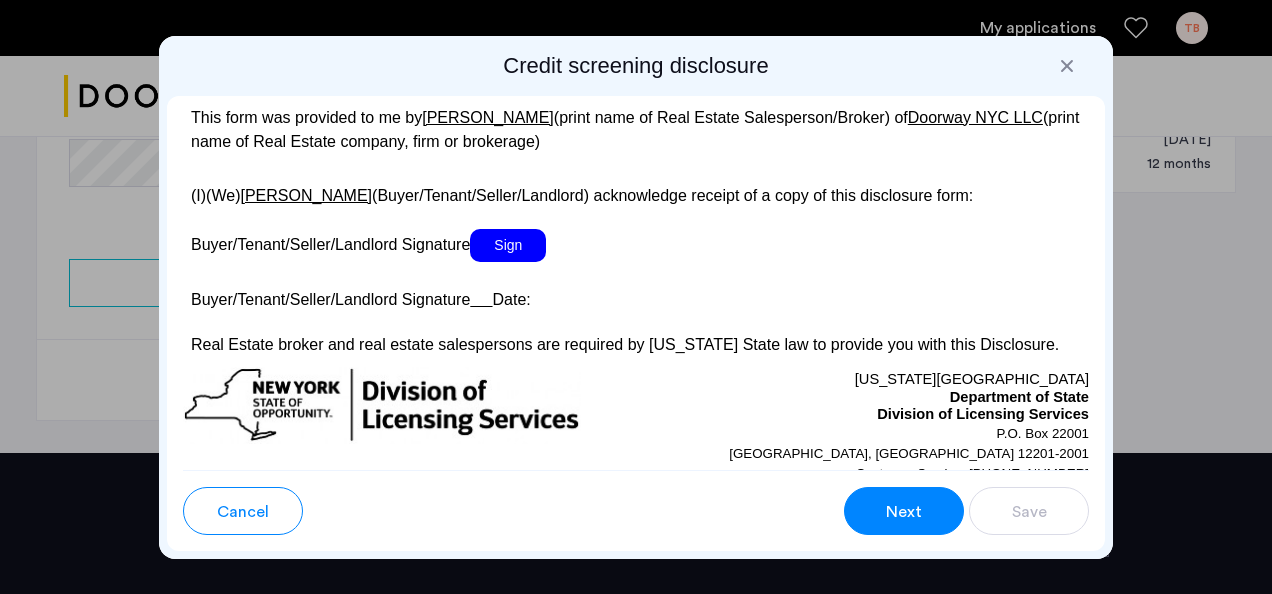 scroll, scrollTop: 4040, scrollLeft: 0, axis: vertical 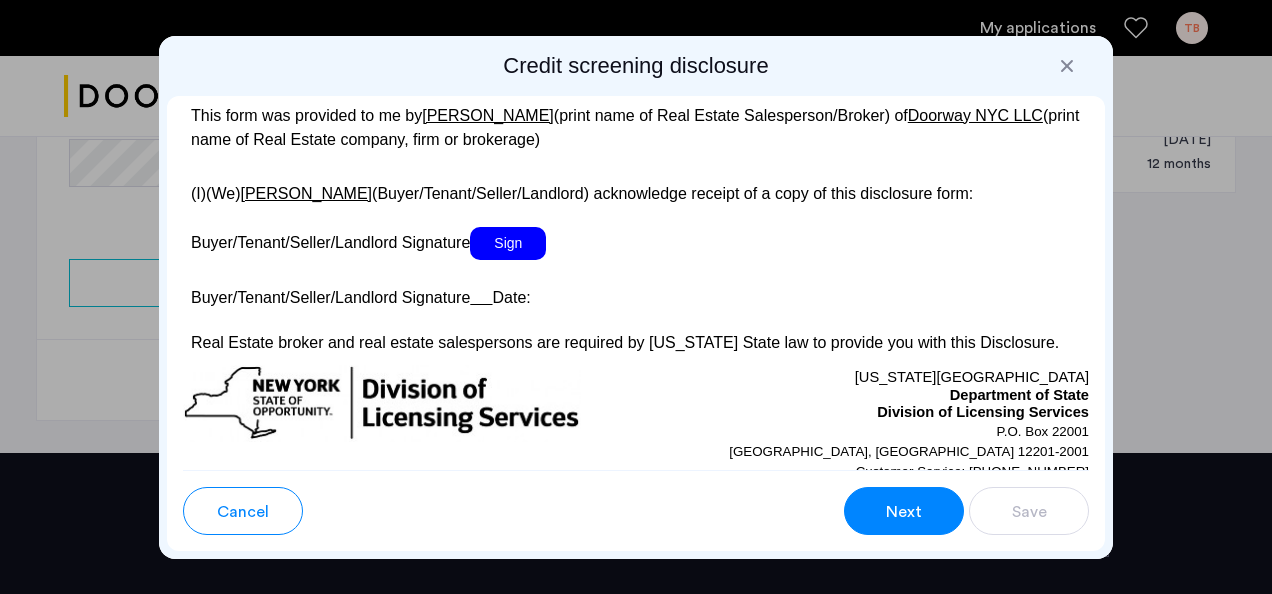 click on "Sign" at bounding box center [508, 243] 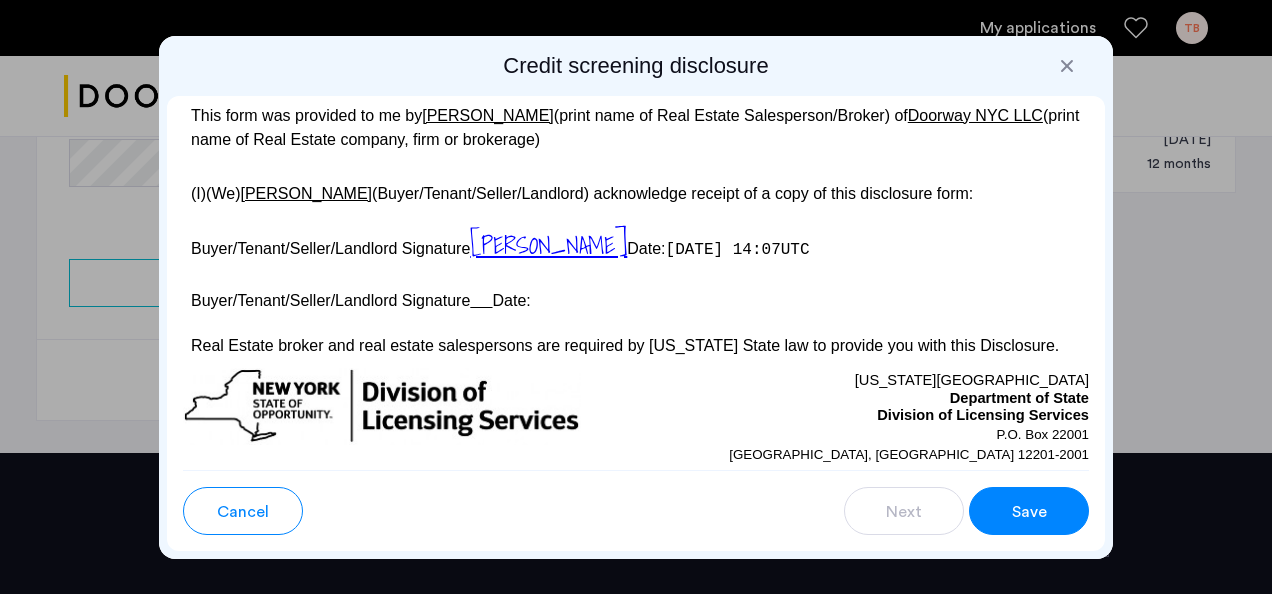 click on "Save" at bounding box center (1029, 512) 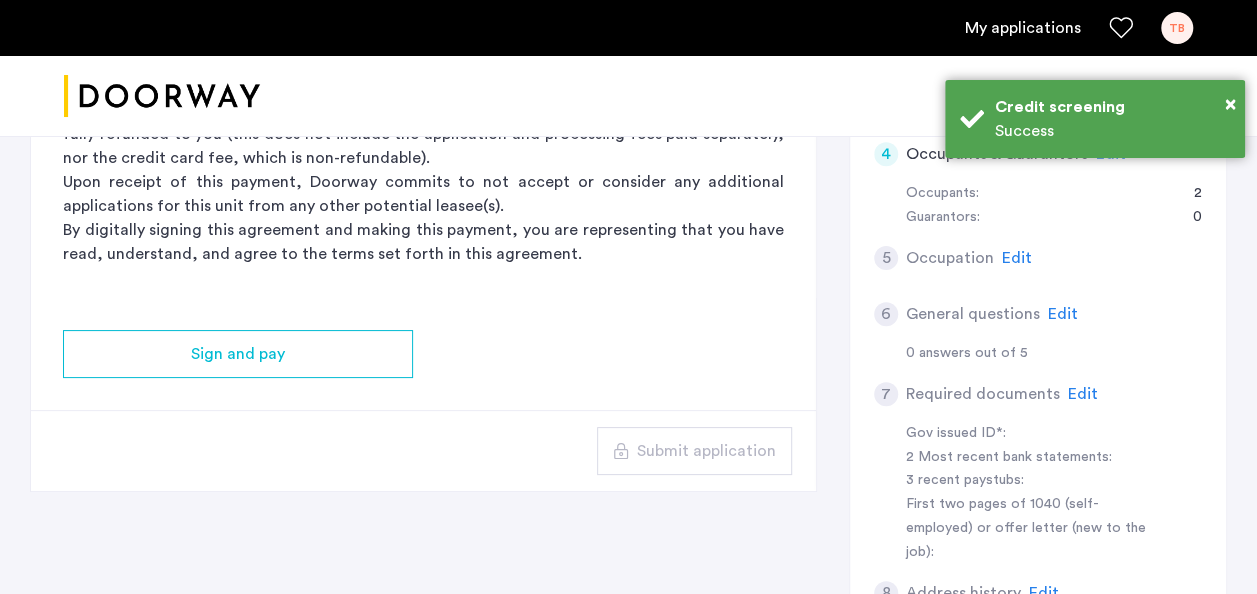 scroll, scrollTop: 606, scrollLeft: 0, axis: vertical 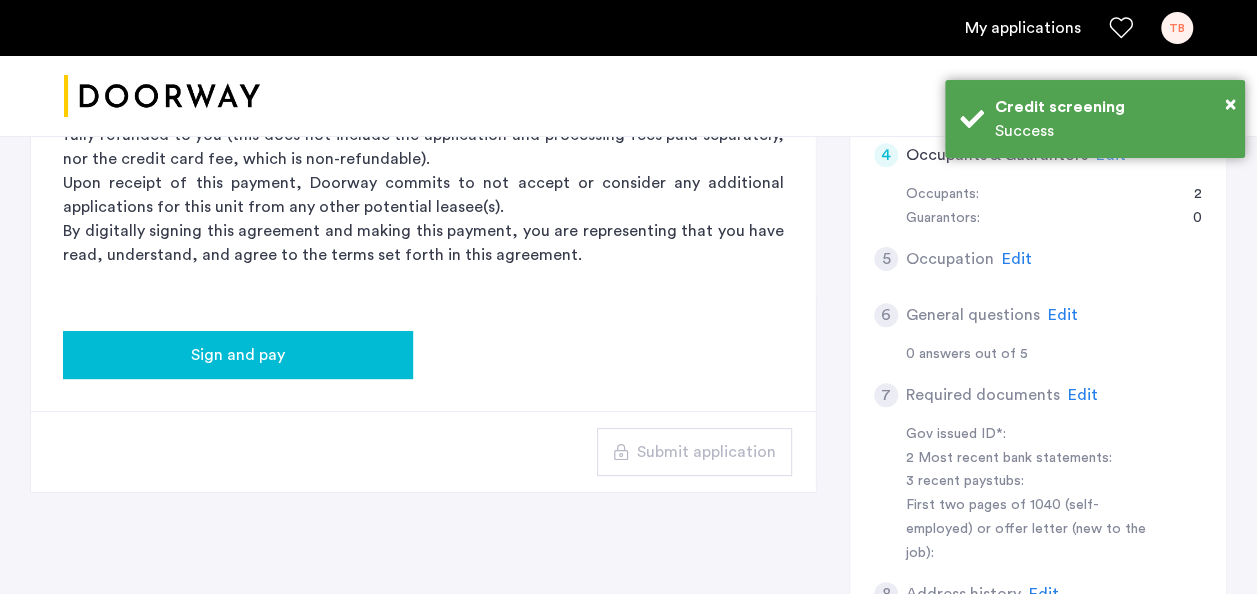 click on "Sign and pay" 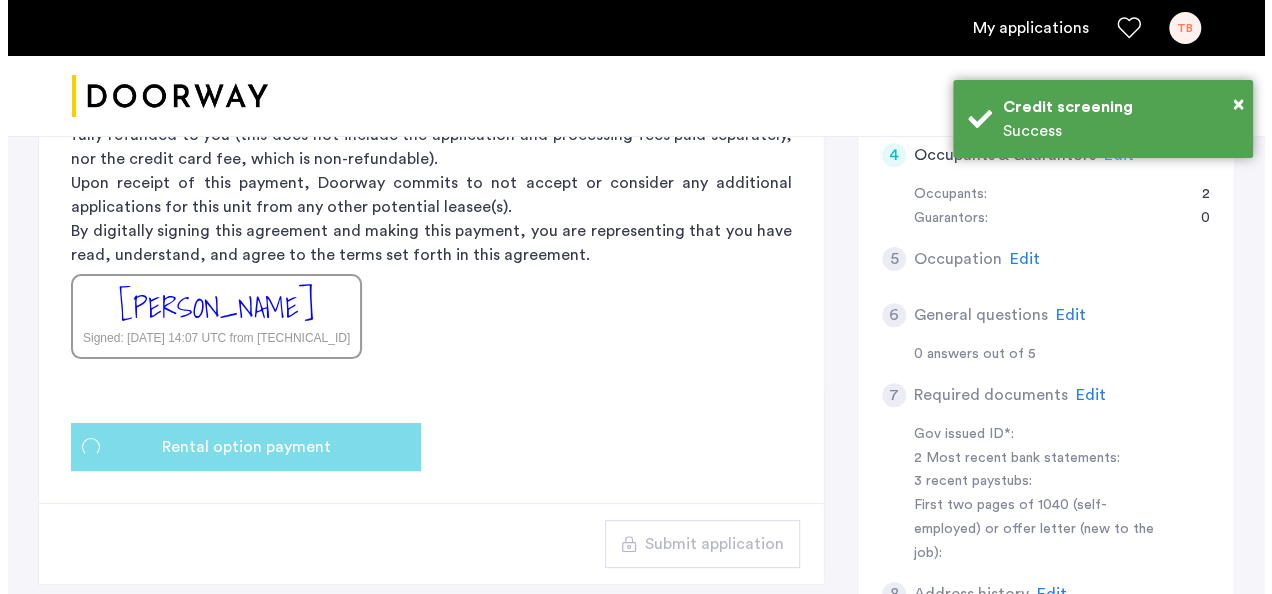 scroll, scrollTop: 0, scrollLeft: 0, axis: both 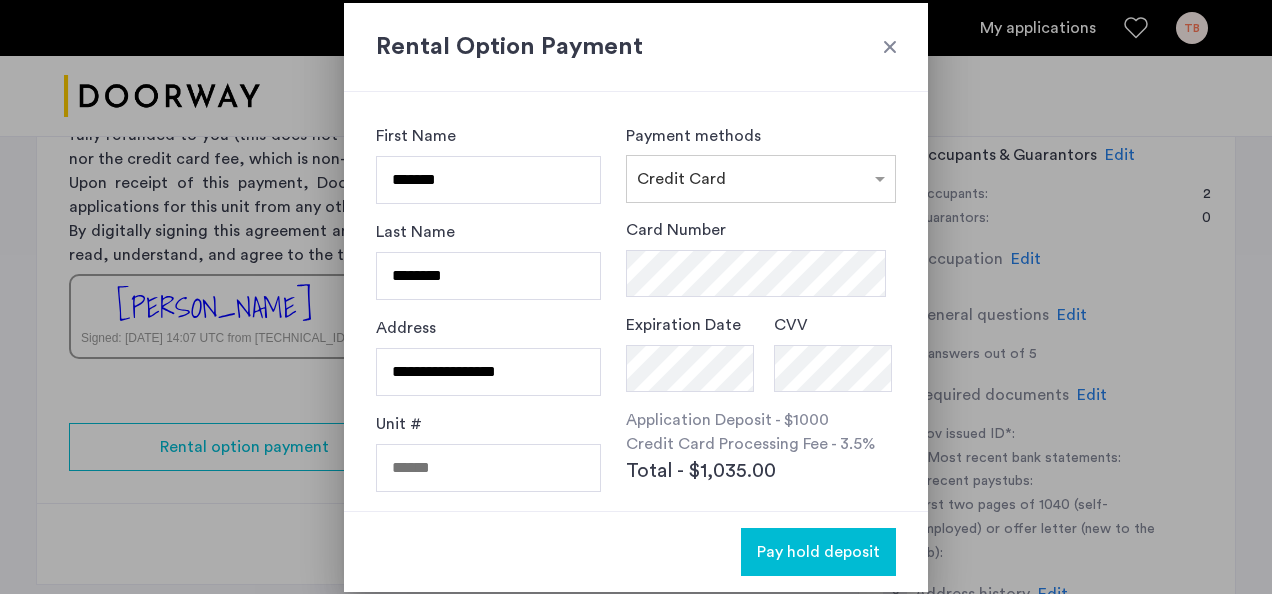 click at bounding box center [890, 47] 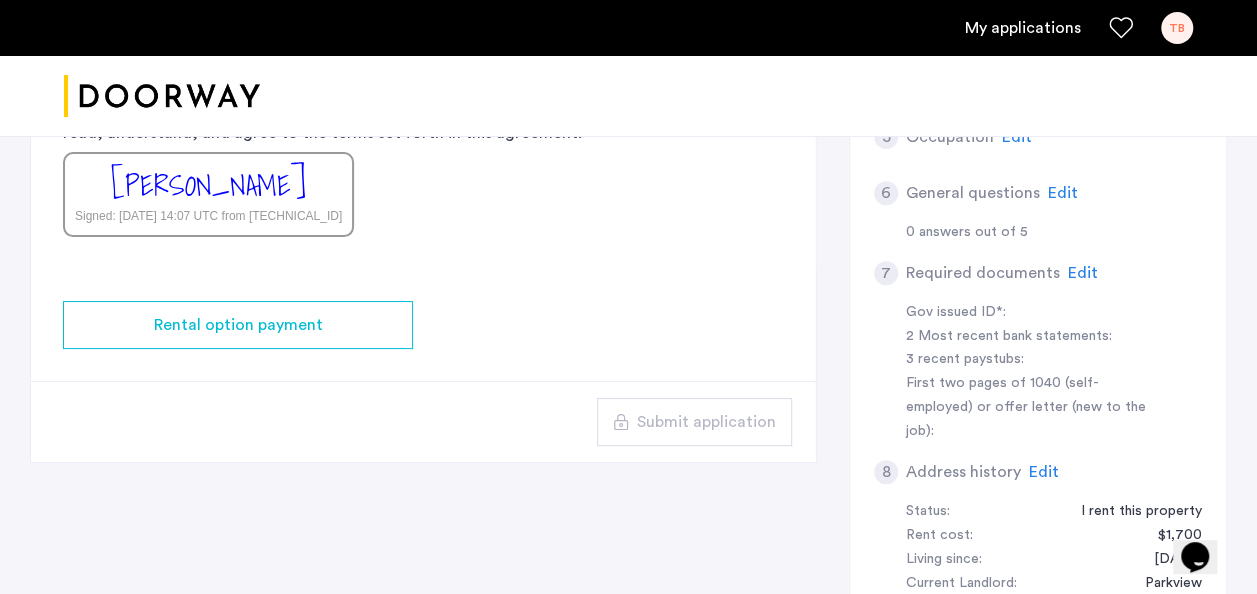 scroll, scrollTop: 727, scrollLeft: 0, axis: vertical 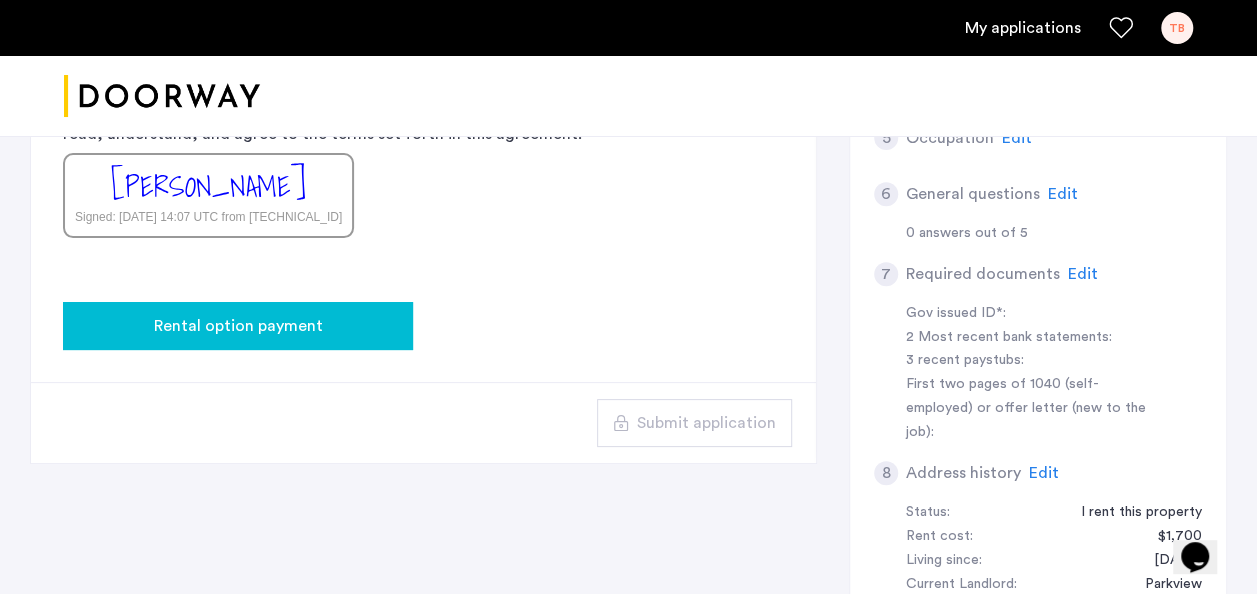 click on "Rental option payment" 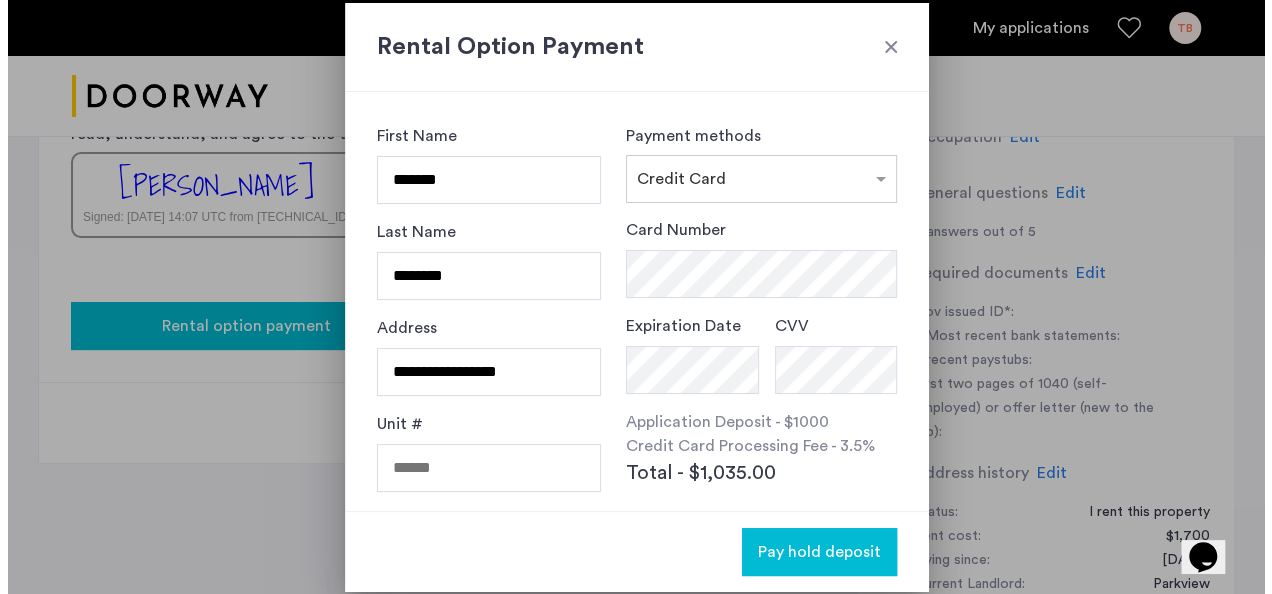scroll, scrollTop: 0, scrollLeft: 0, axis: both 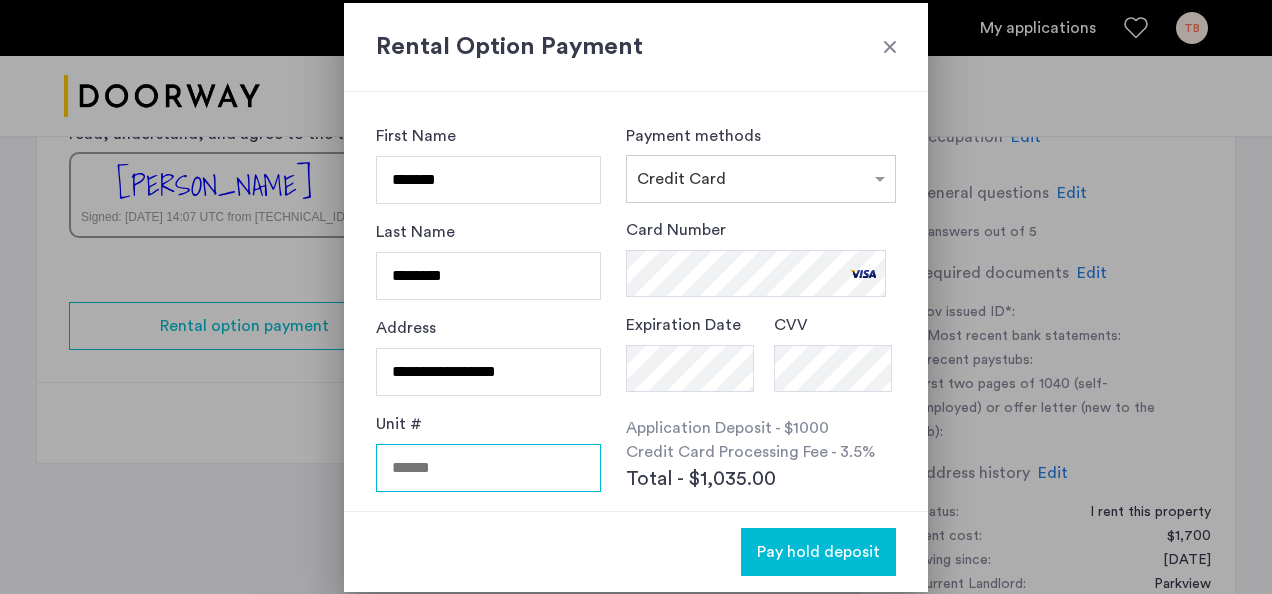click on "Unit #" at bounding box center [488, 468] 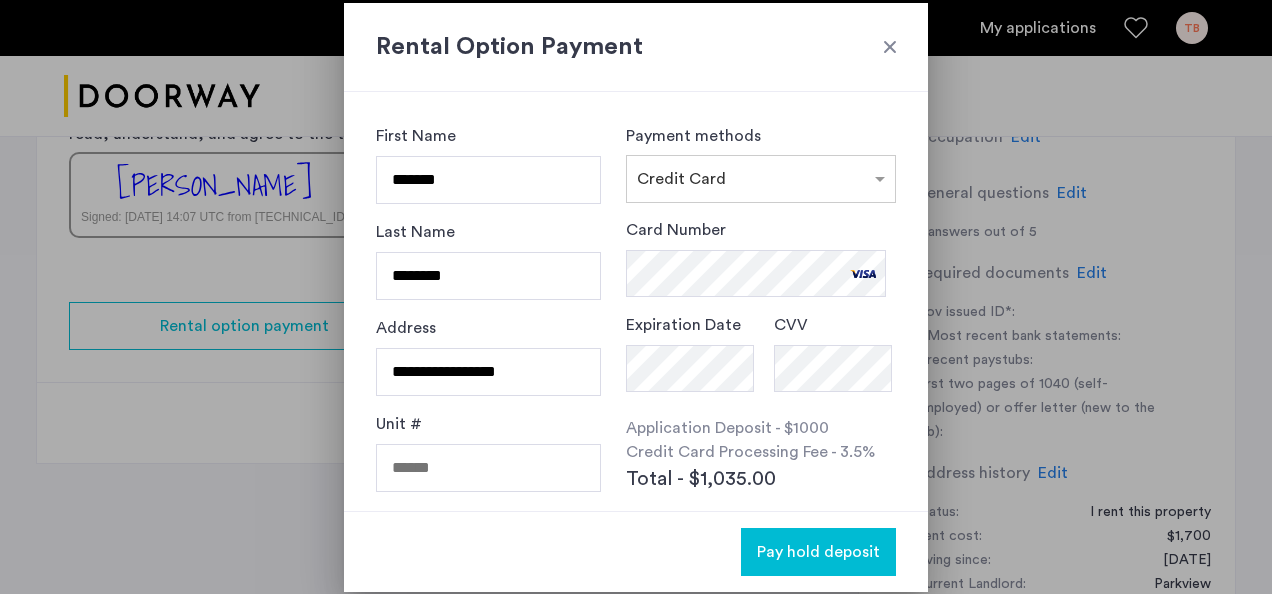 click on "Credit Card Processing Fee - 3.5%" at bounding box center (761, 452) 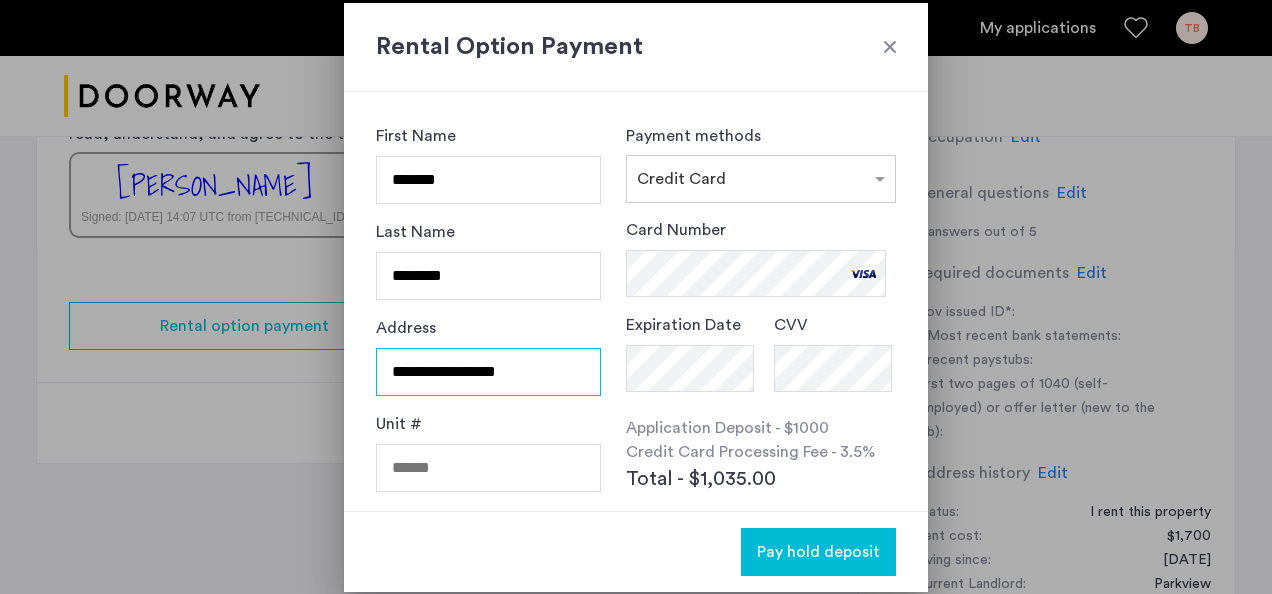 drag, startPoint x: 552, startPoint y: 381, endPoint x: 272, endPoint y: 355, distance: 281.20456 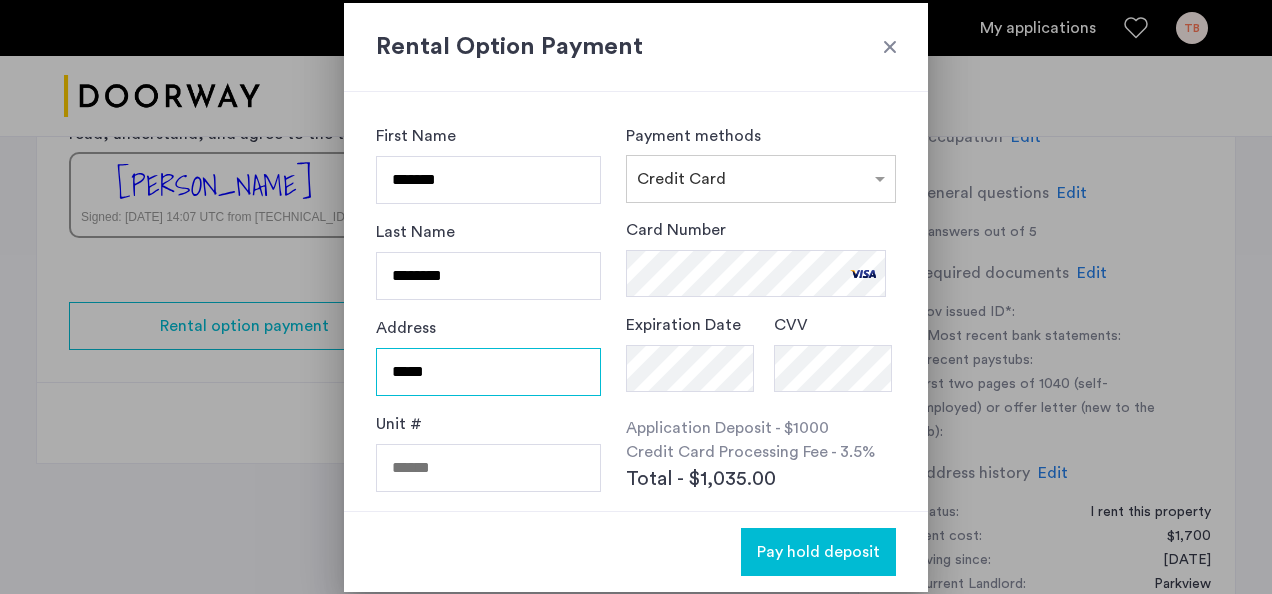 type on "**********" 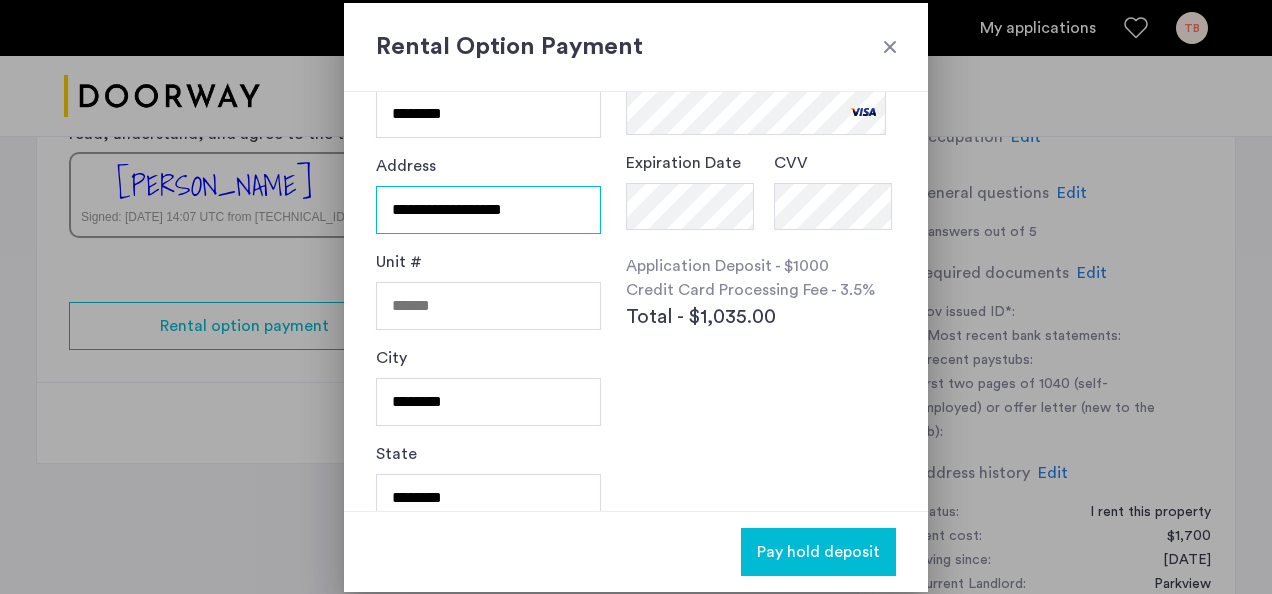 scroll, scrollTop: 280, scrollLeft: 0, axis: vertical 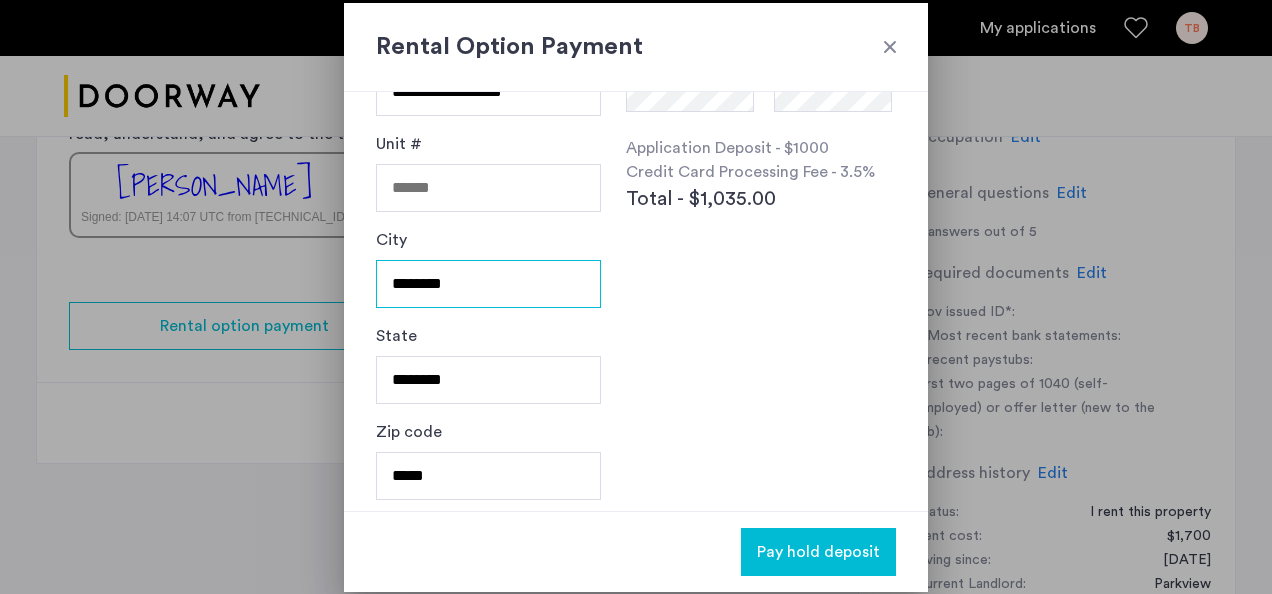 click on "********" at bounding box center (488, 284) 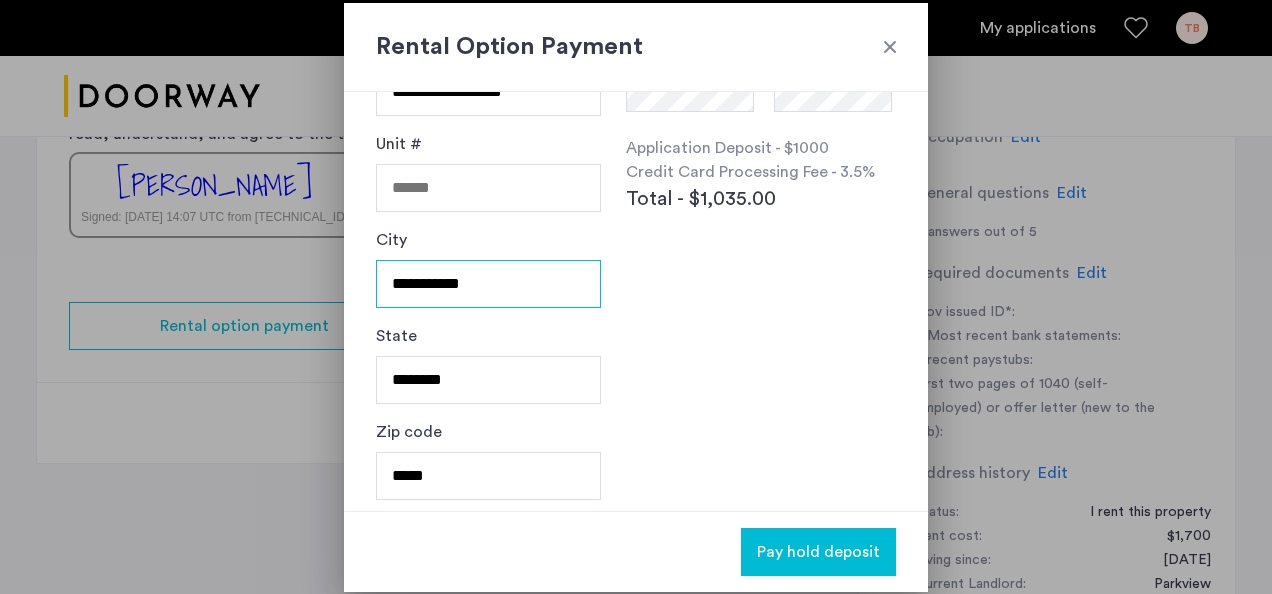 type on "**********" 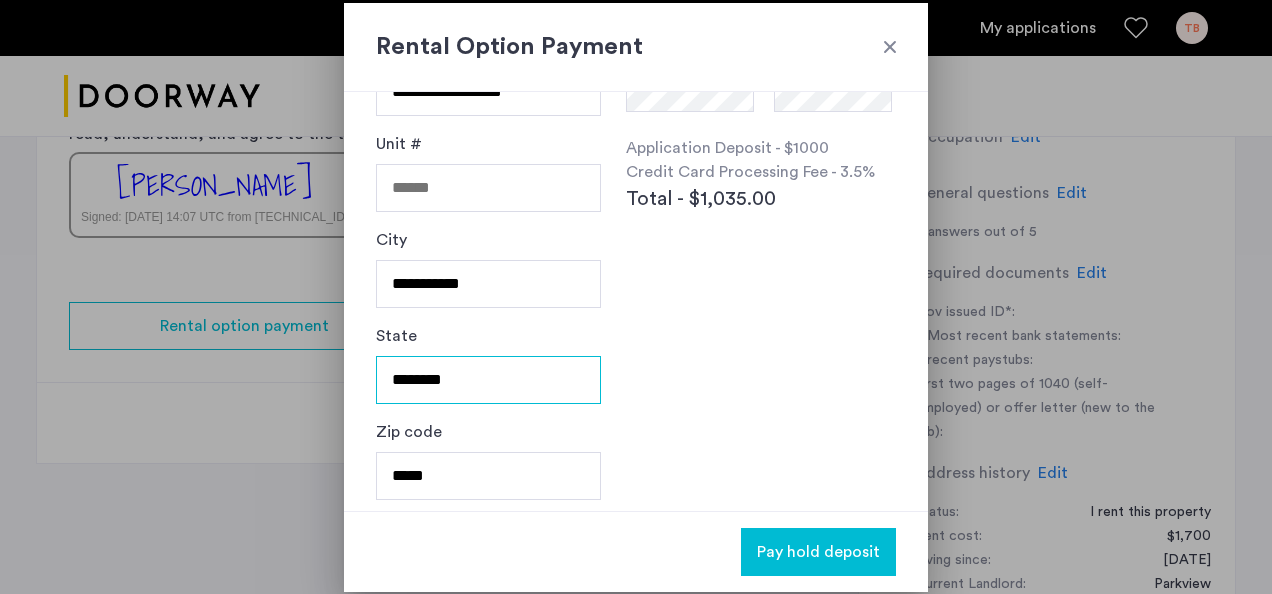 type on "********" 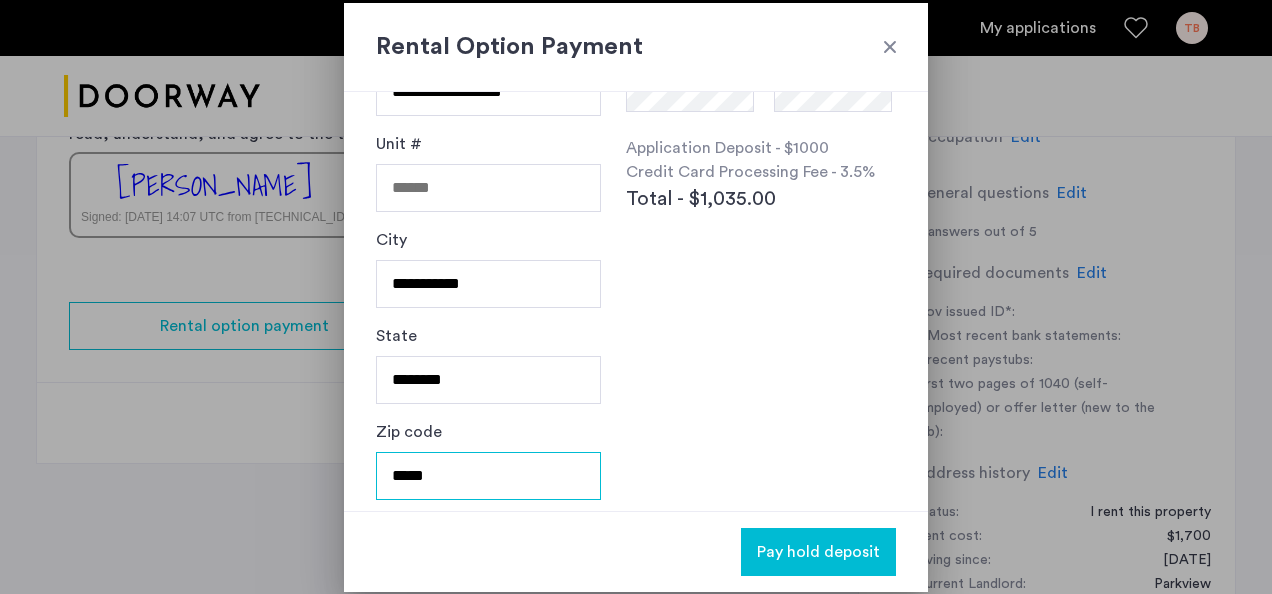 type on "*****" 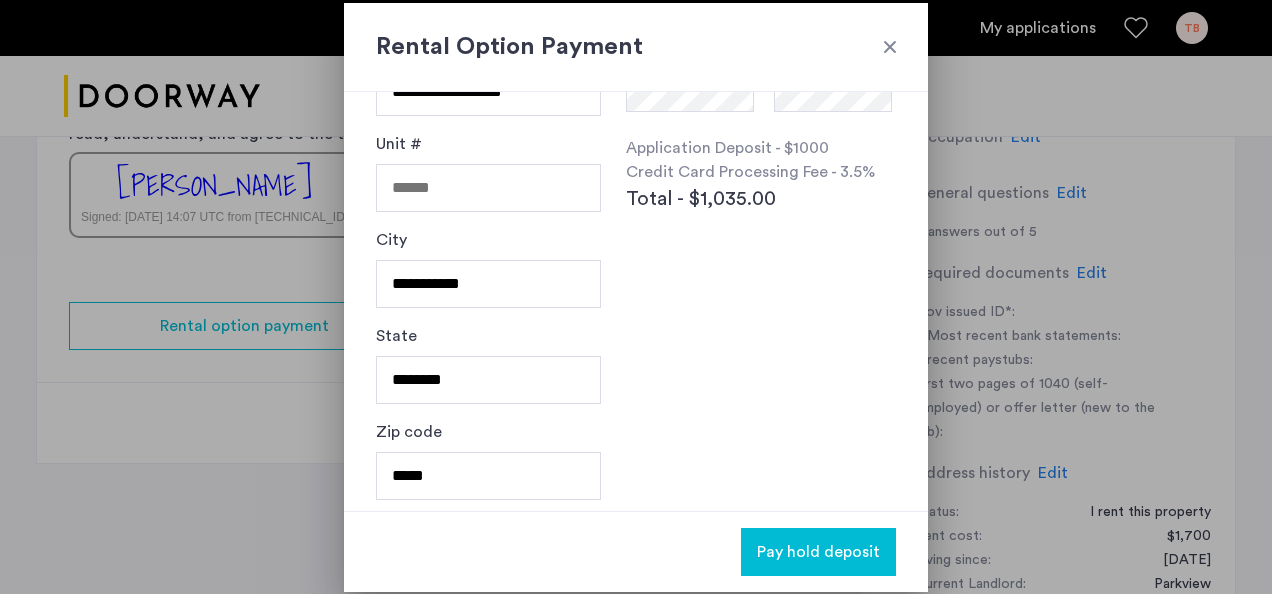 click on "**********" at bounding box center (636, 301) 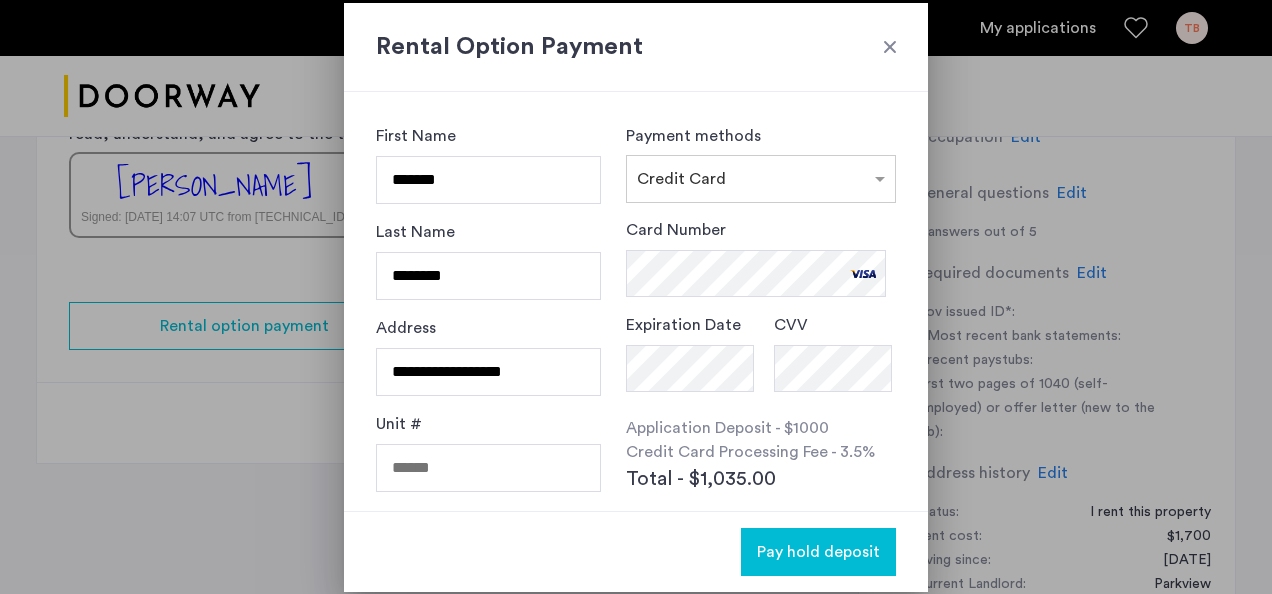 scroll, scrollTop: 280, scrollLeft: 0, axis: vertical 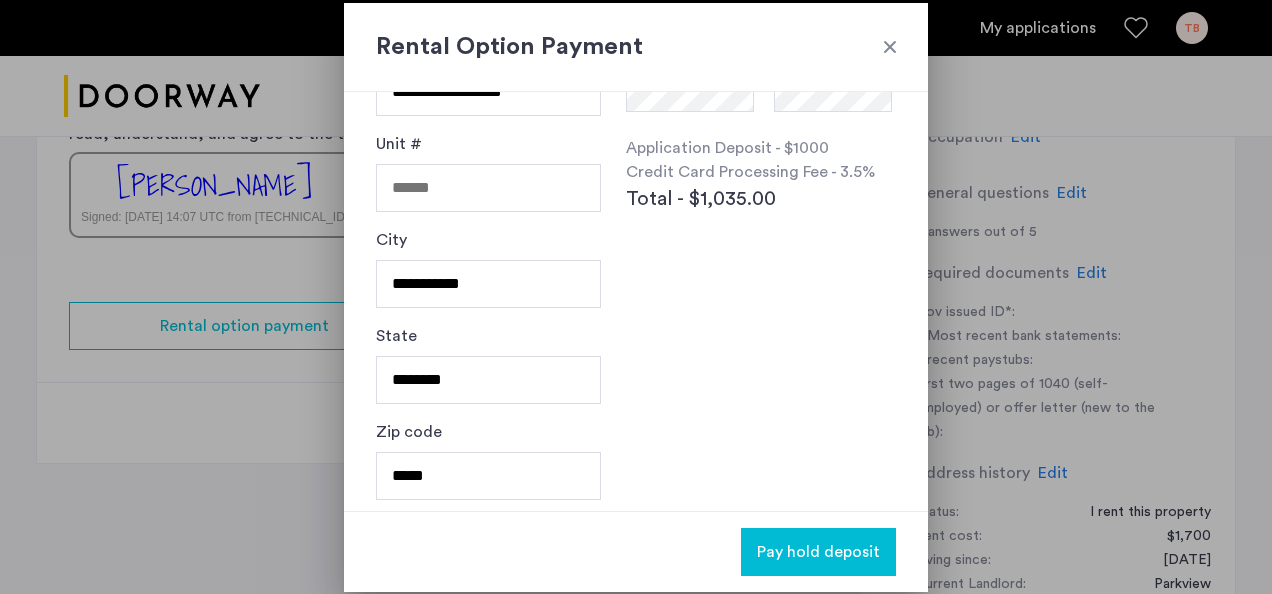 click on "Pay hold deposit" at bounding box center [818, 552] 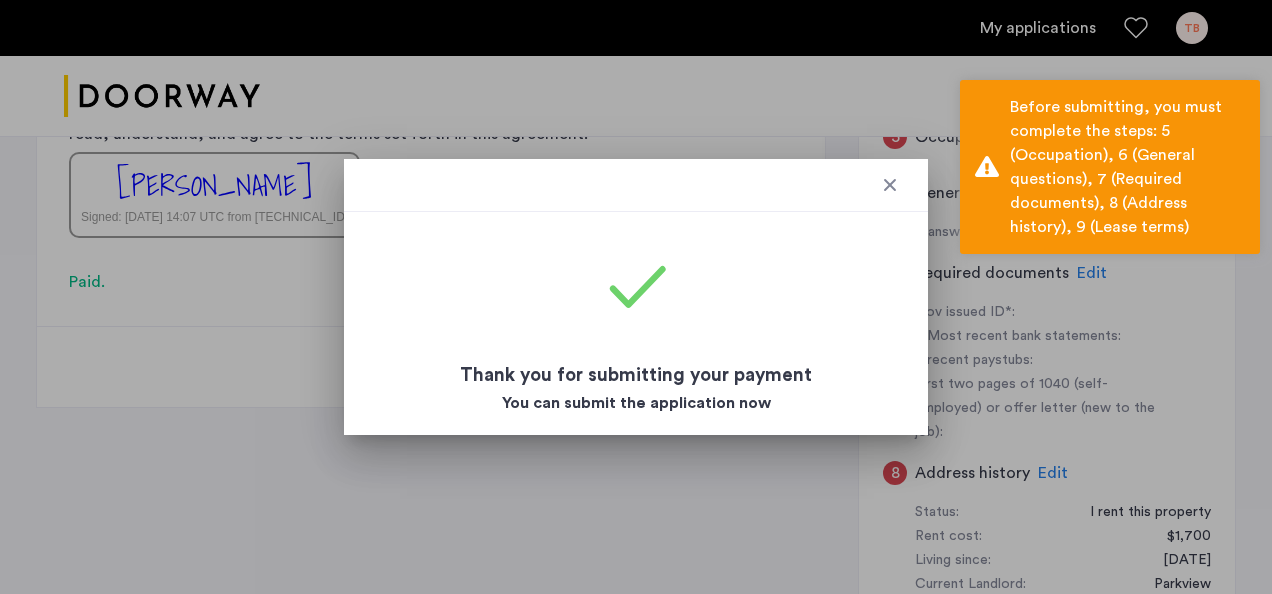 click at bounding box center (890, 185) 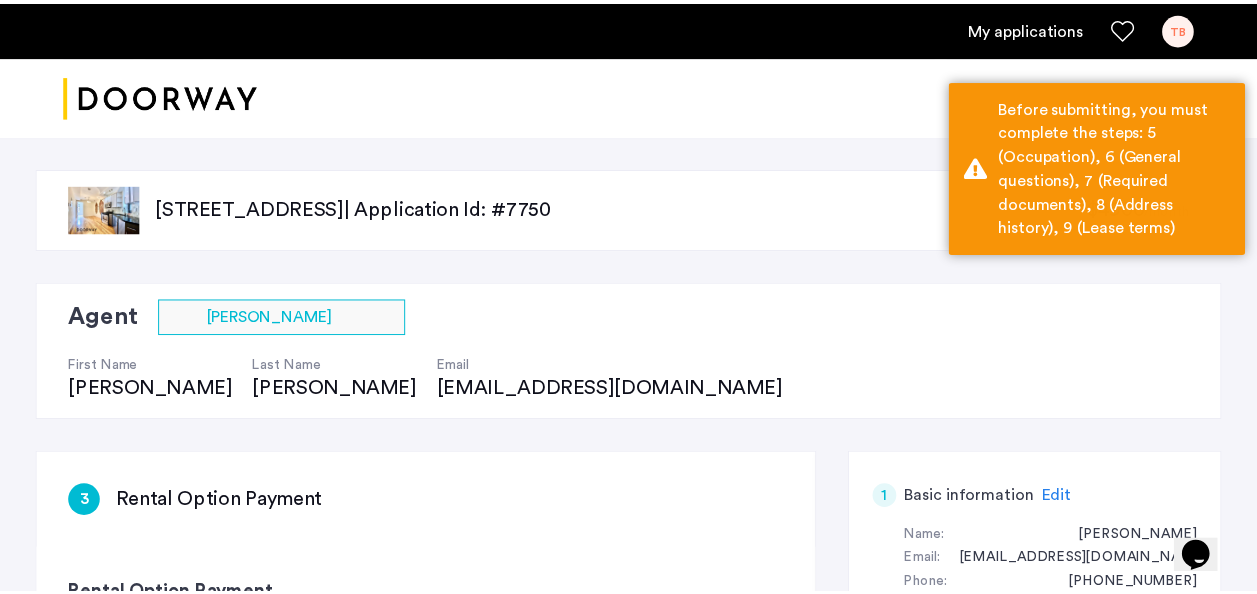 scroll, scrollTop: 727, scrollLeft: 0, axis: vertical 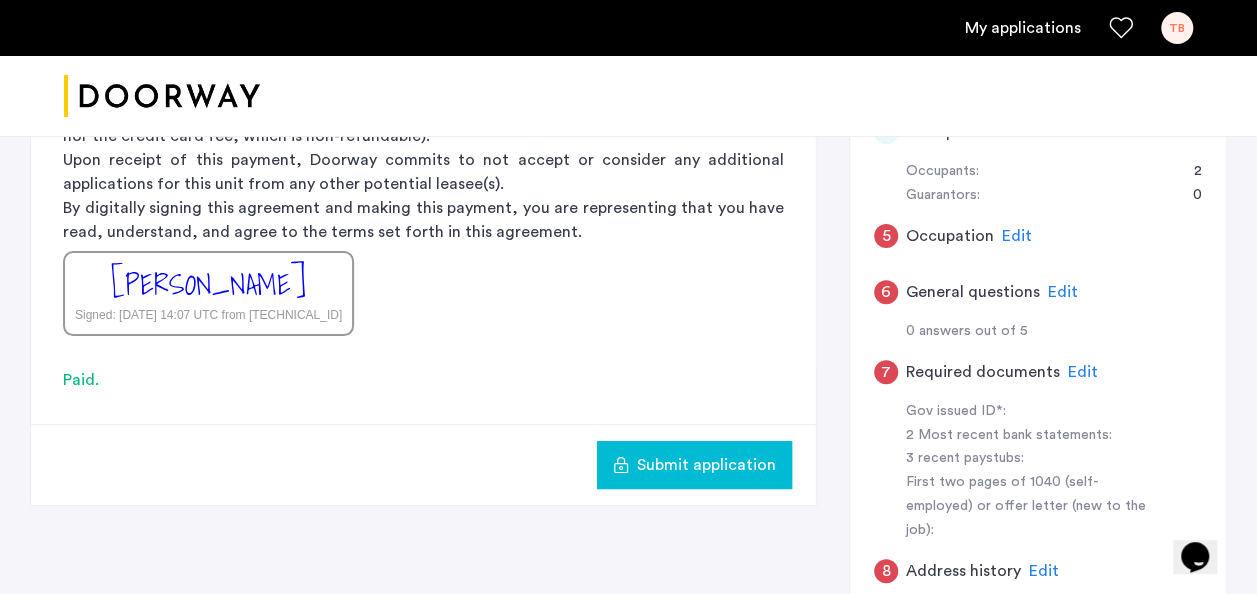 click on "Submit application" 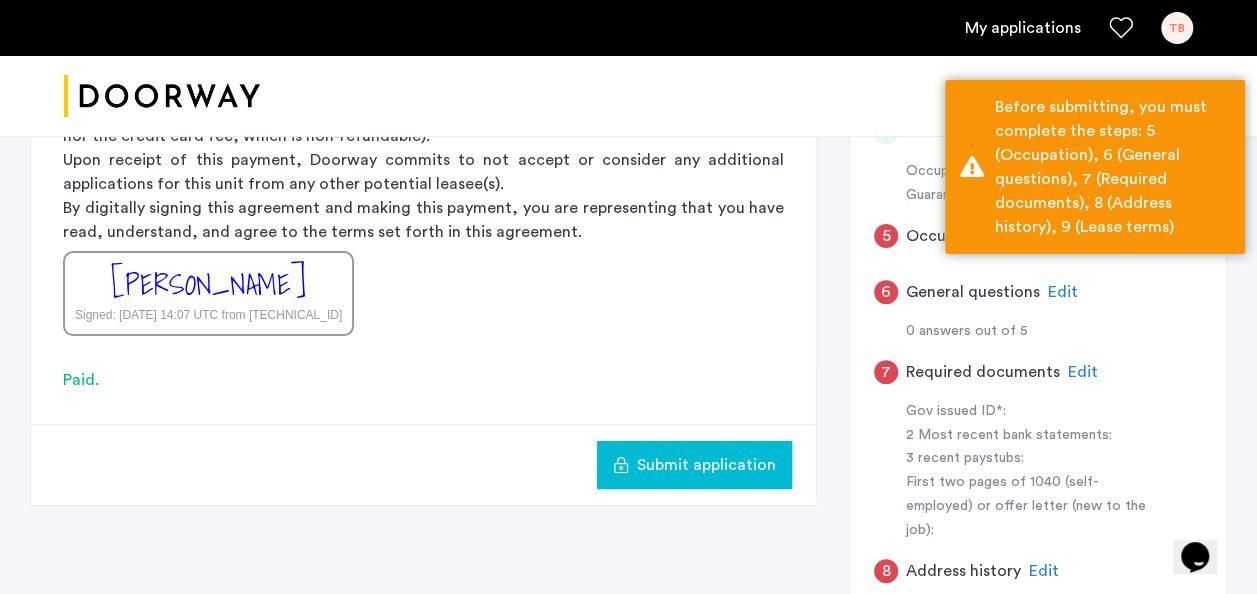 scroll, scrollTop: 515, scrollLeft: 0, axis: vertical 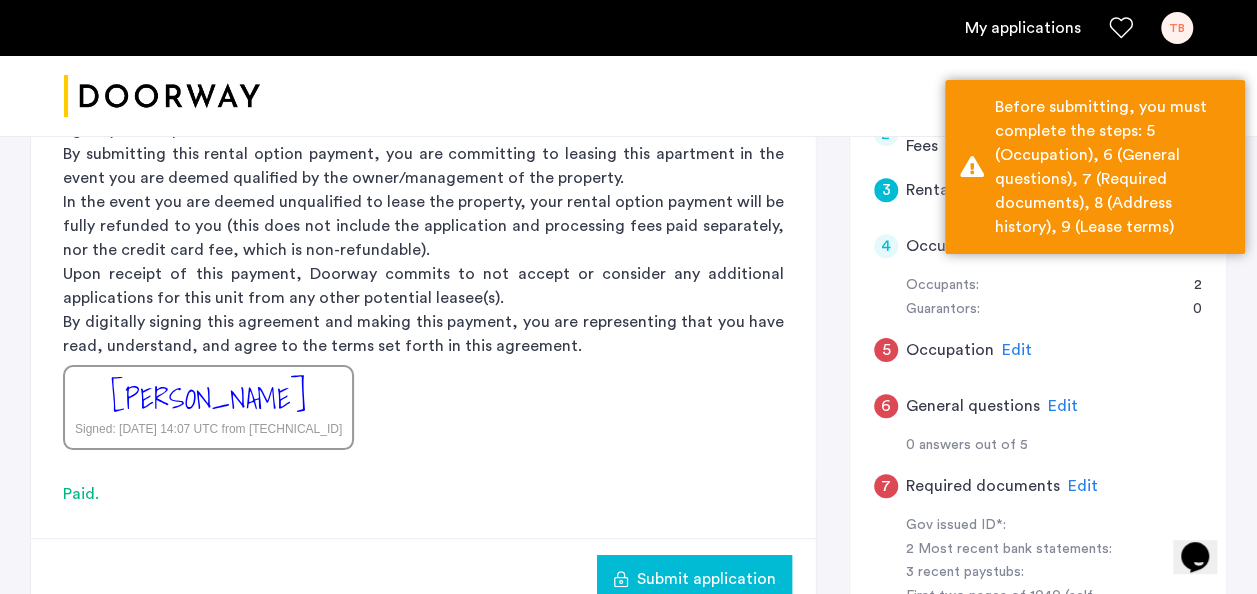 click on "Edit" 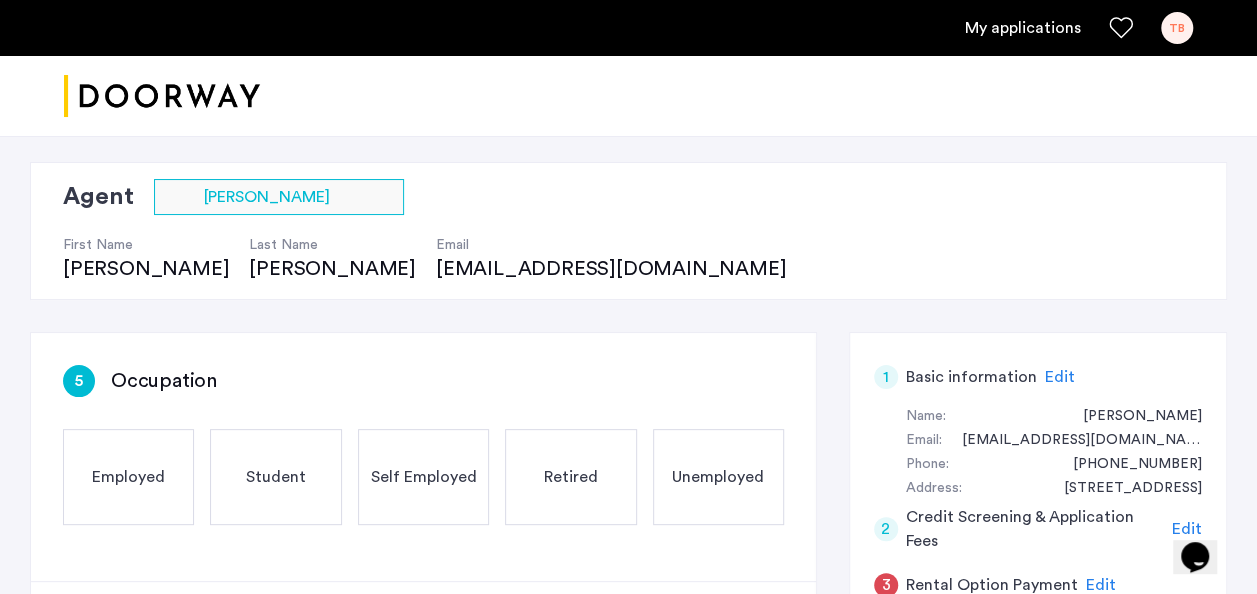 scroll, scrollTop: 121, scrollLeft: 0, axis: vertical 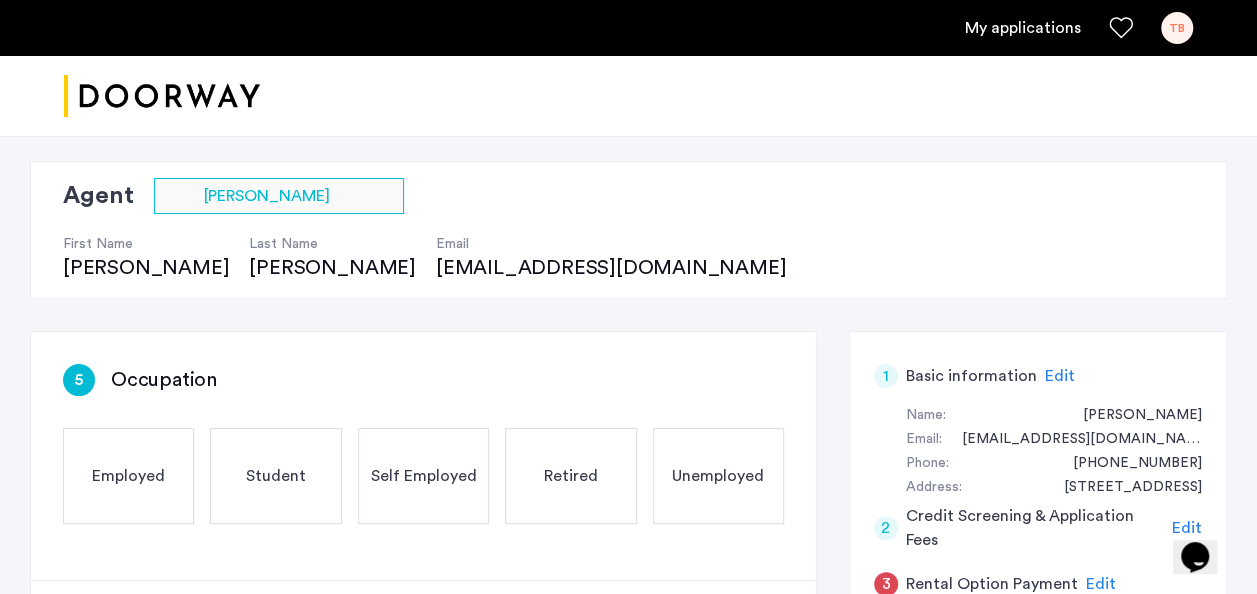 click on "Employed" 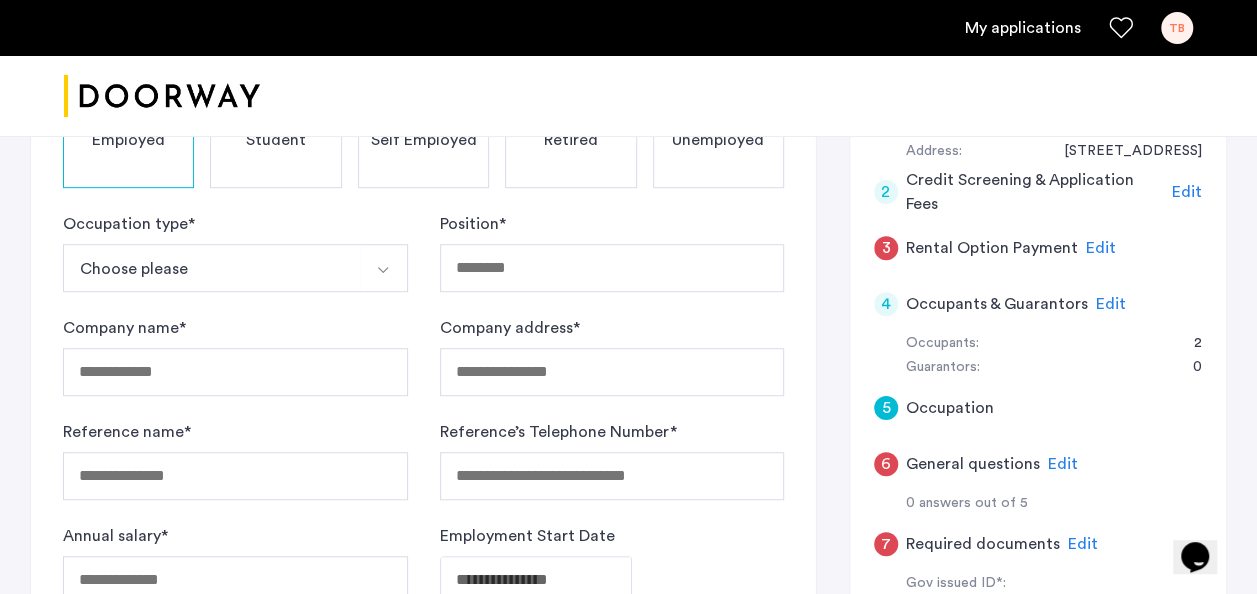 scroll, scrollTop: 459, scrollLeft: 0, axis: vertical 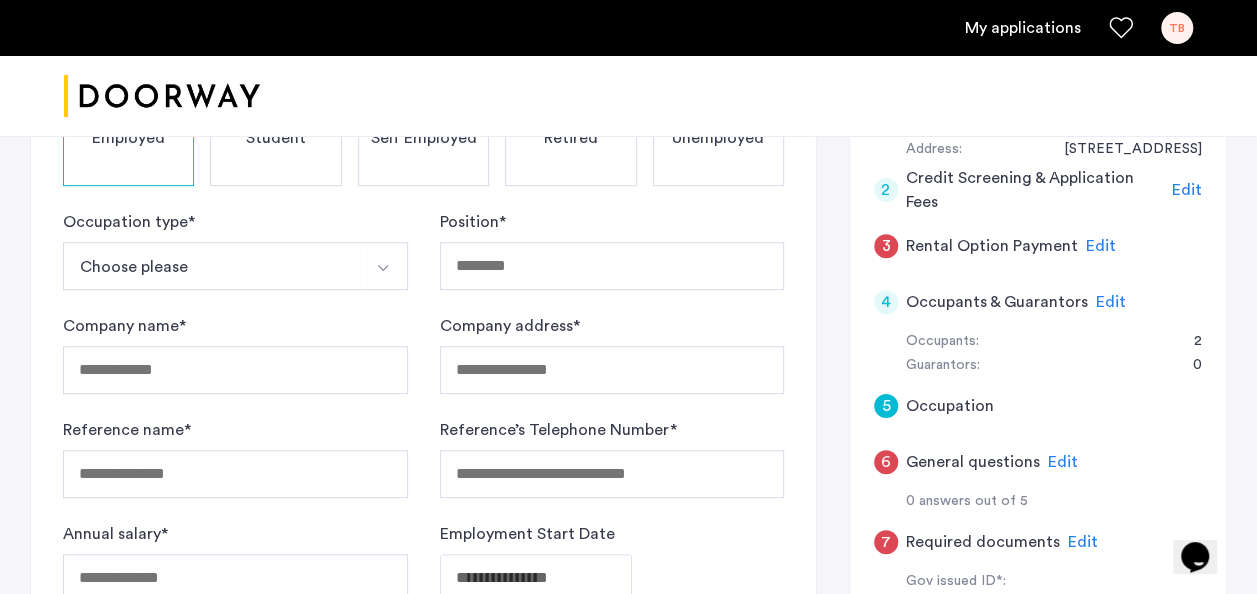 click on "Choose please" at bounding box center (212, 266) 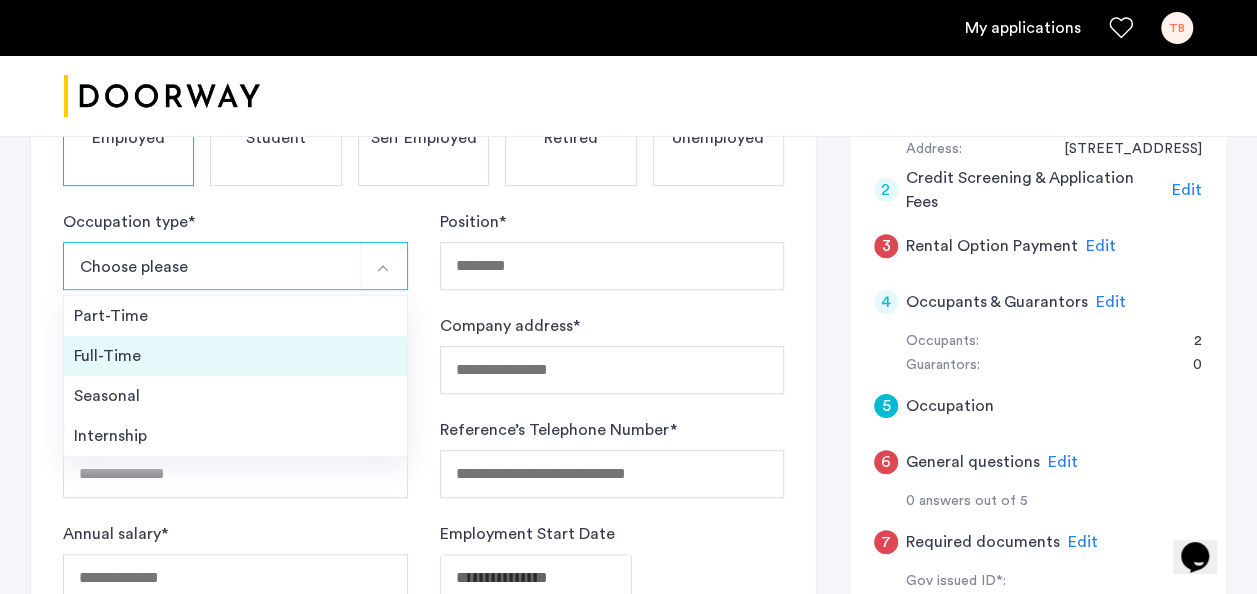 click on "Full-Time" at bounding box center (235, 356) 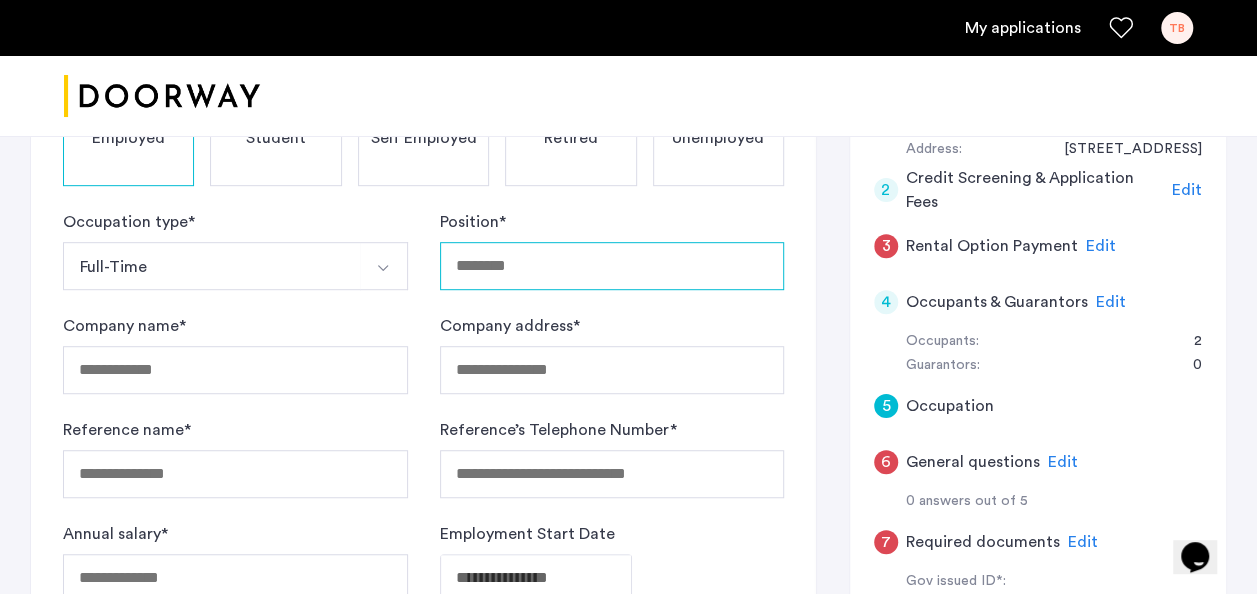 click on "Position  *" at bounding box center (612, 266) 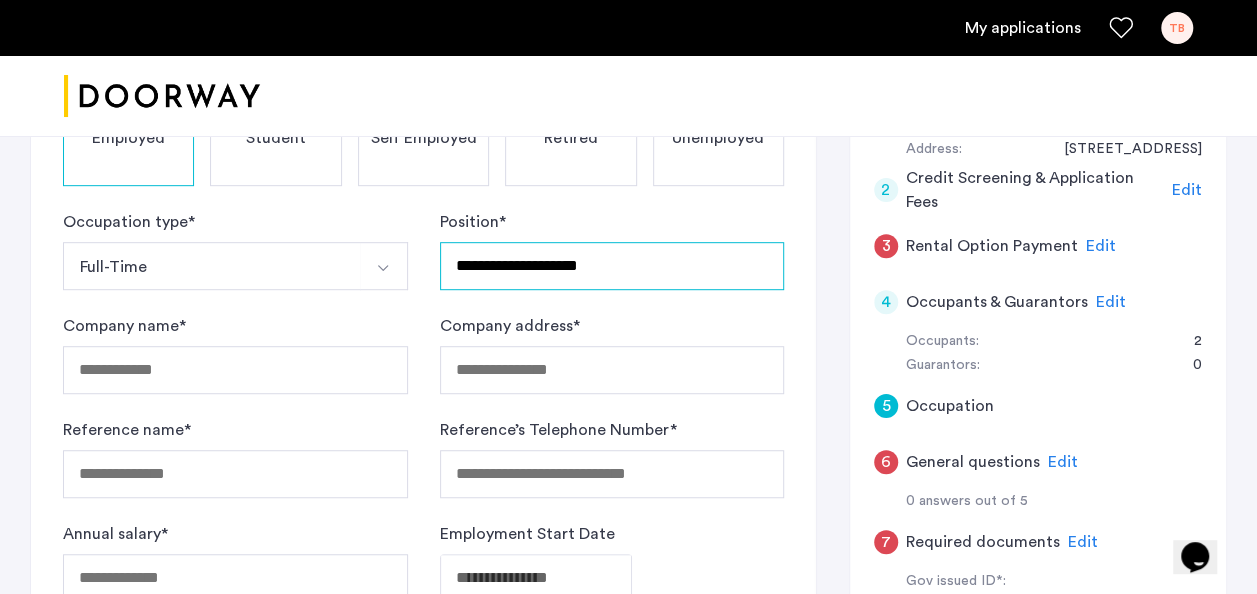 type on "**********" 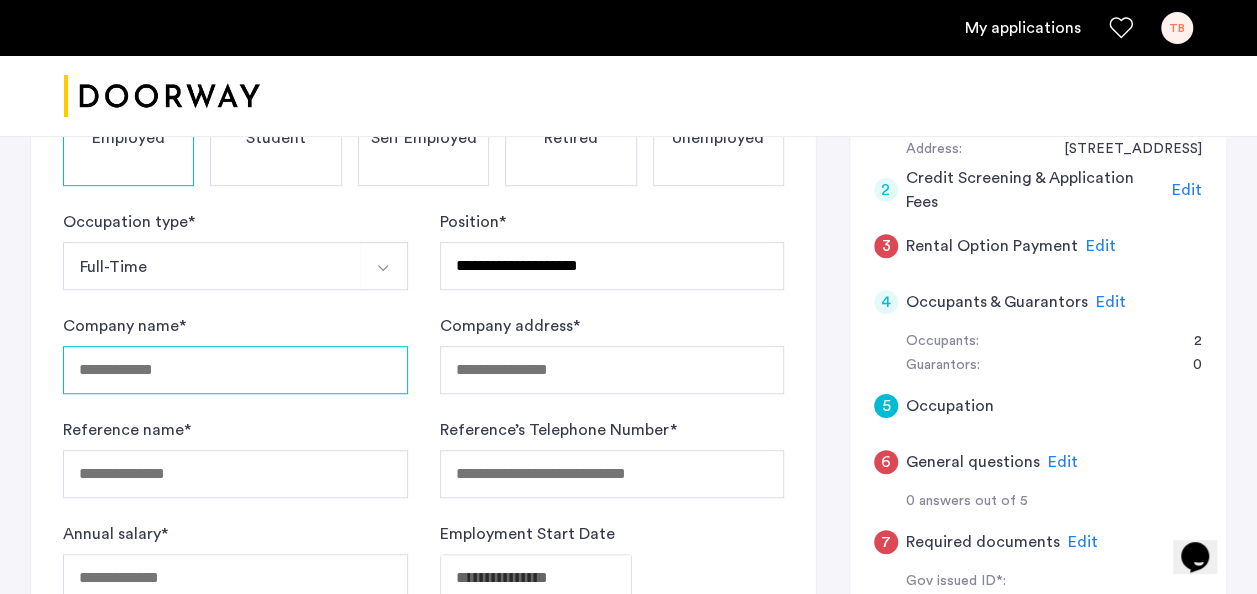 click on "Company name  *" at bounding box center (235, 370) 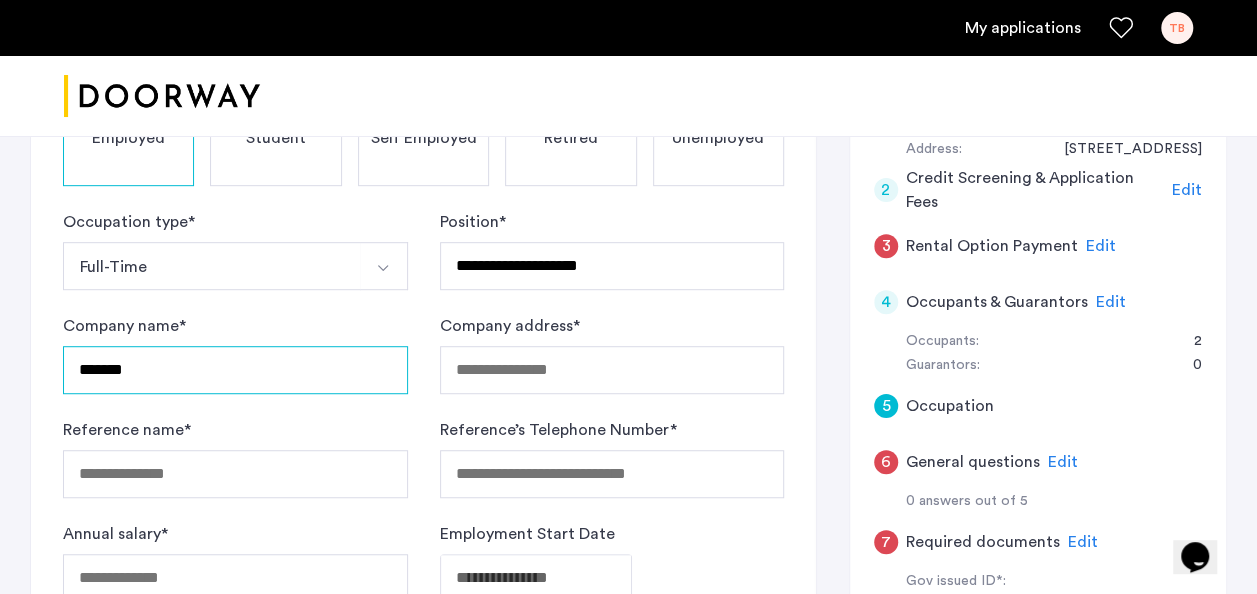 type on "*******" 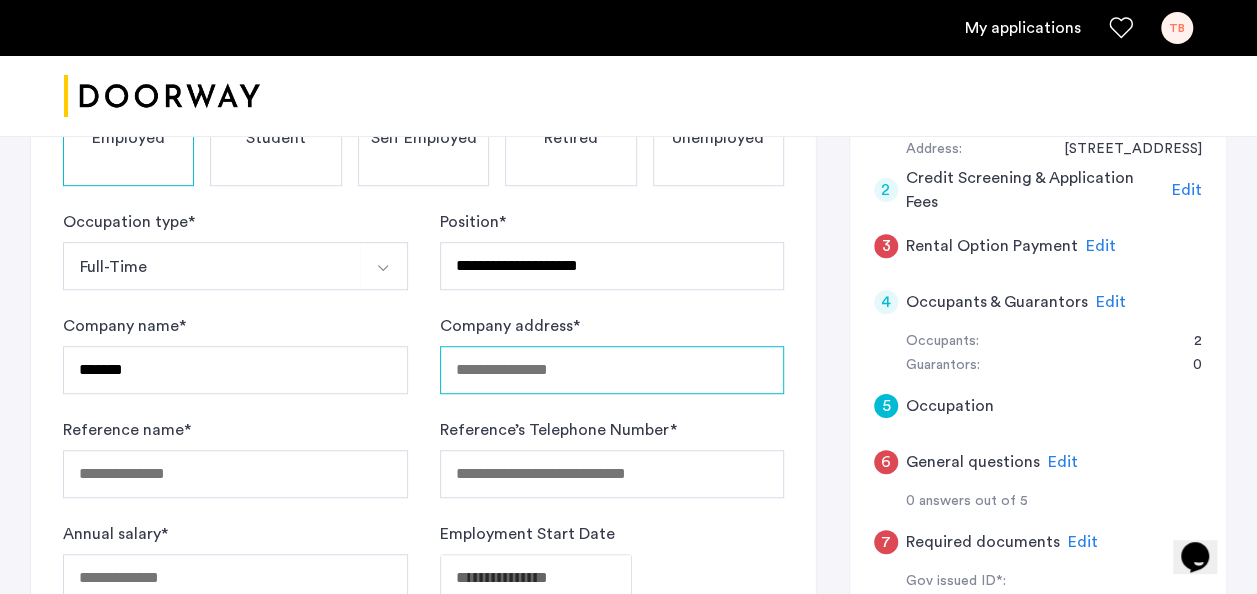 click on "Company address  *" at bounding box center [612, 370] 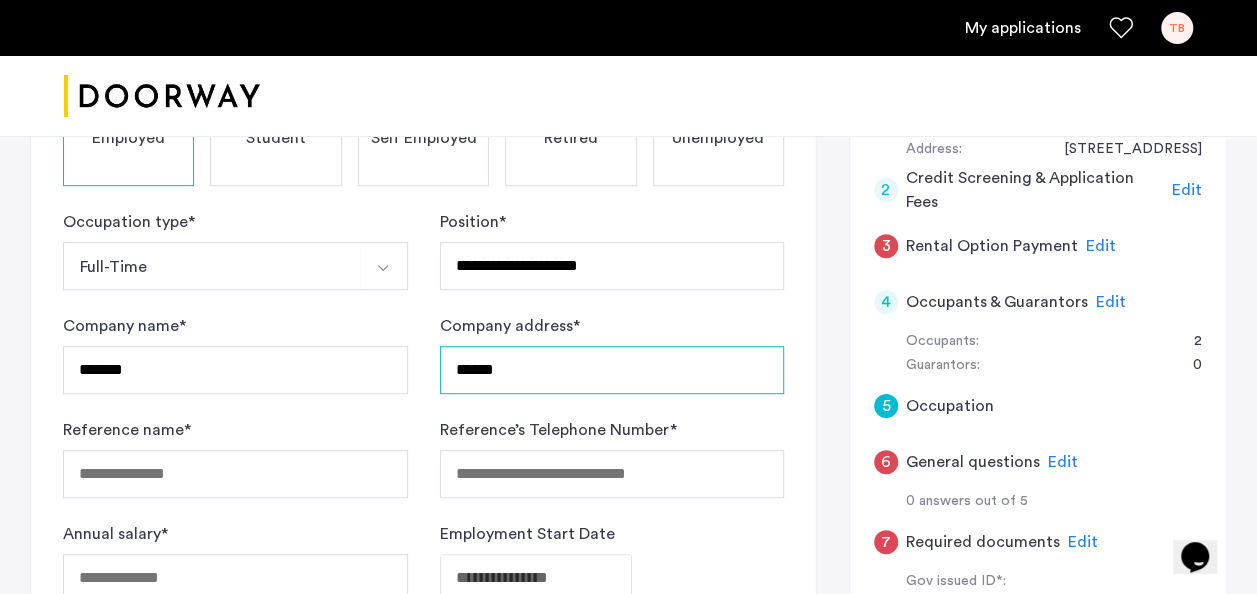 type on "**********" 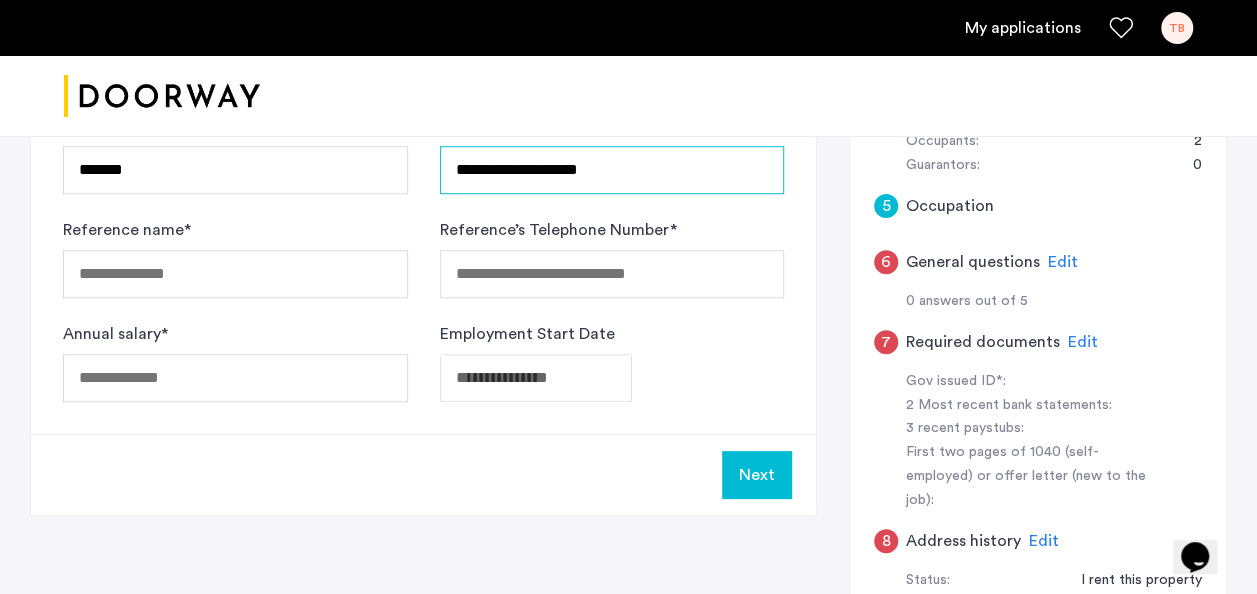scroll, scrollTop: 660, scrollLeft: 0, axis: vertical 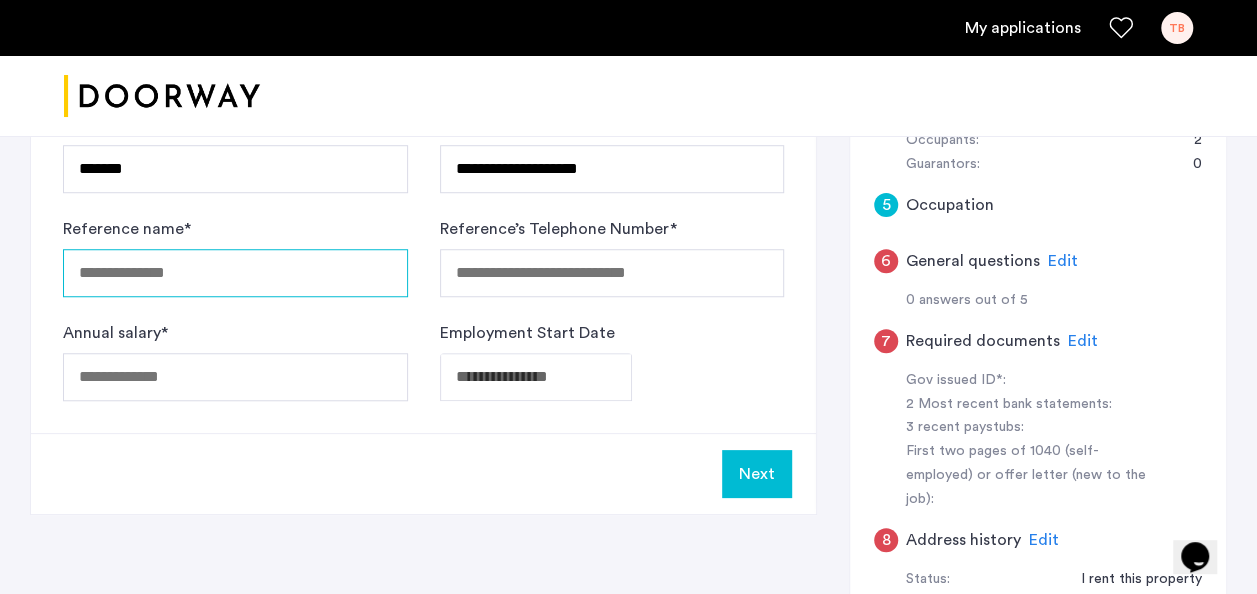 click on "Reference name  *" at bounding box center (235, 273) 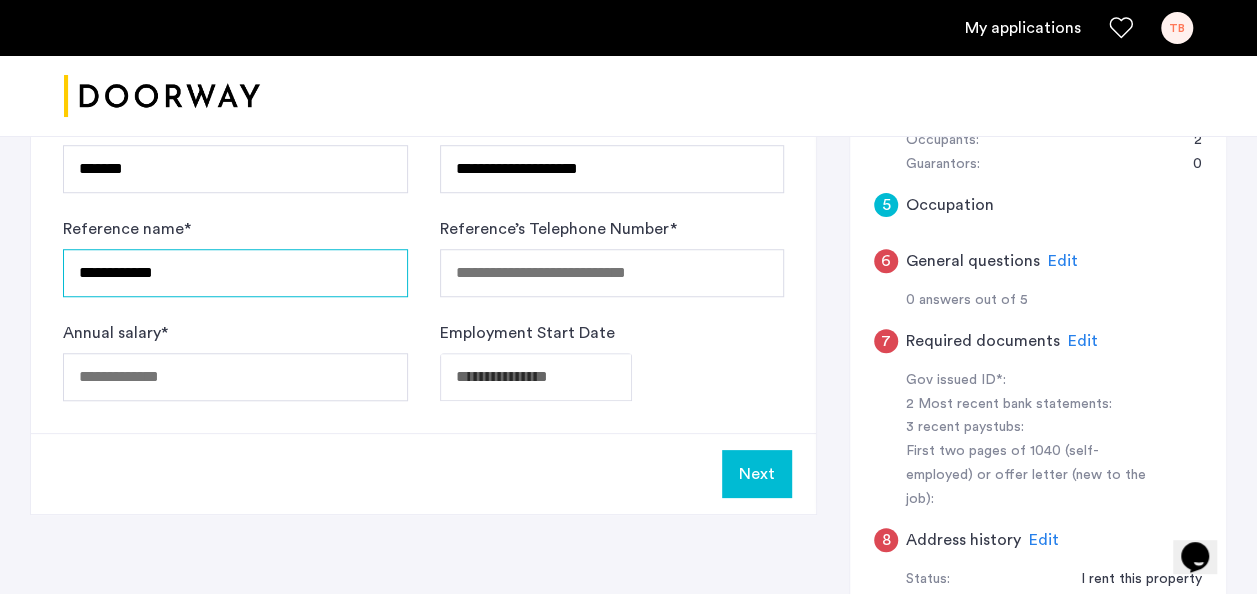 type on "**********" 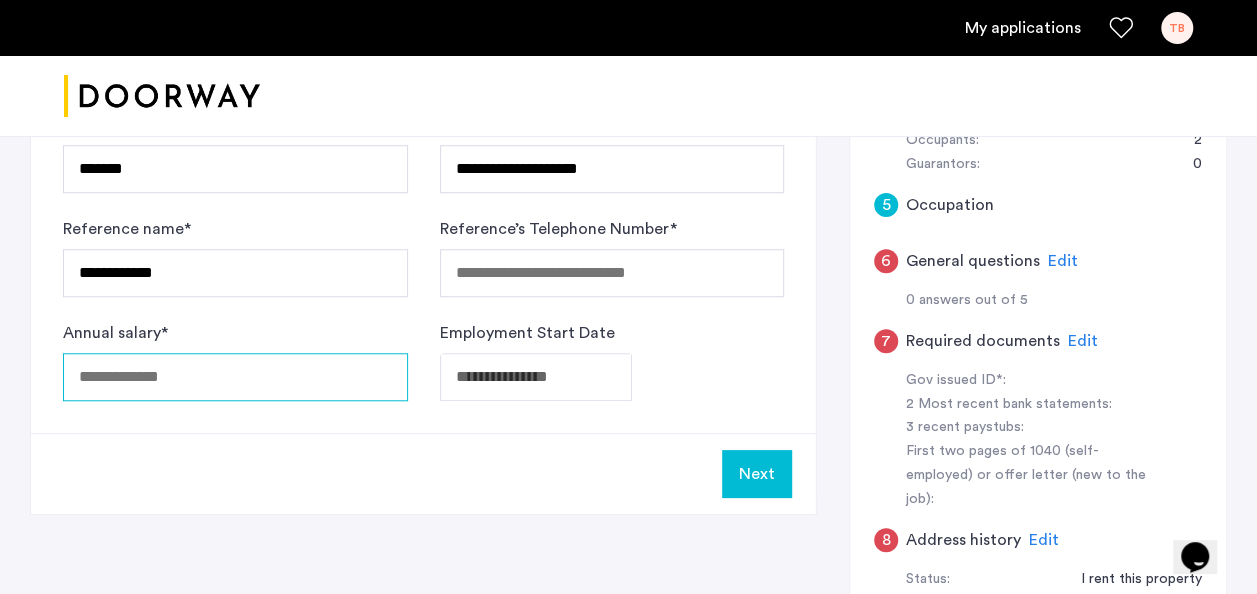 click on "Annual salary  *" at bounding box center [235, 377] 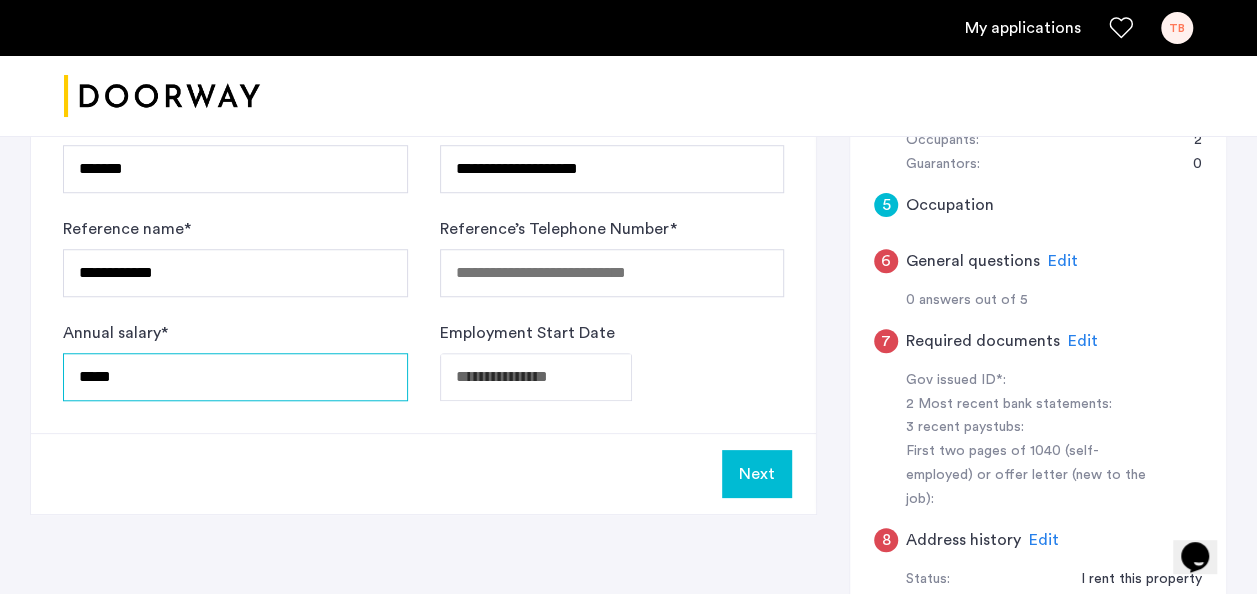 type on "*****" 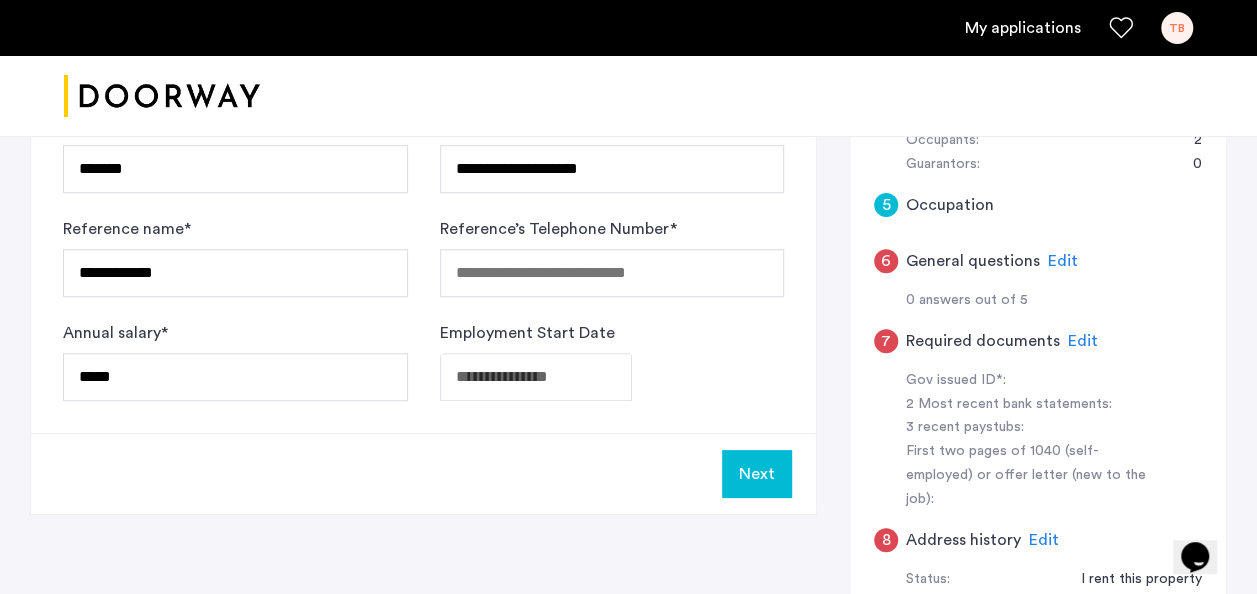 click on "**********" at bounding box center [628, -363] 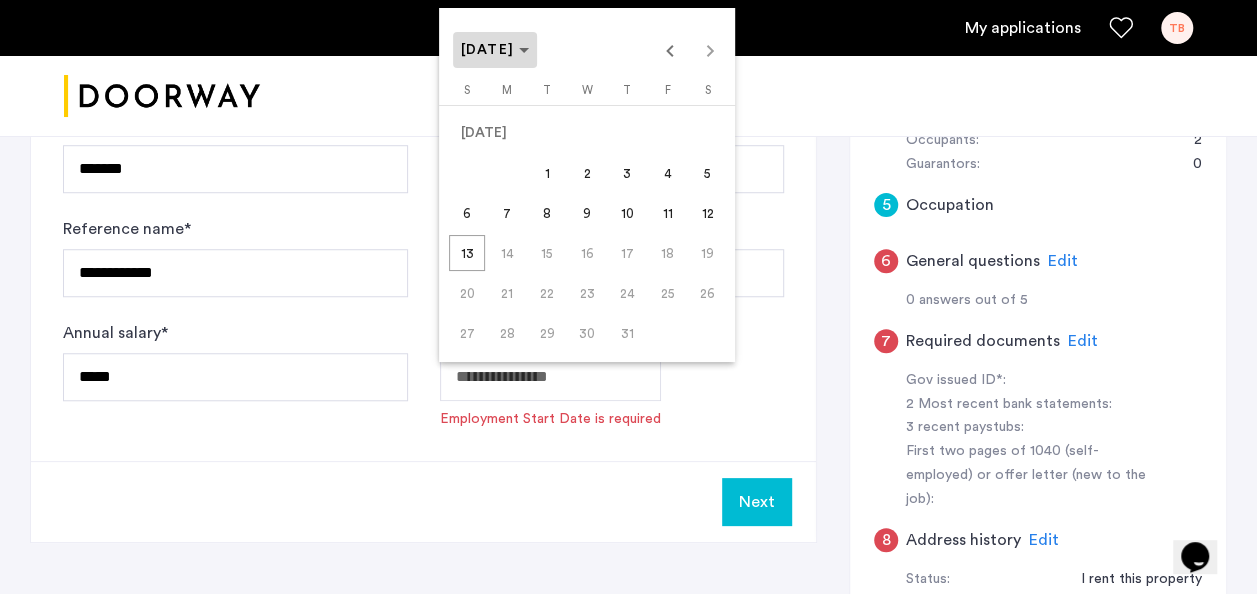 click at bounding box center [495, 50] 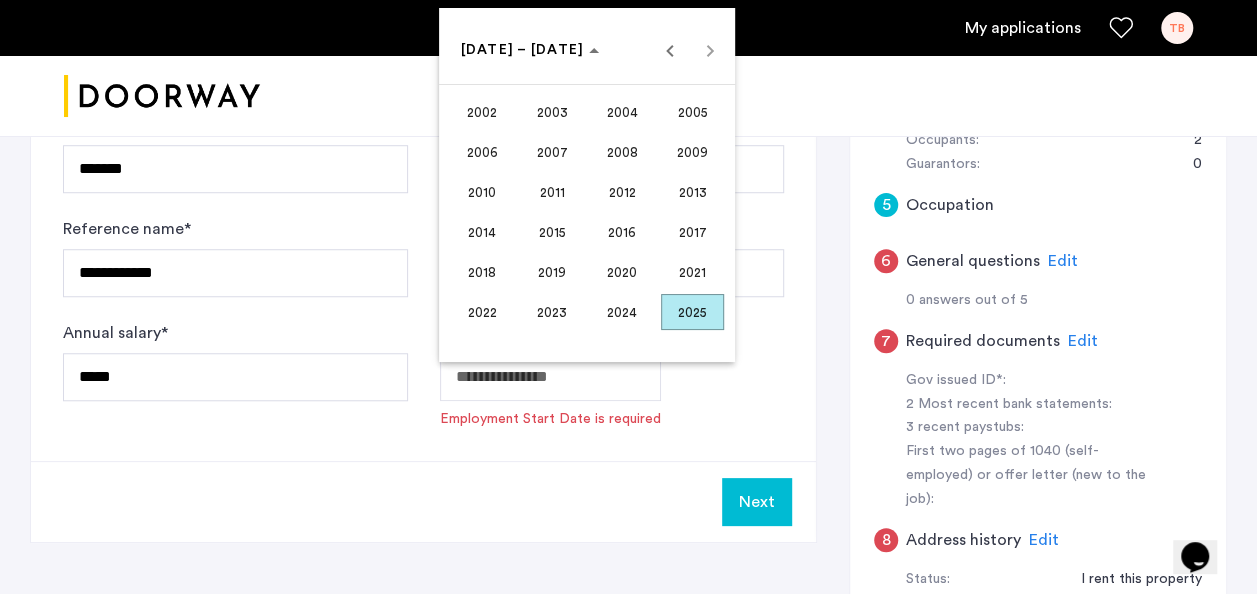 click on "2025" at bounding box center [692, 312] 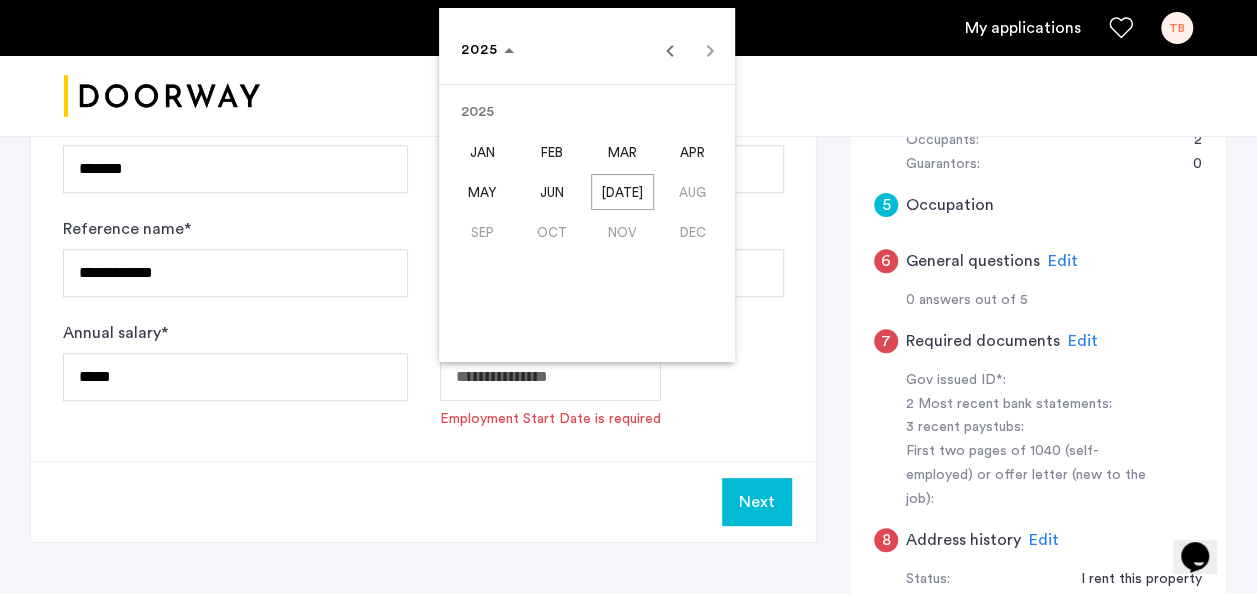 click on "FEB" at bounding box center (552, 152) 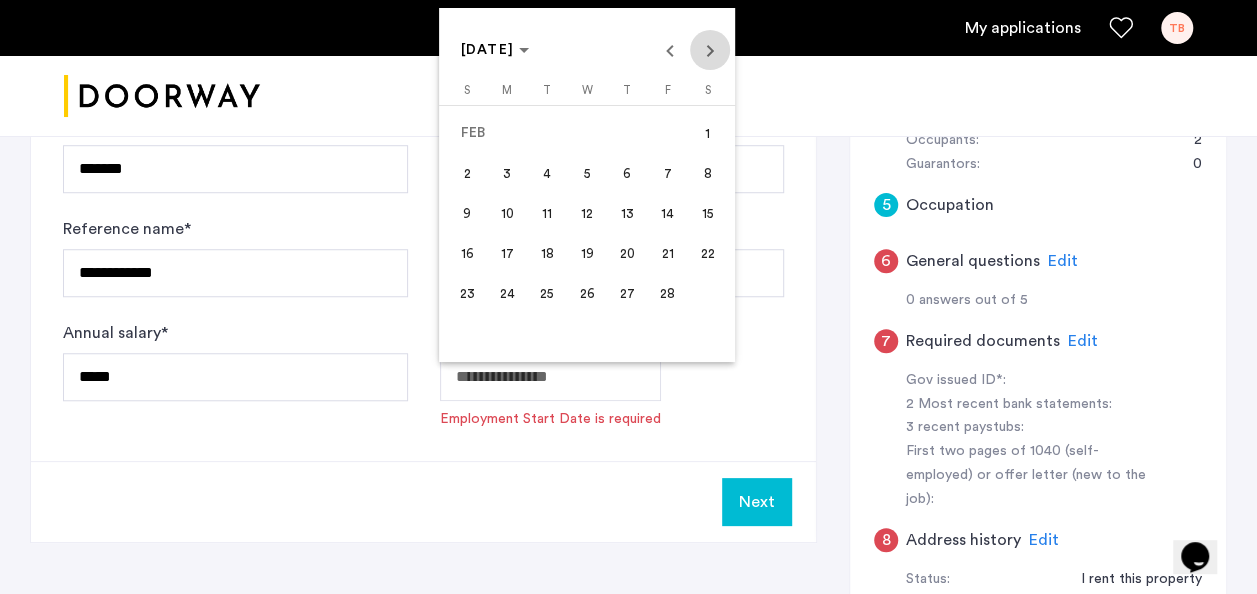 click at bounding box center [710, 50] 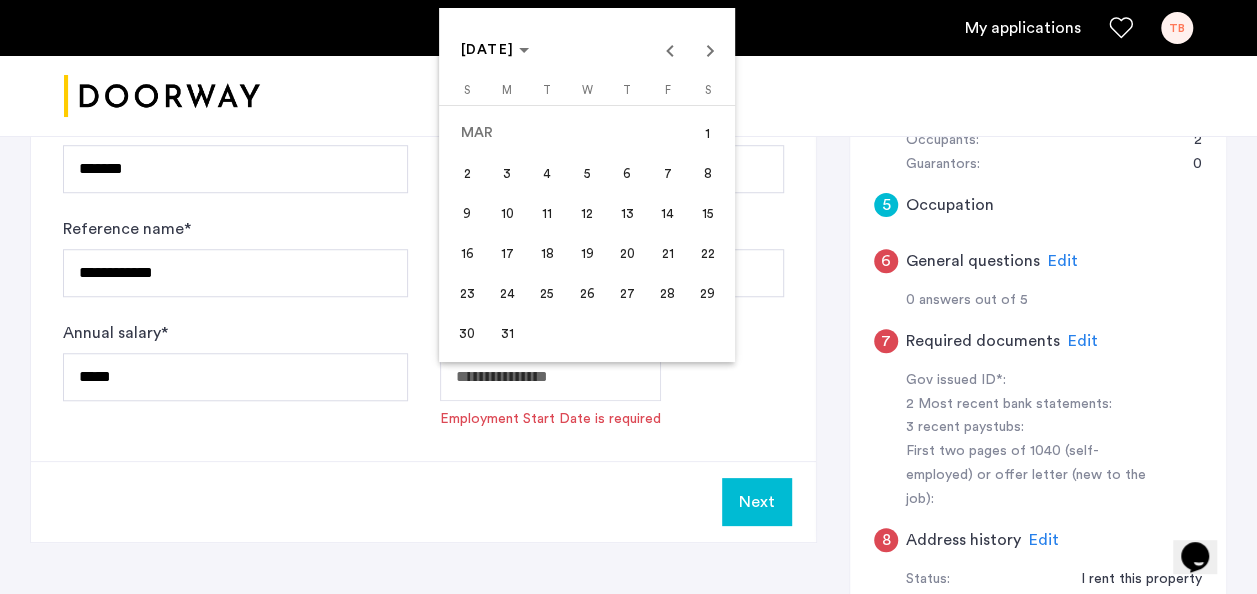 click on "3" at bounding box center (507, 173) 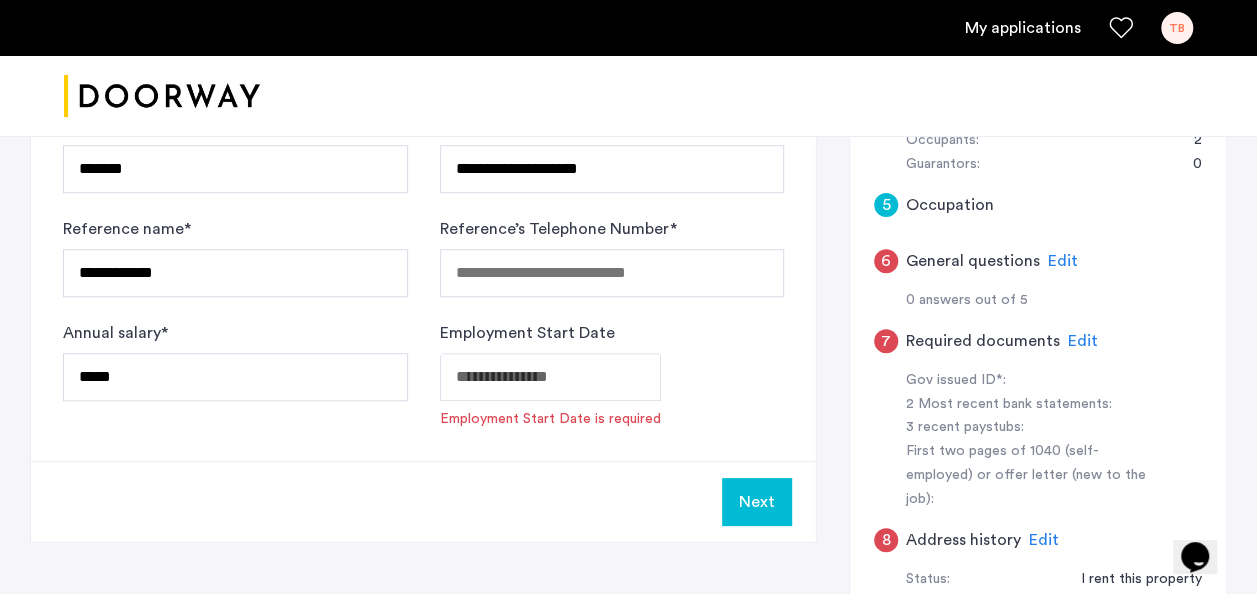 type on "**********" 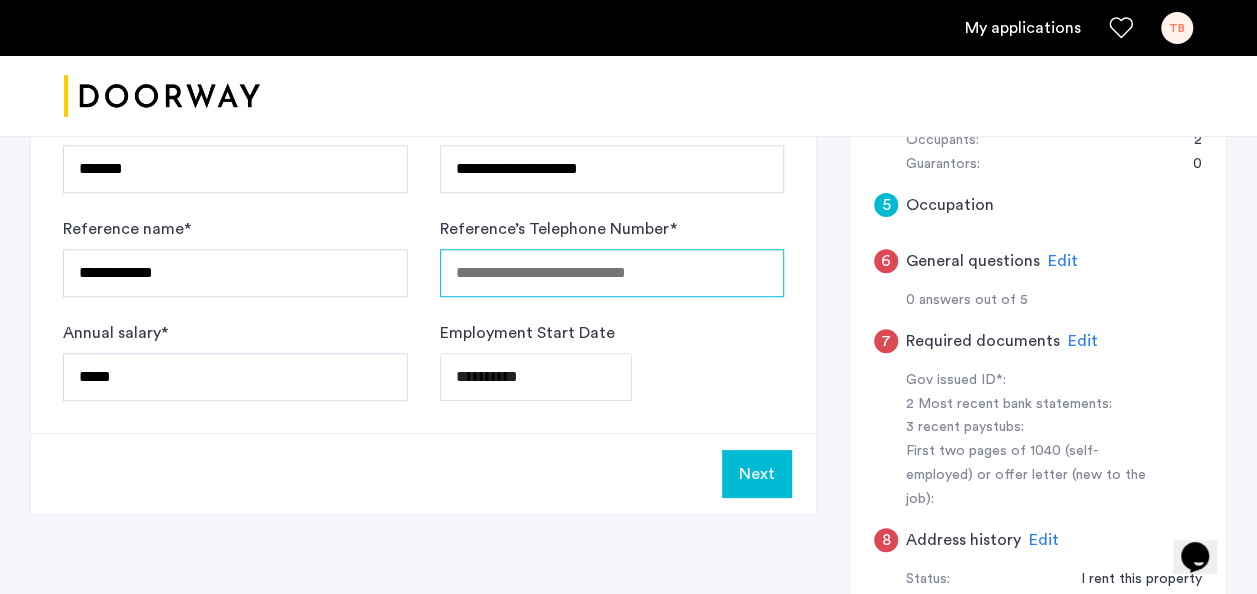 click on "Reference’s Telephone Number  *" at bounding box center (612, 273) 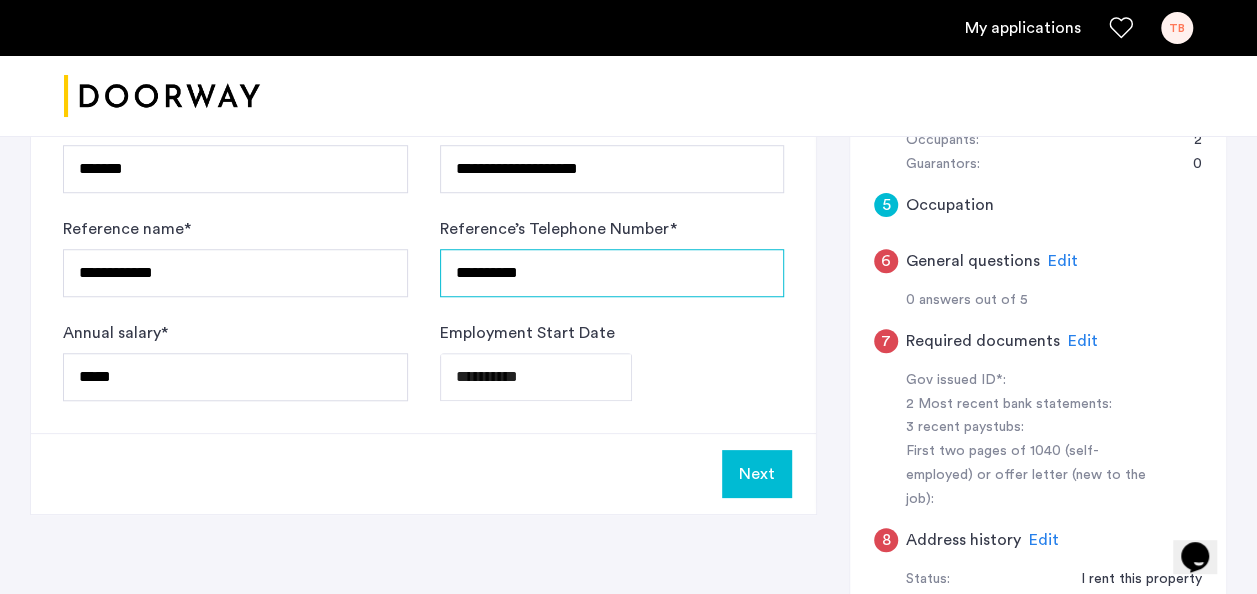 type on "**********" 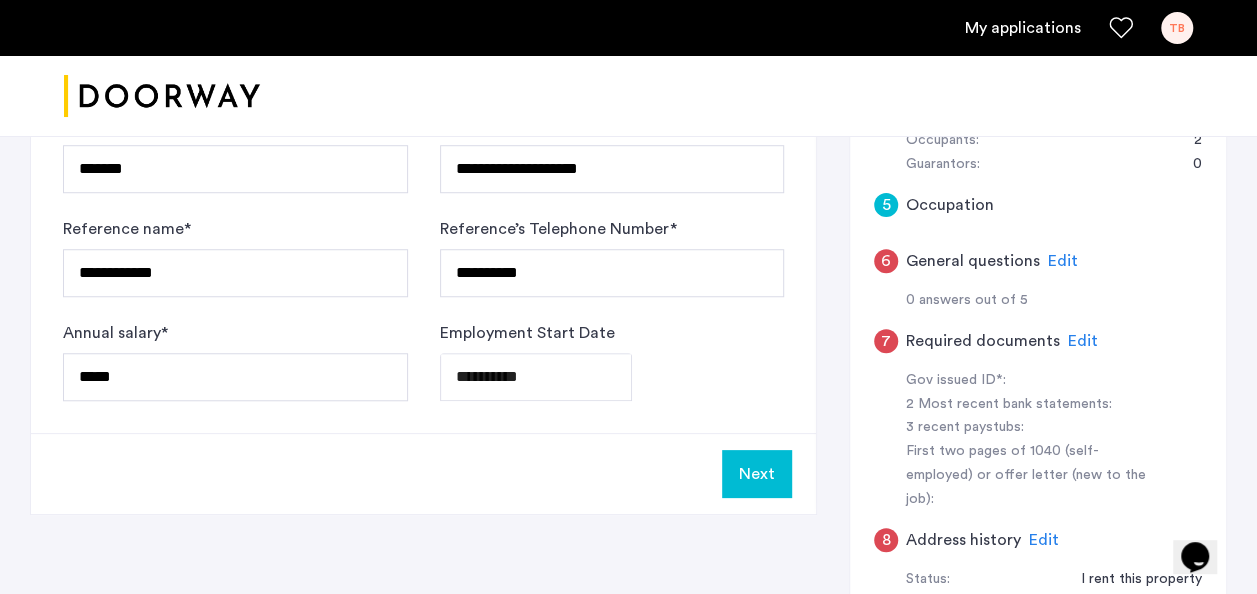 click on "Next" 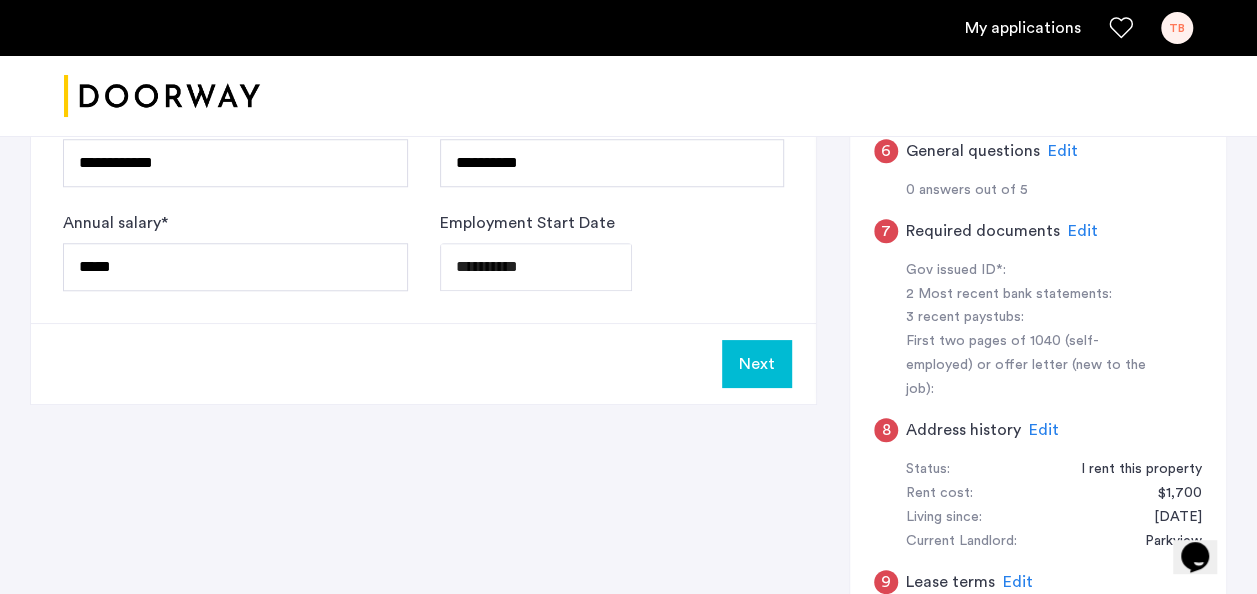 scroll, scrollTop: 768, scrollLeft: 0, axis: vertical 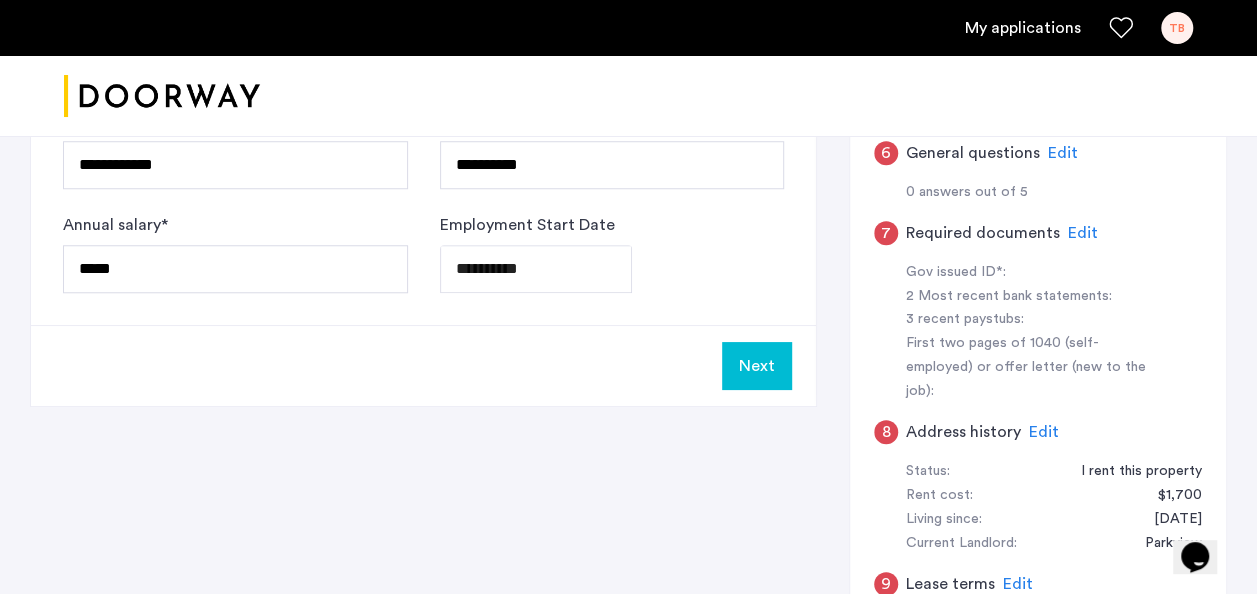 click on "Next" 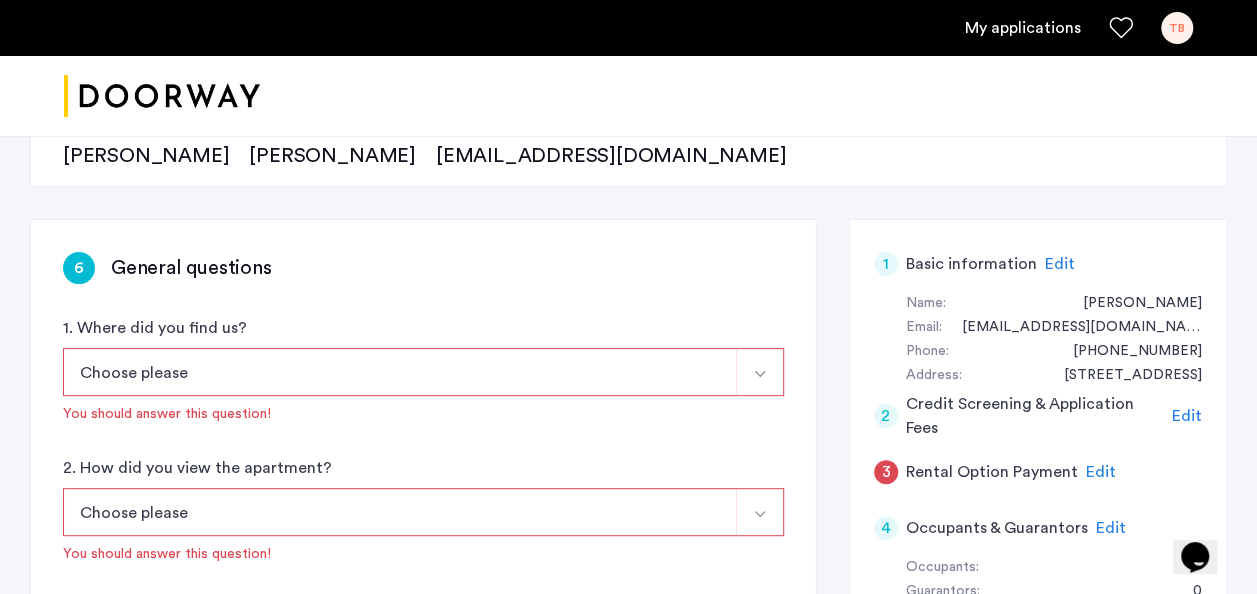 scroll, scrollTop: 248, scrollLeft: 0, axis: vertical 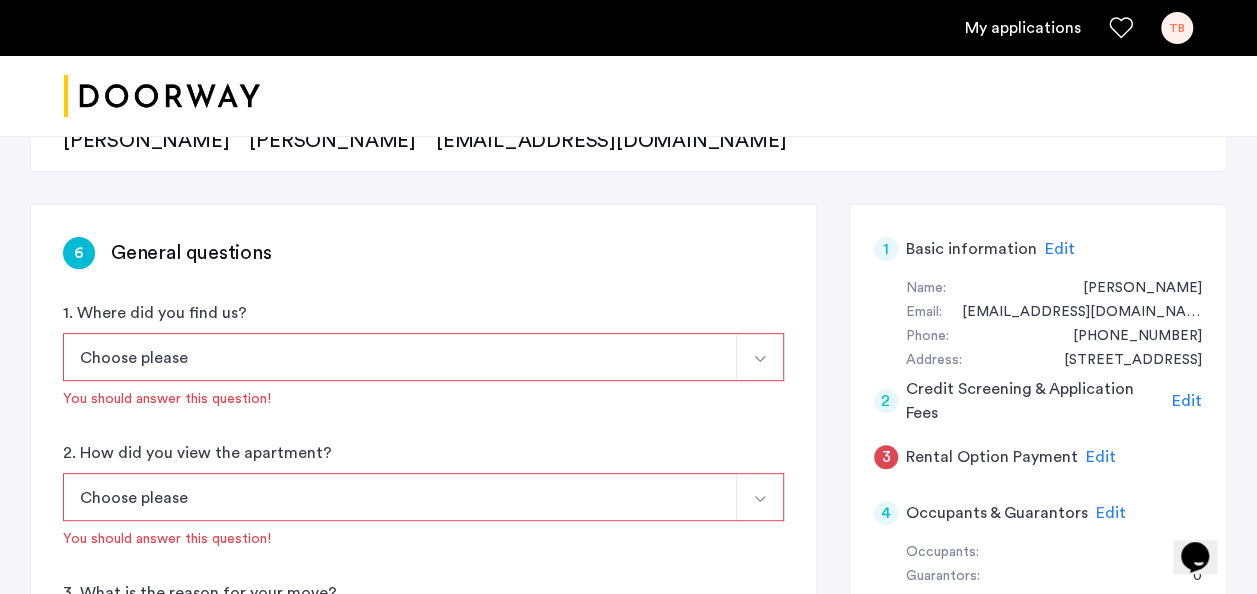 click on "Choose please" at bounding box center (400, 357) 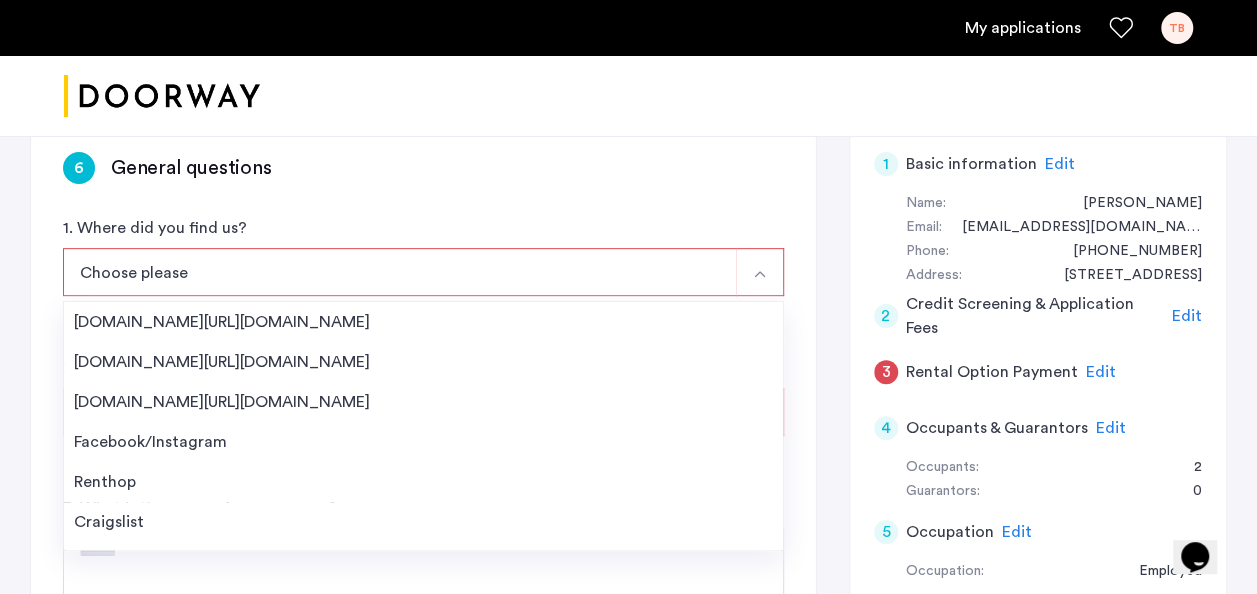 scroll, scrollTop: 379, scrollLeft: 0, axis: vertical 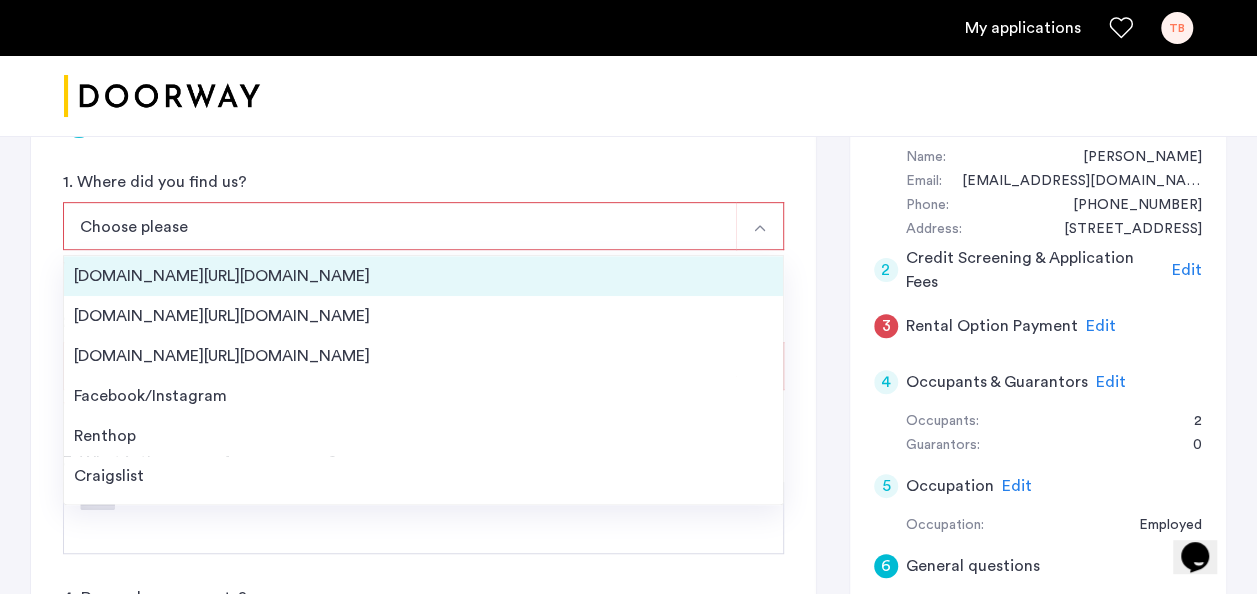 click on "[DOMAIN_NAME][URL][DOMAIN_NAME]" at bounding box center [423, 276] 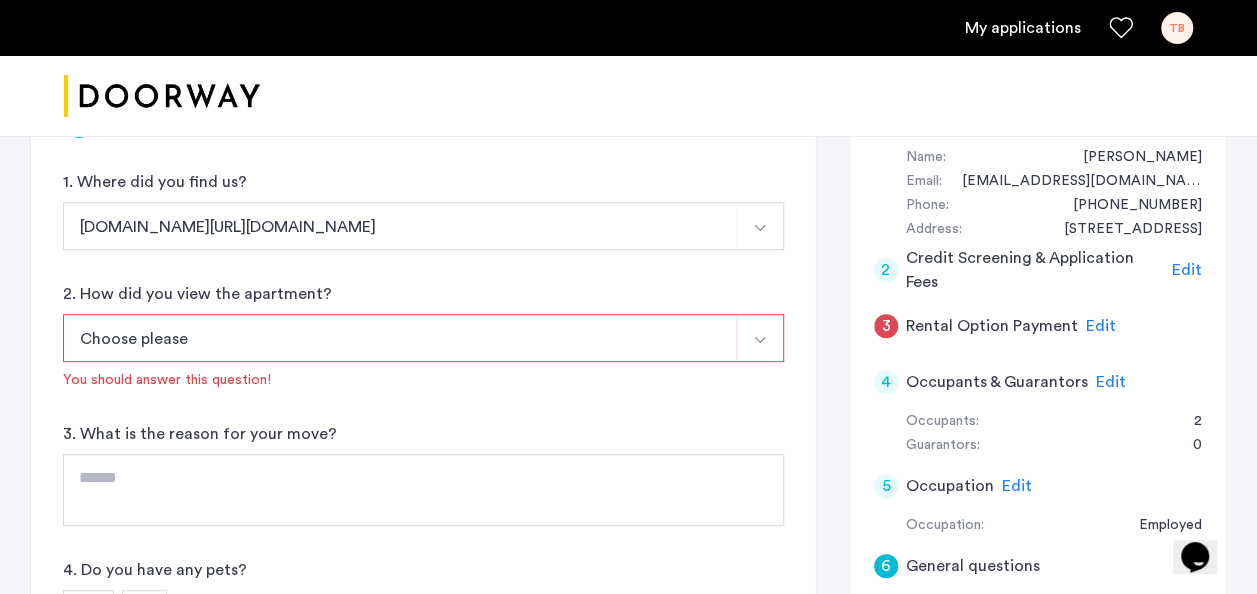 click on "Choose please" at bounding box center [400, 338] 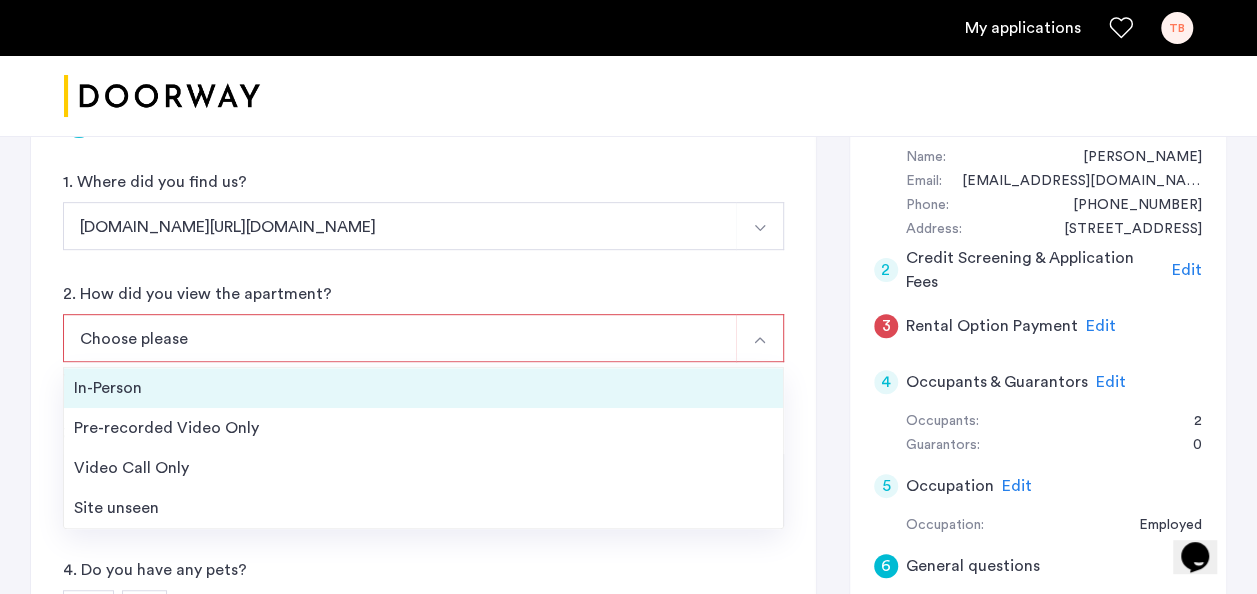 click on "In-Person" at bounding box center (423, 388) 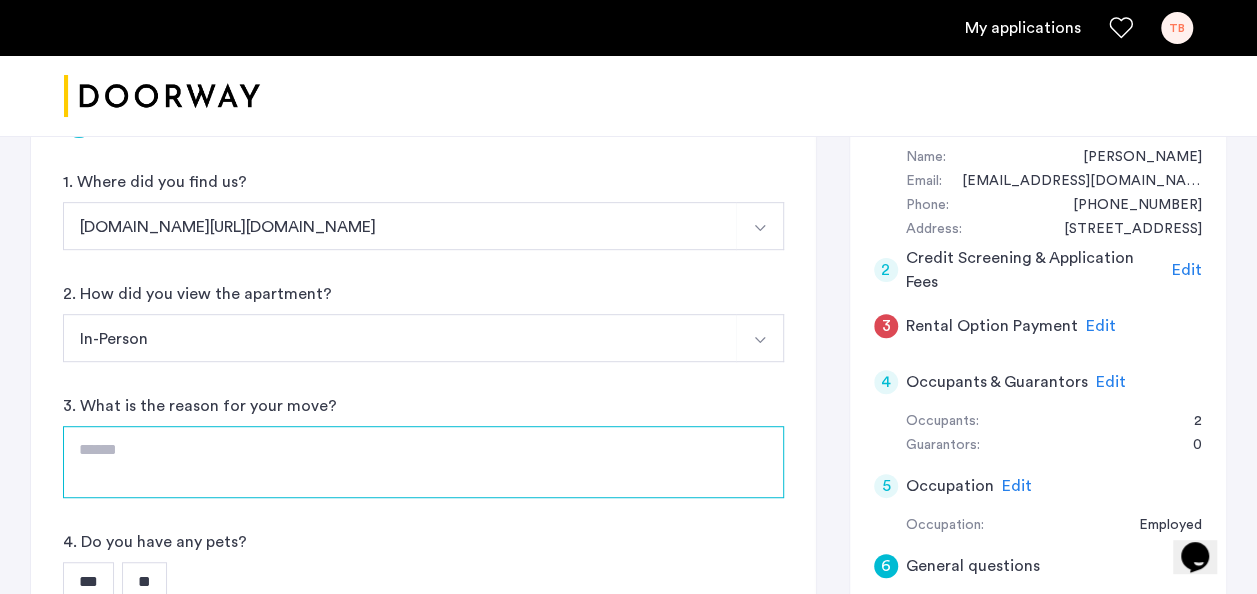 click 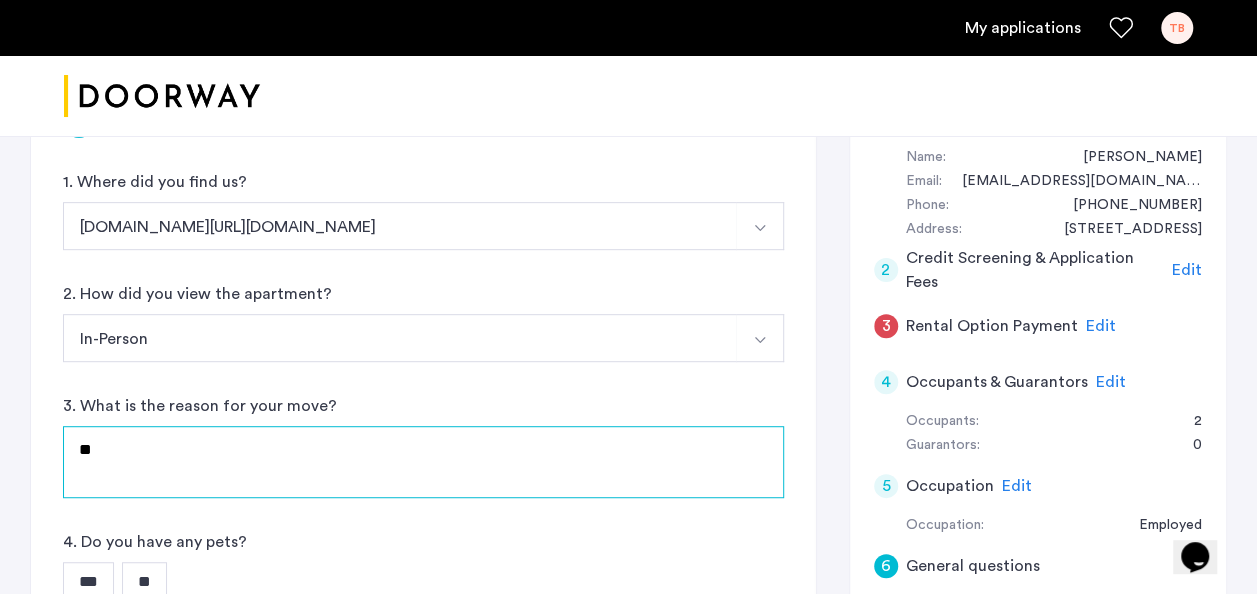 type on "*" 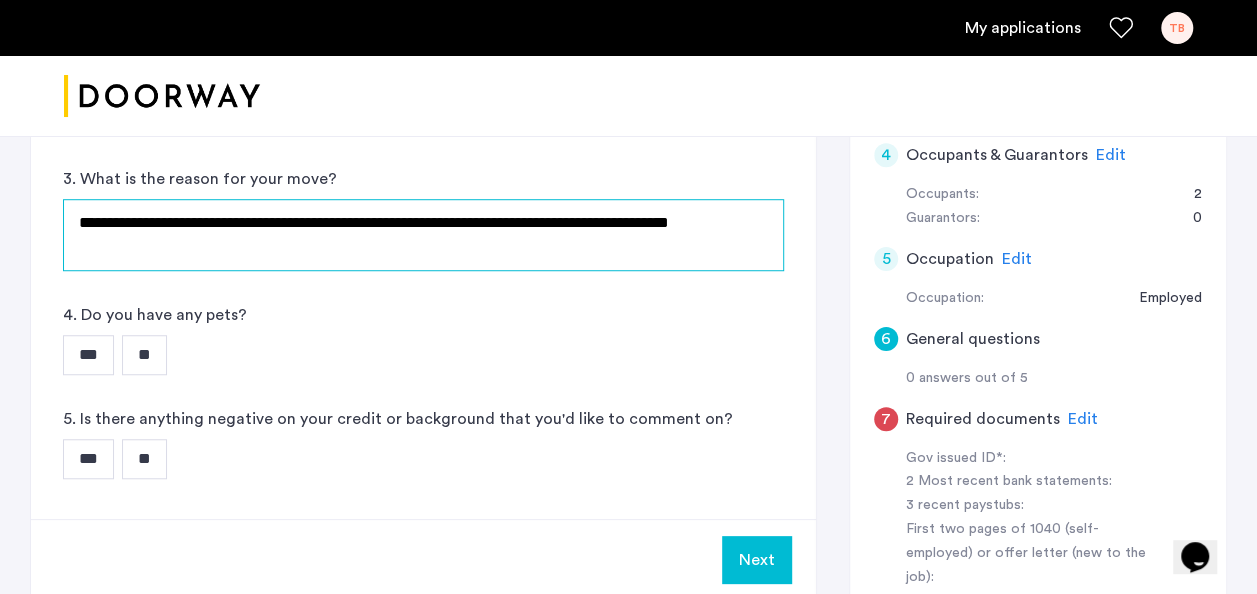 scroll, scrollTop: 607, scrollLeft: 0, axis: vertical 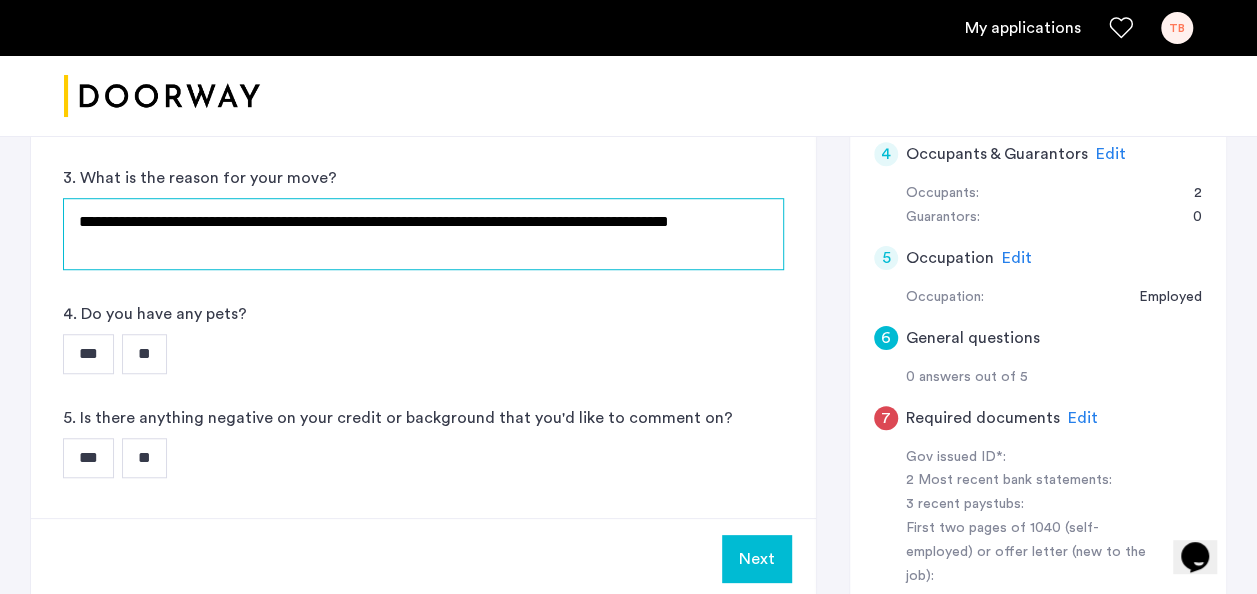 type on "**********" 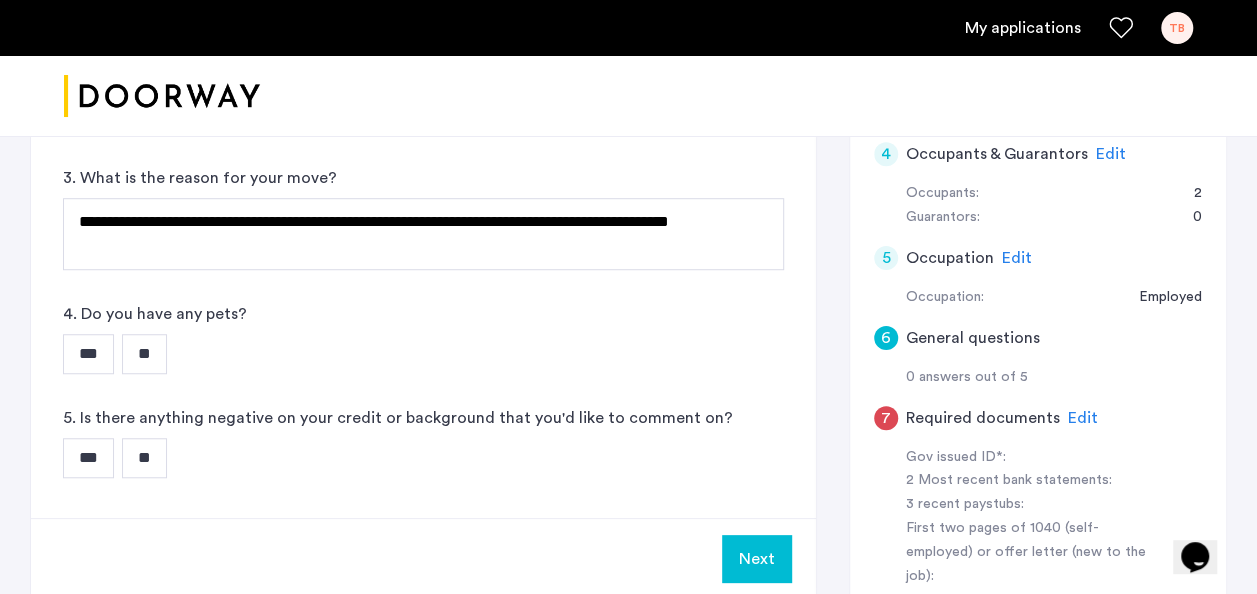 click on "***" at bounding box center [88, 354] 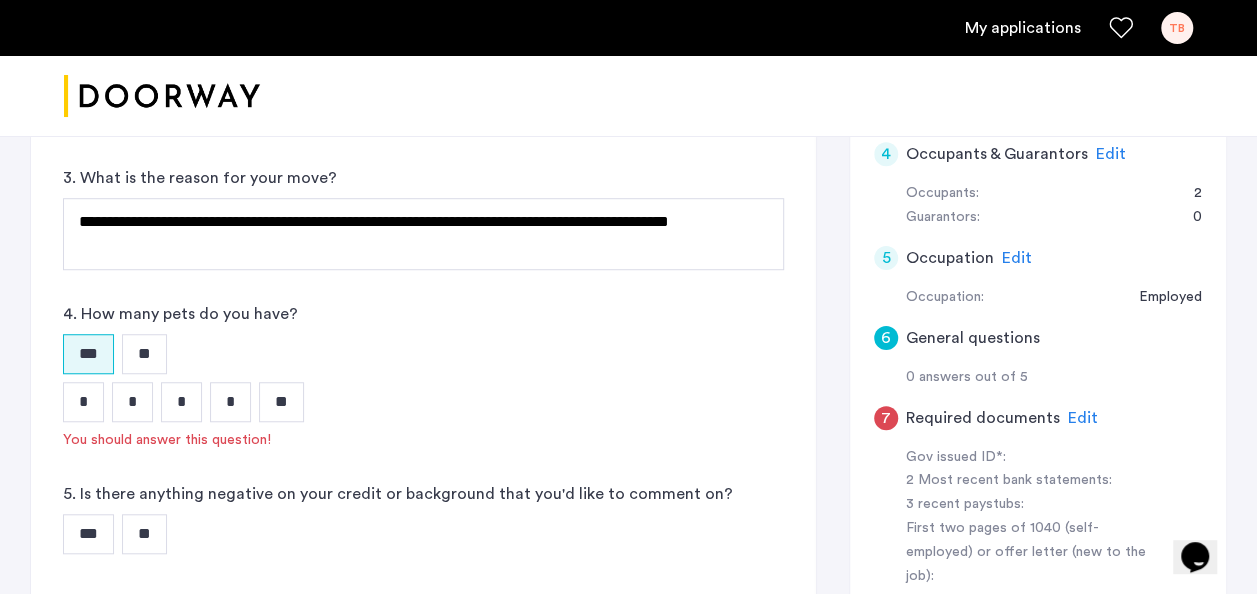 click on "*" at bounding box center [83, 402] 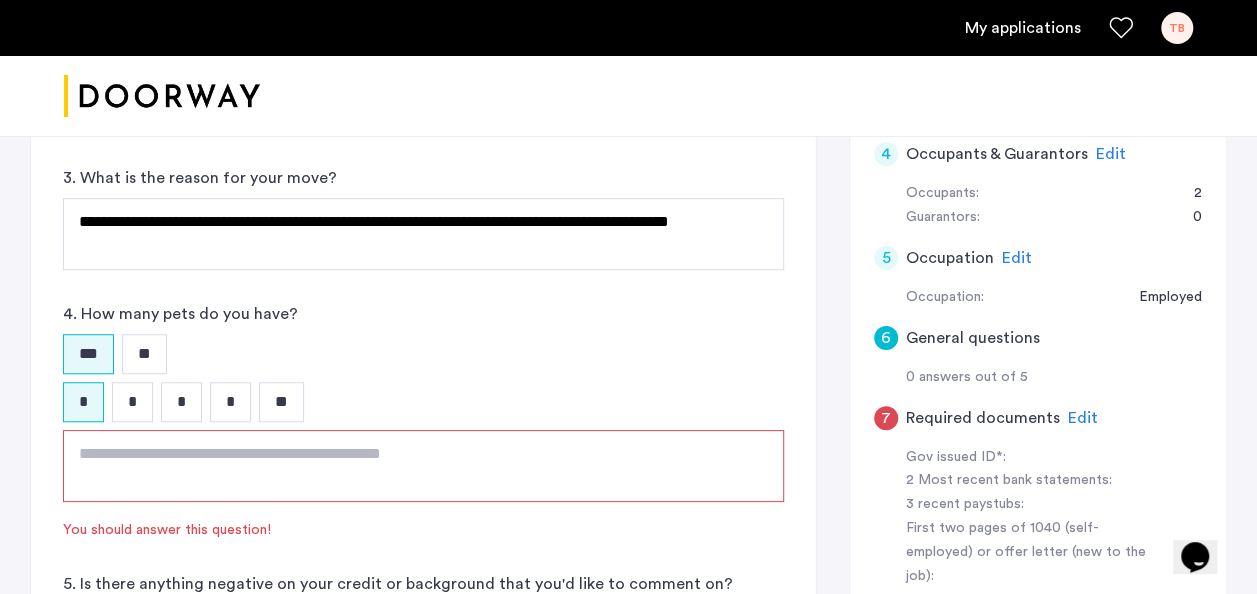 click 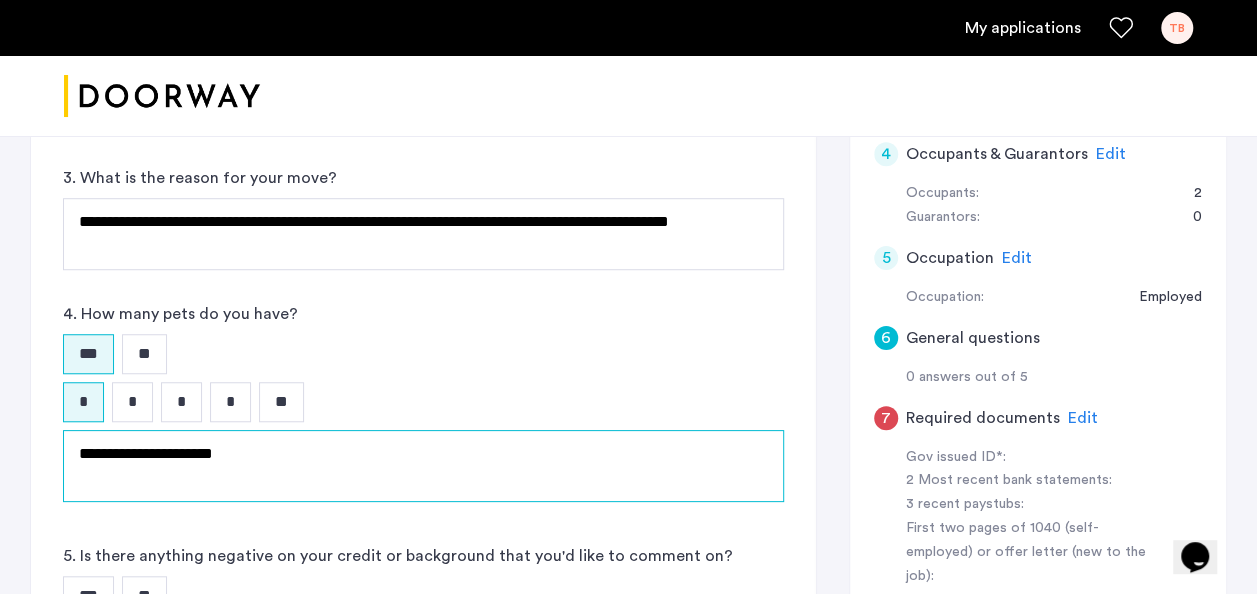 scroll, scrollTop: 931, scrollLeft: 0, axis: vertical 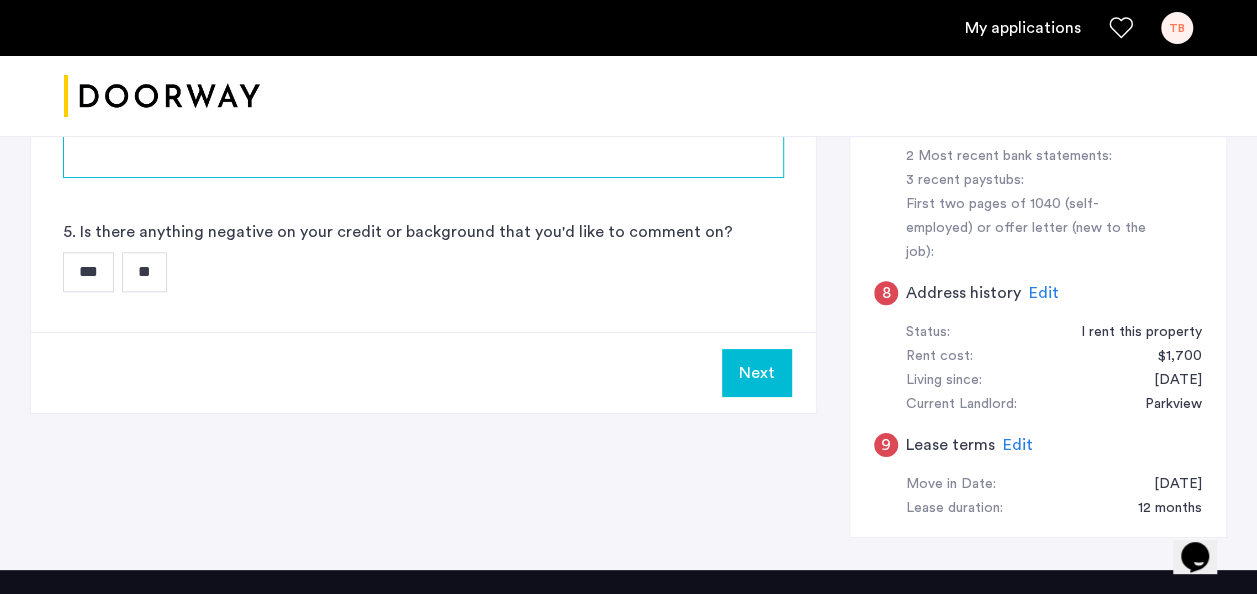 type on "**********" 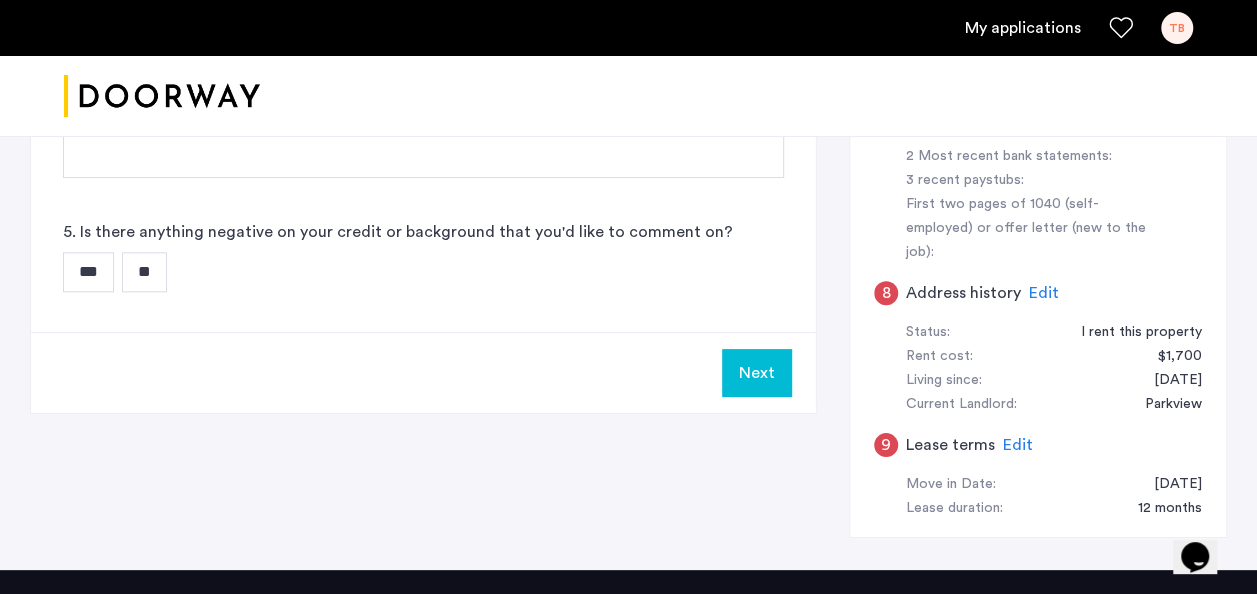 click on "**" at bounding box center (144, 272) 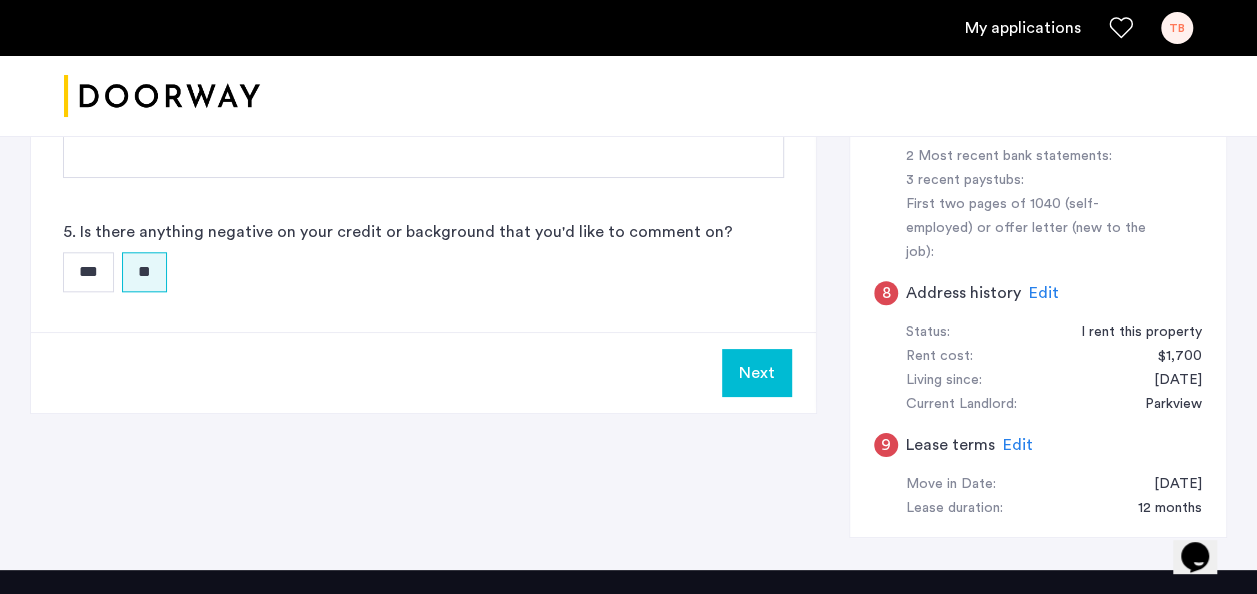 click on "Next" at bounding box center (757, 373) 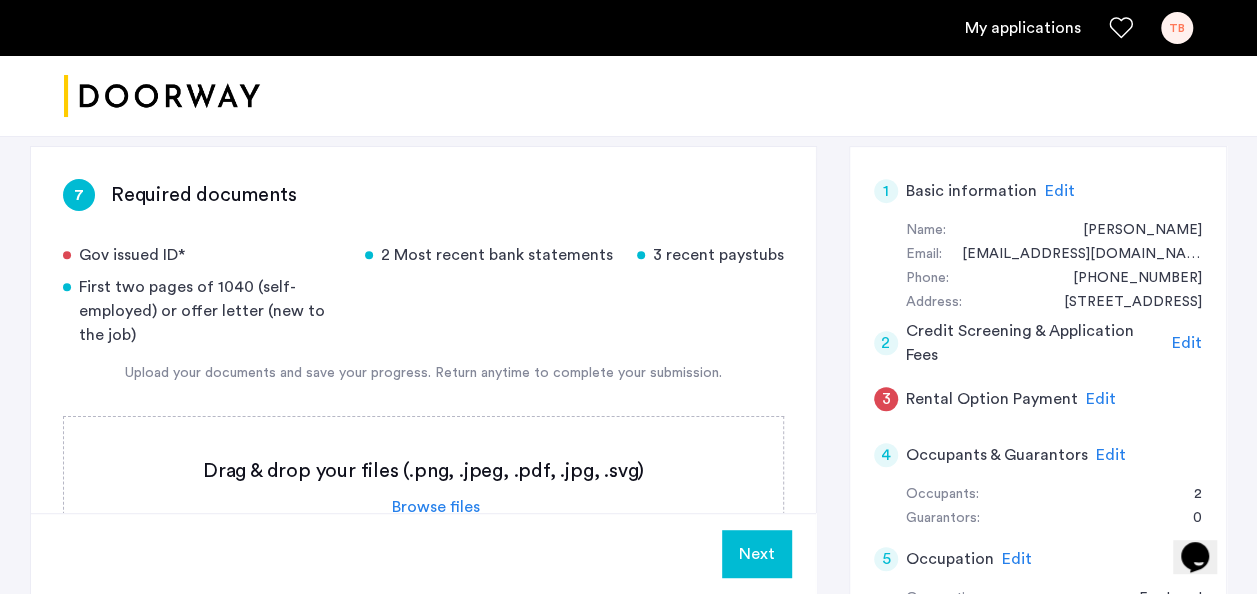 scroll, scrollTop: 345, scrollLeft: 0, axis: vertical 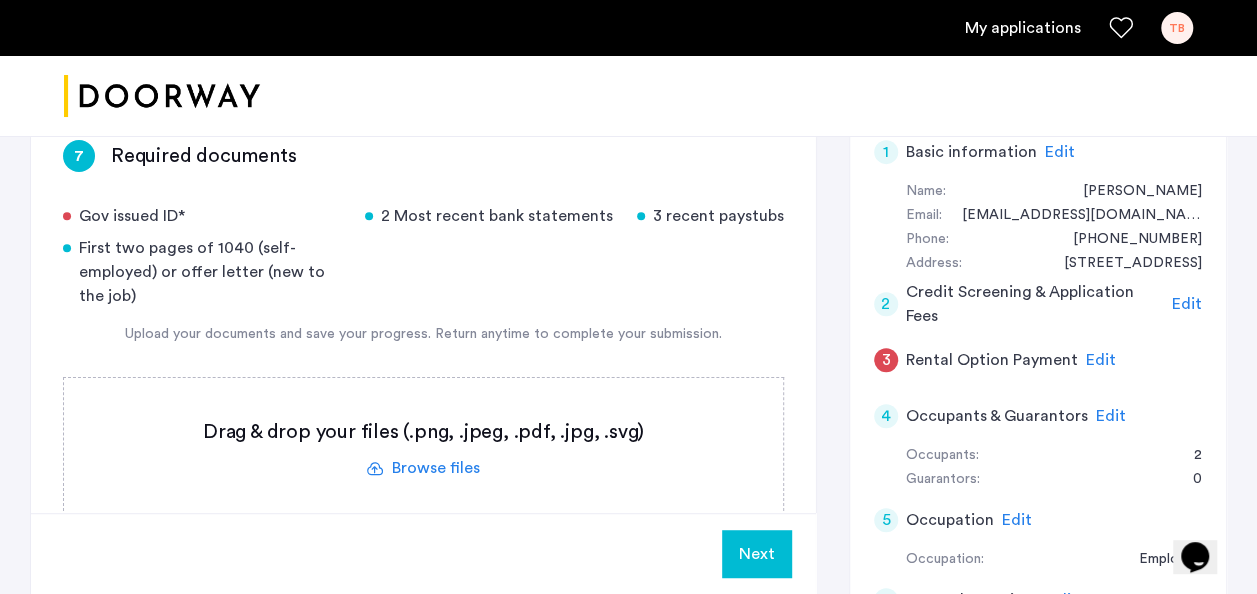 click 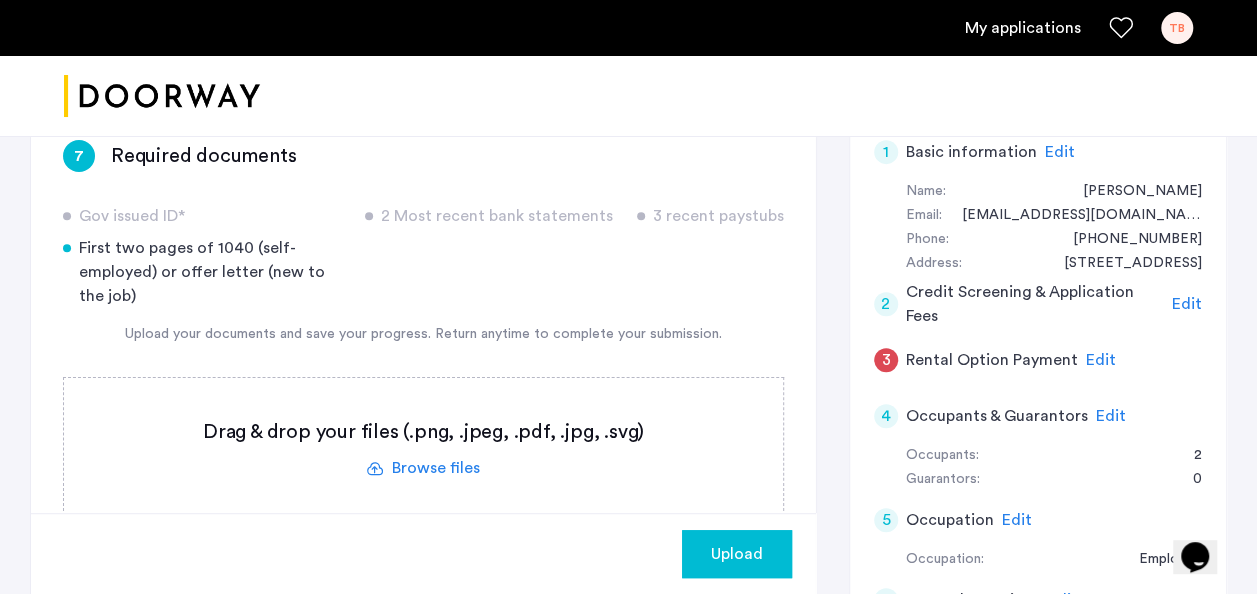 click 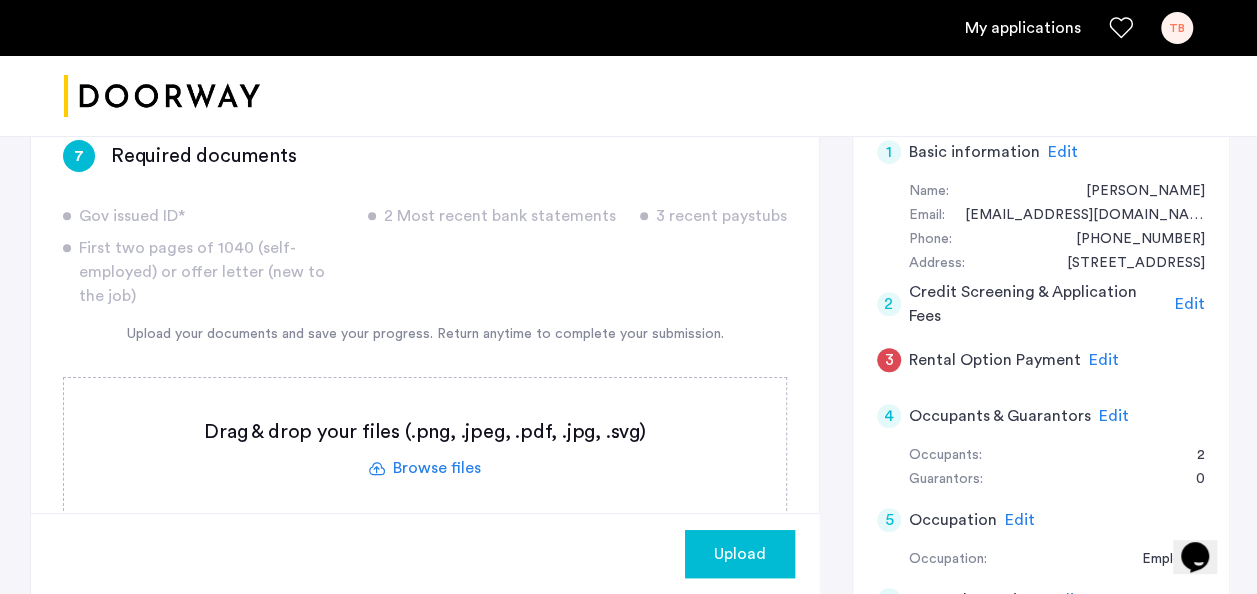 click on "Upload" 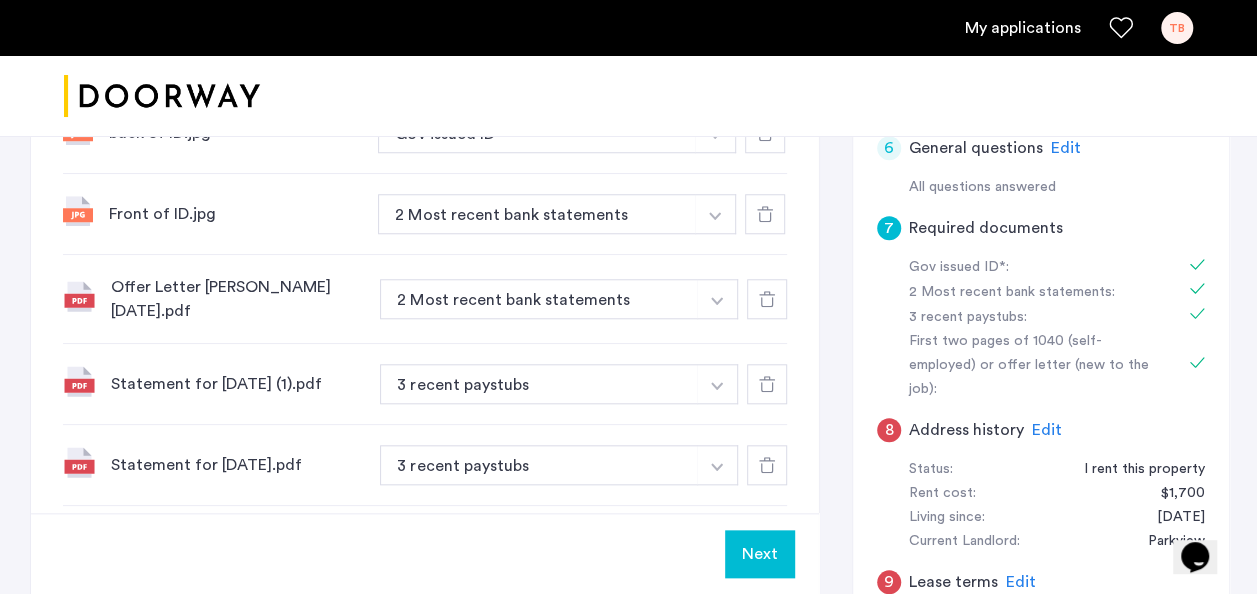 scroll, scrollTop: 798, scrollLeft: 0, axis: vertical 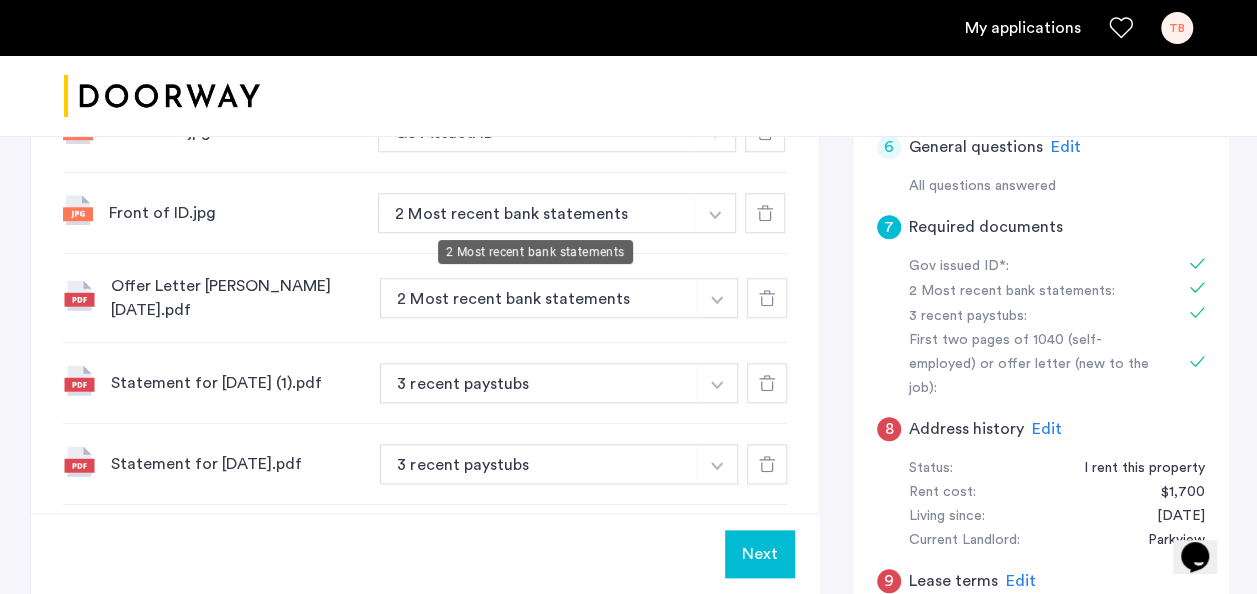 click on "2 Most recent bank statements" at bounding box center [537, 213] 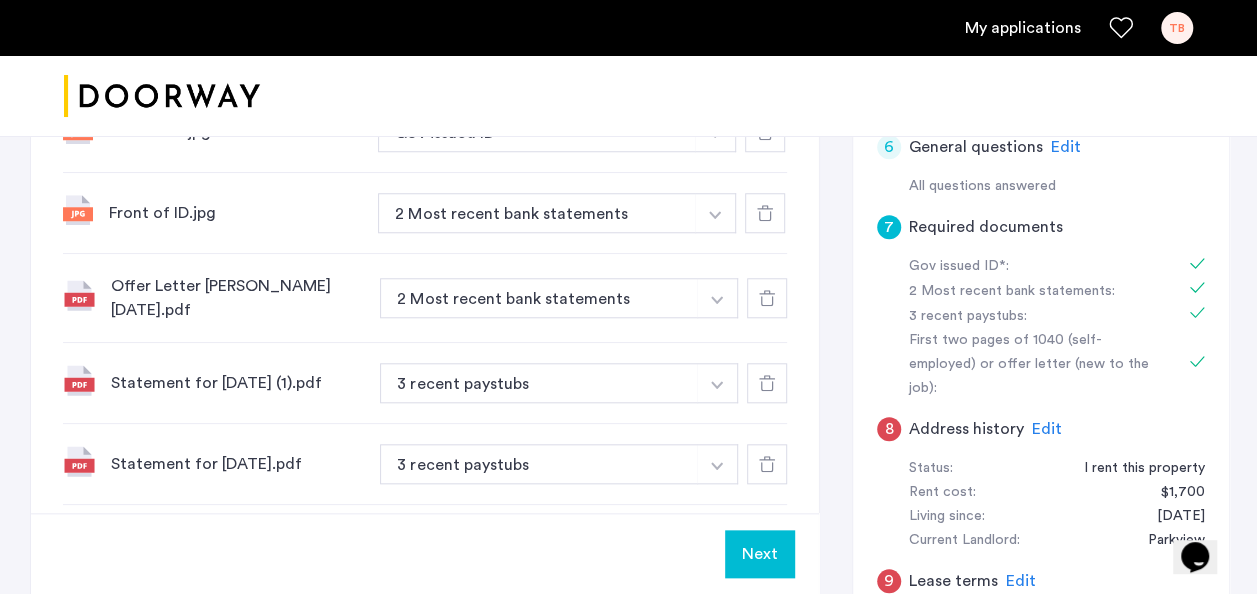 click on "2 Most recent bank statements" at bounding box center (537, 213) 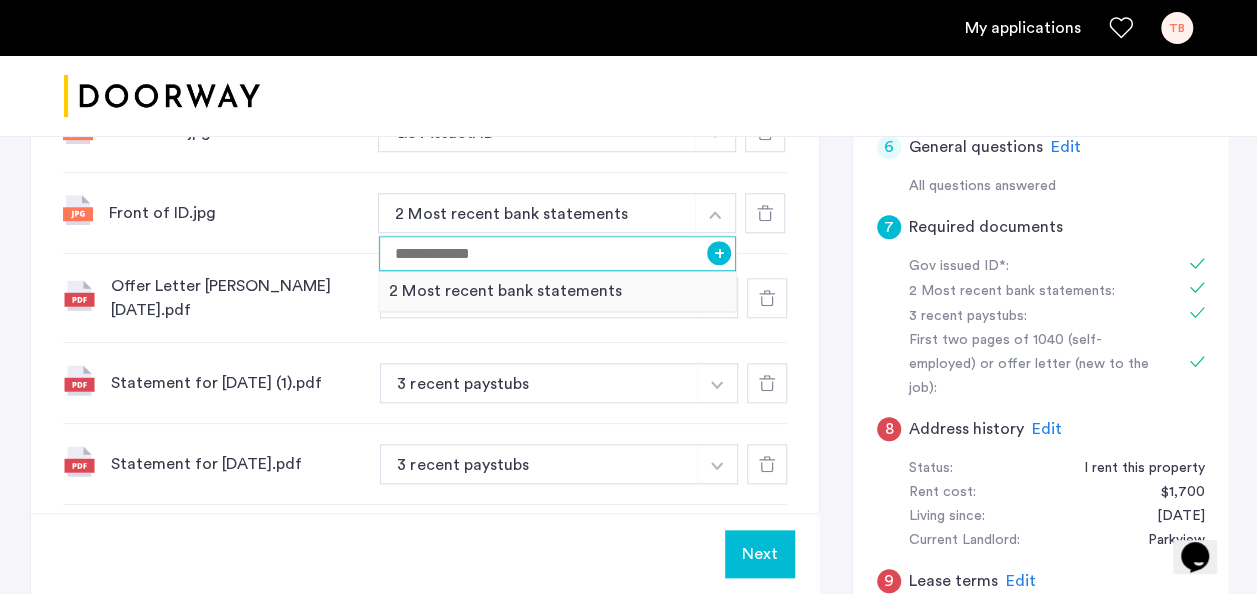 click at bounding box center (557, 253) 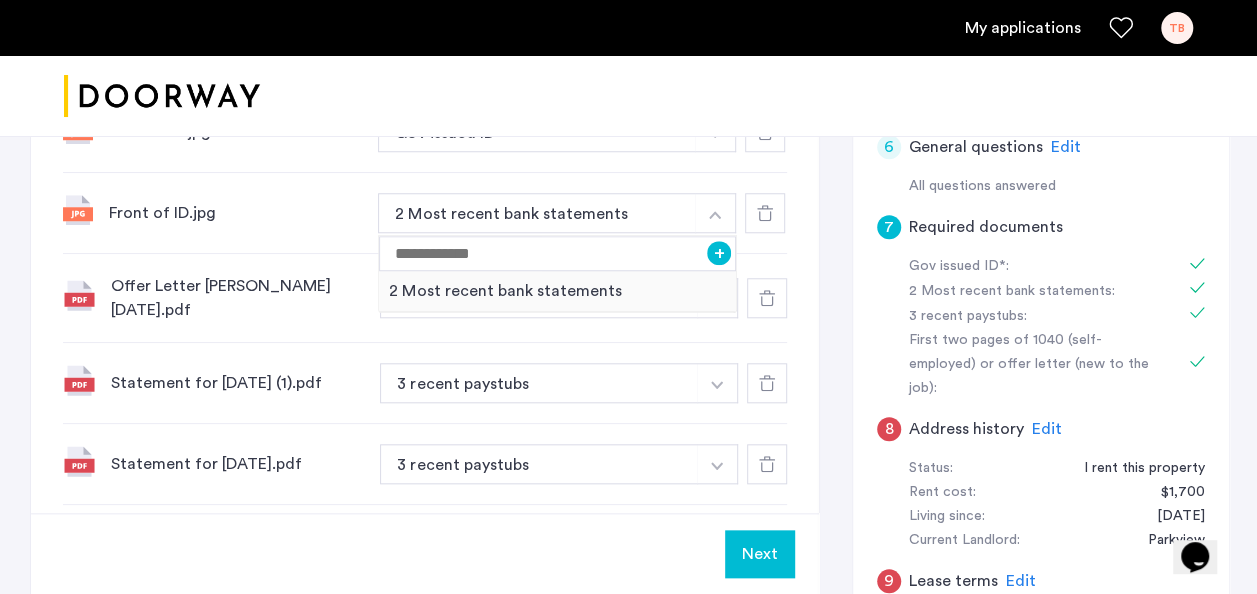 click 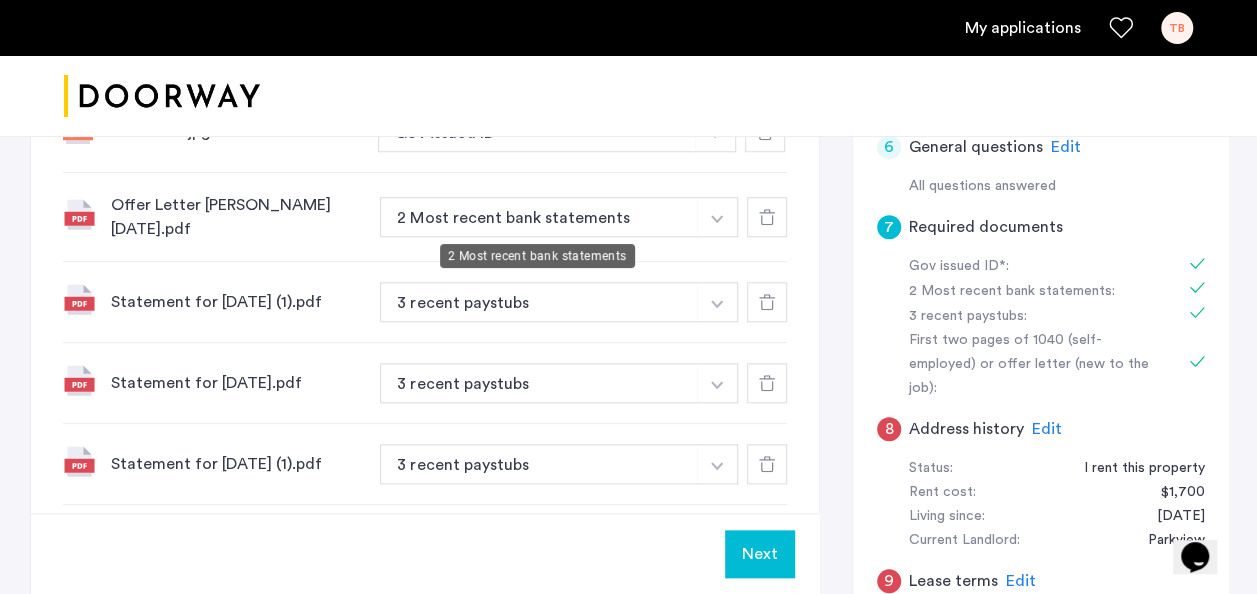 click on "2 Most recent bank statements" at bounding box center (539, 217) 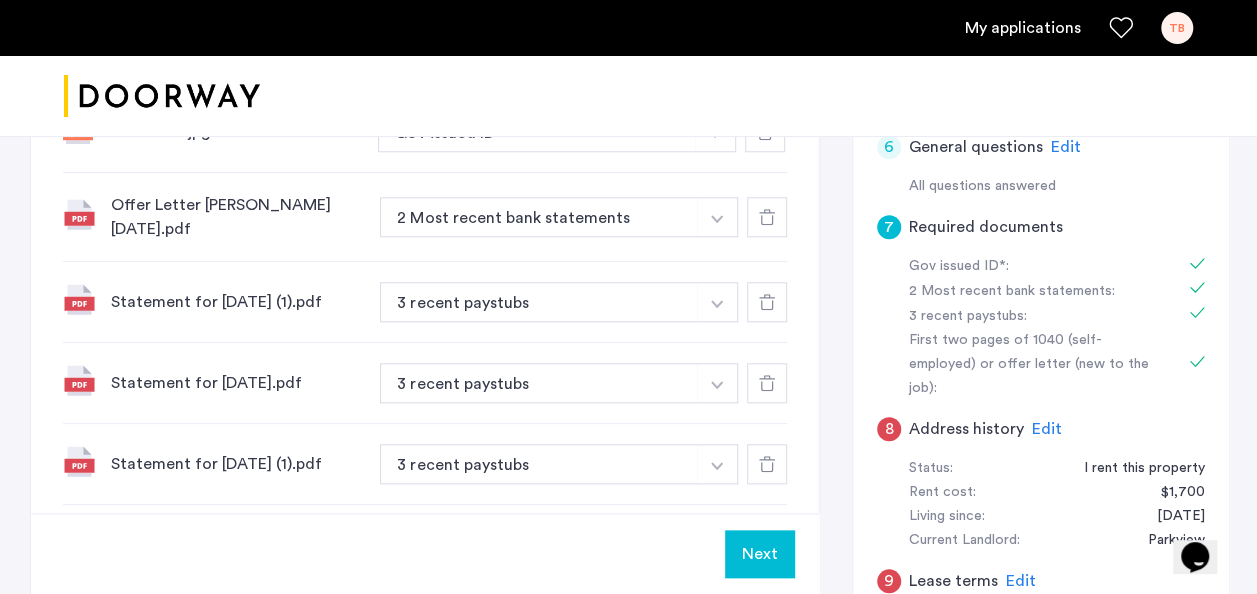 click on "2 Most recent bank statements" at bounding box center [539, 217] 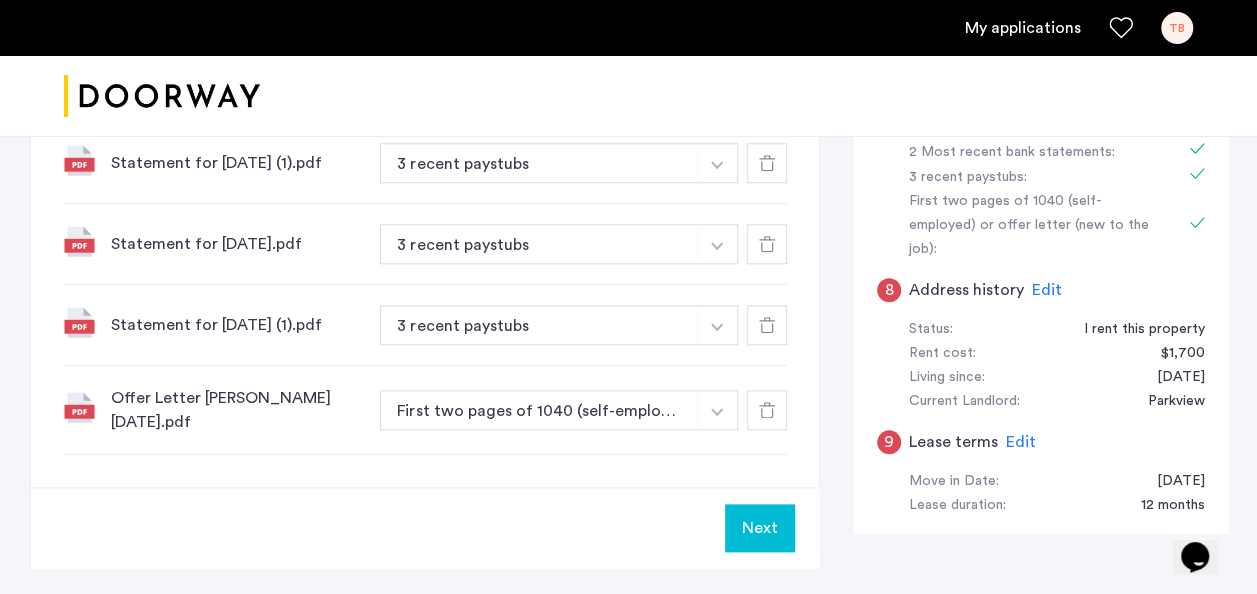 scroll, scrollTop: 938, scrollLeft: 0, axis: vertical 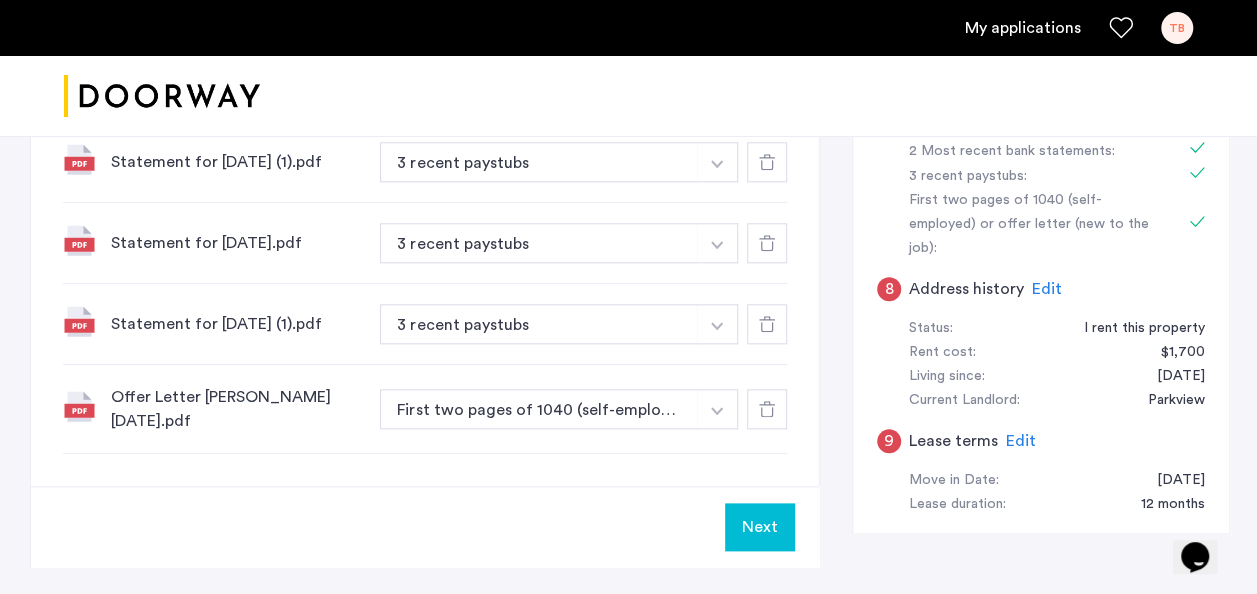click at bounding box center [715, -8] 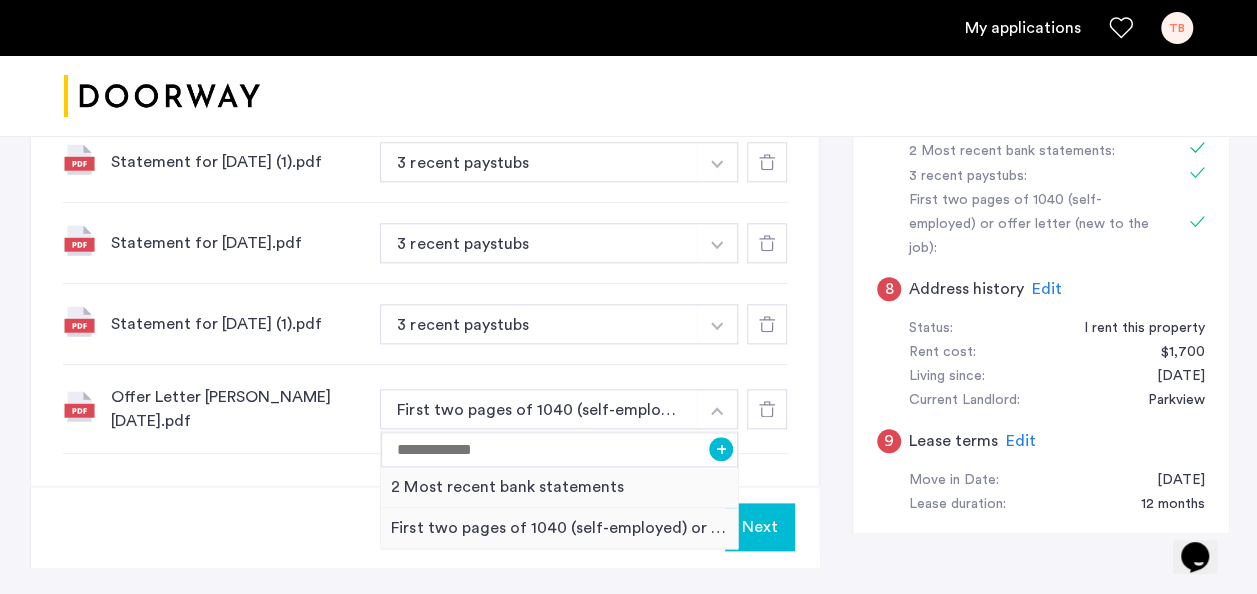 click at bounding box center [717, 409] 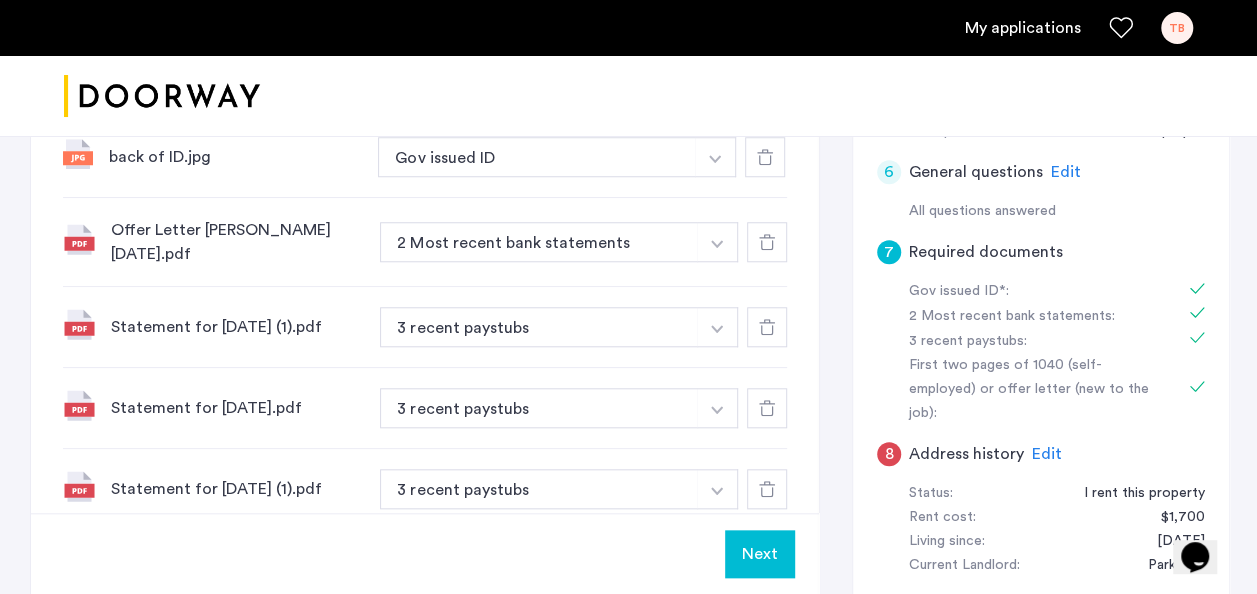 scroll, scrollTop: 772, scrollLeft: 0, axis: vertical 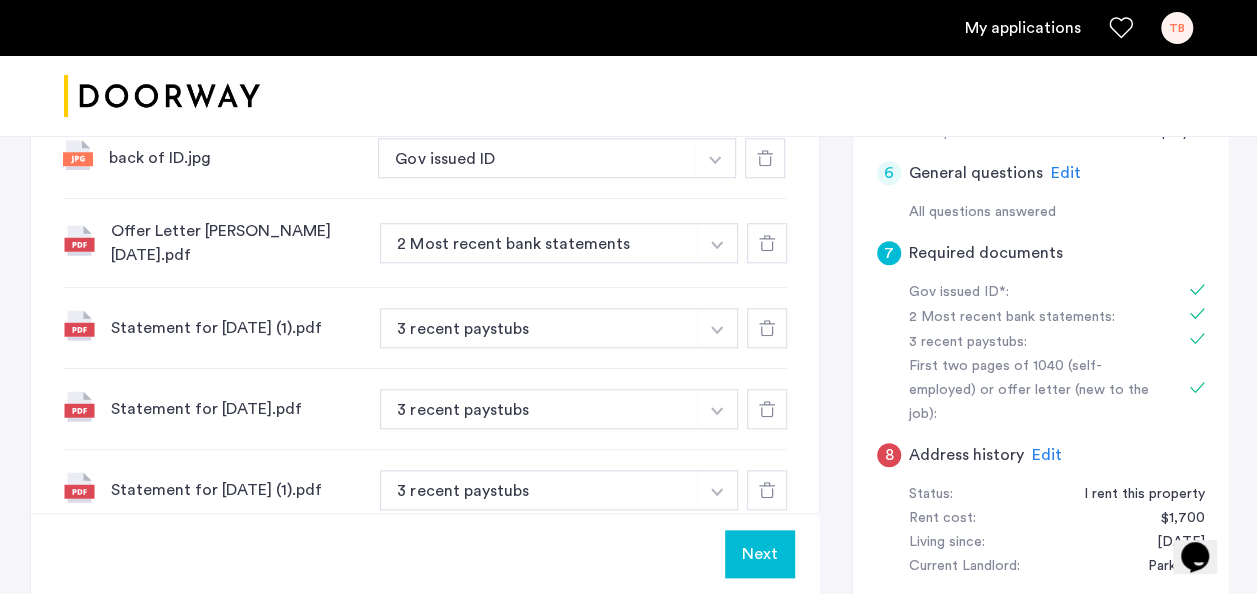 click 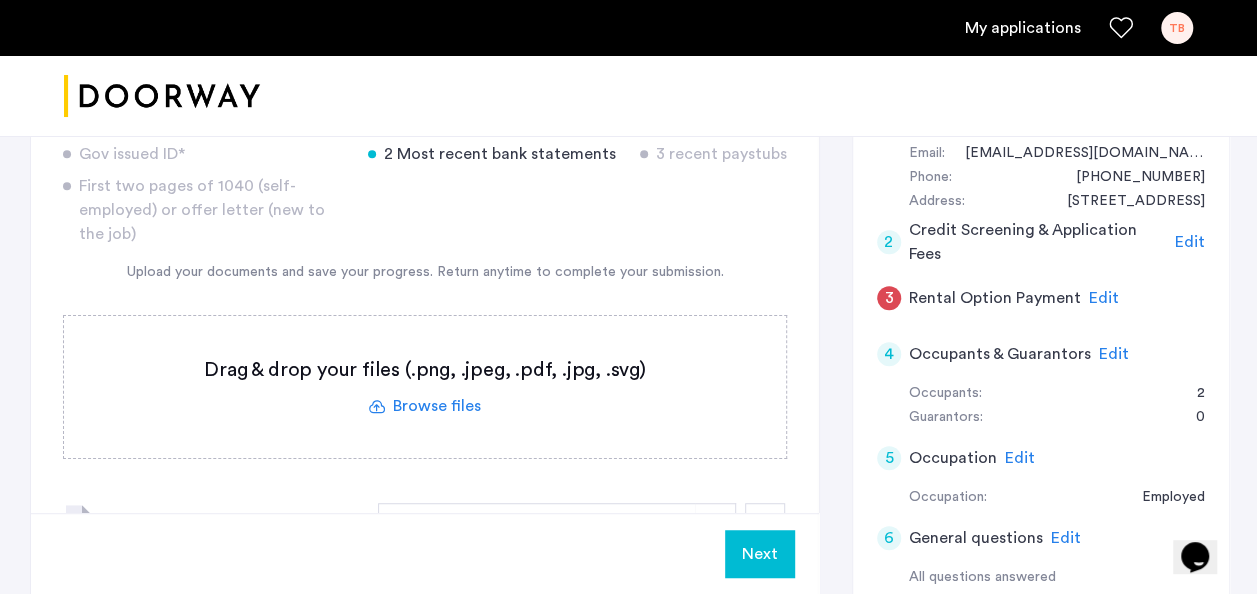 scroll, scrollTop: 406, scrollLeft: 0, axis: vertical 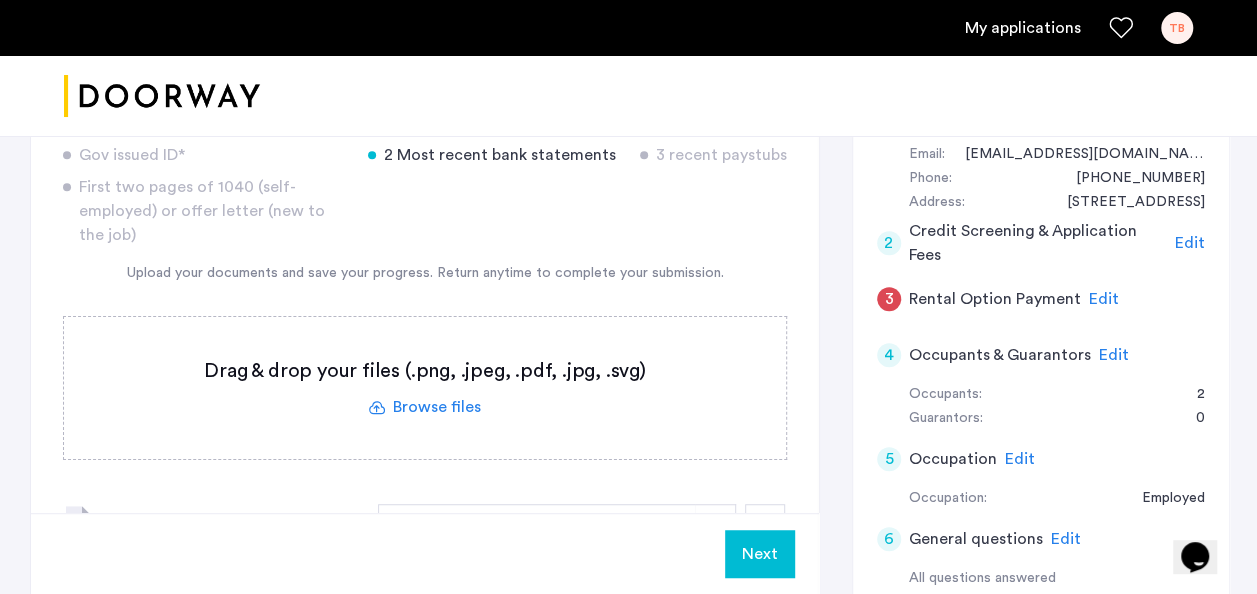 click 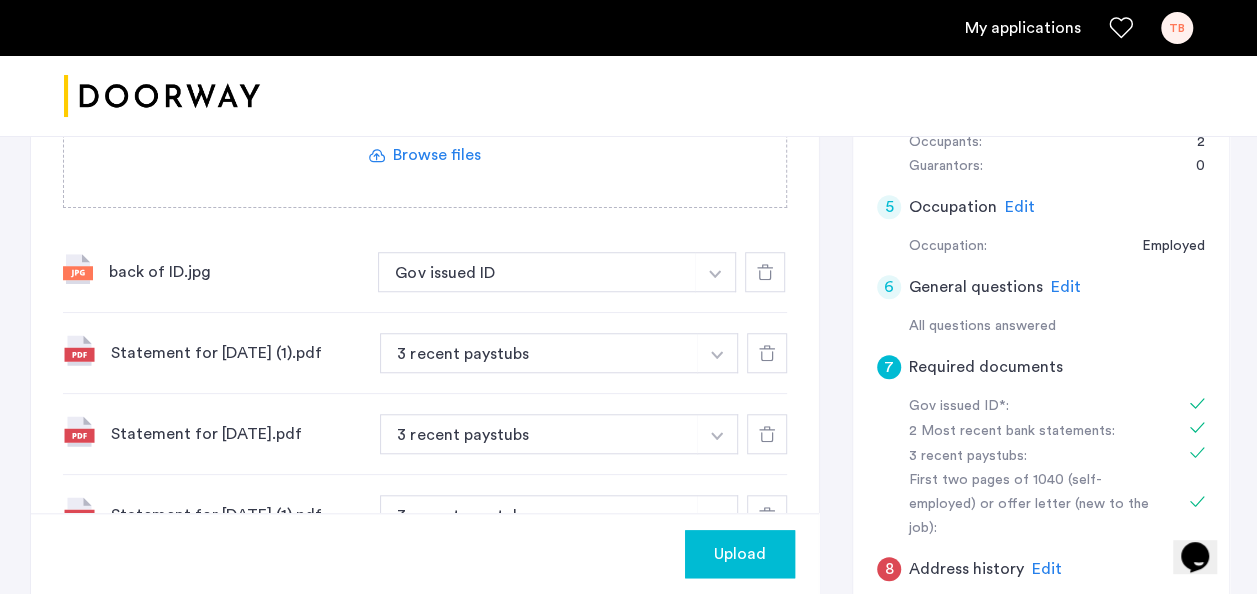 scroll, scrollTop: 659, scrollLeft: 0, axis: vertical 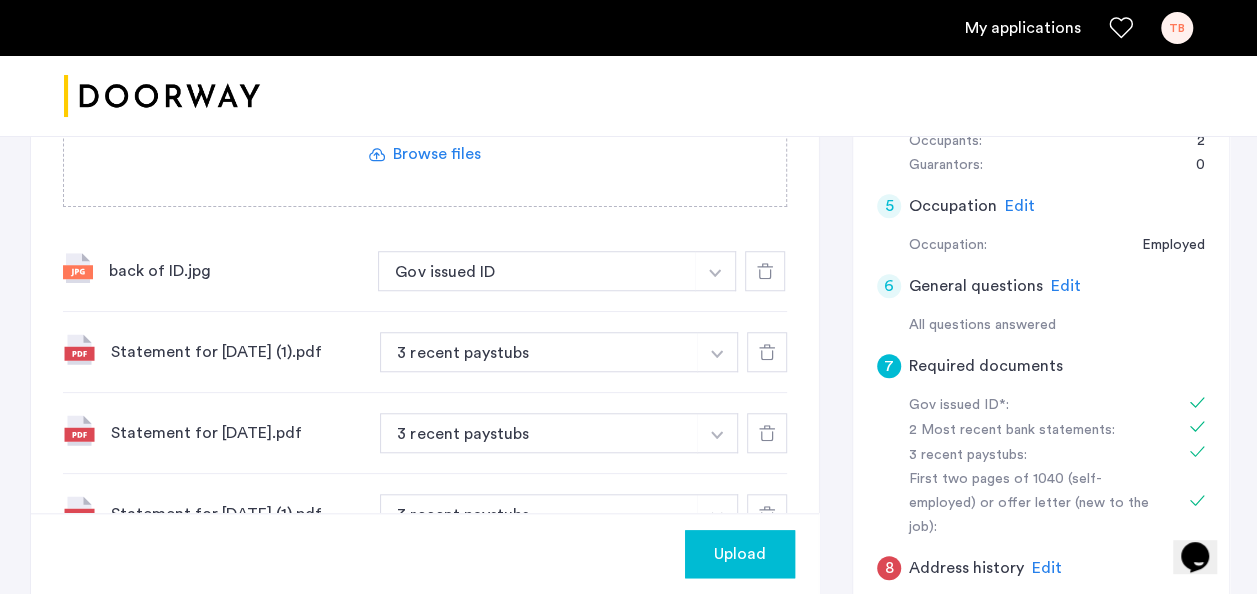 click on "Upload" 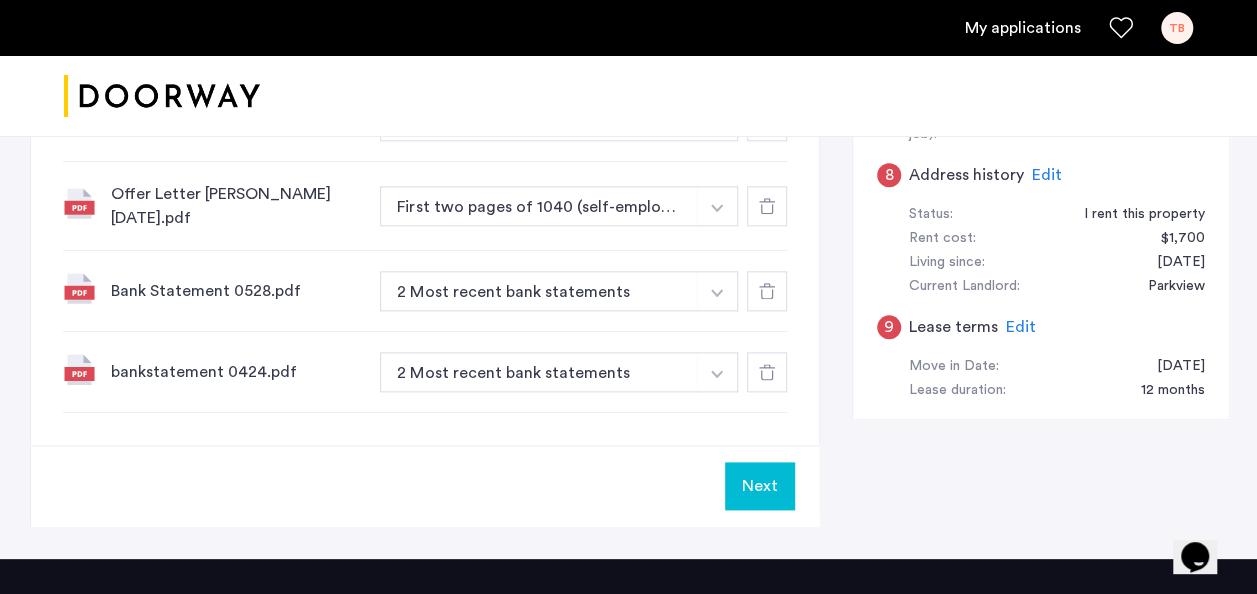 scroll, scrollTop: 1052, scrollLeft: 0, axis: vertical 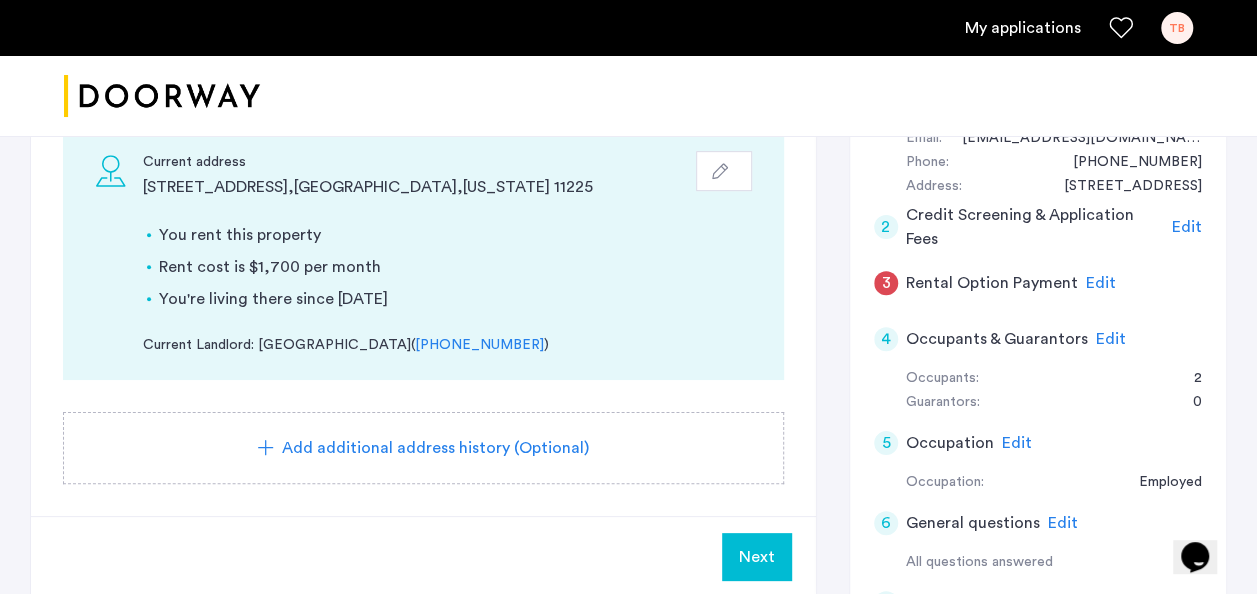 click on "Add additional address history (Optional)" 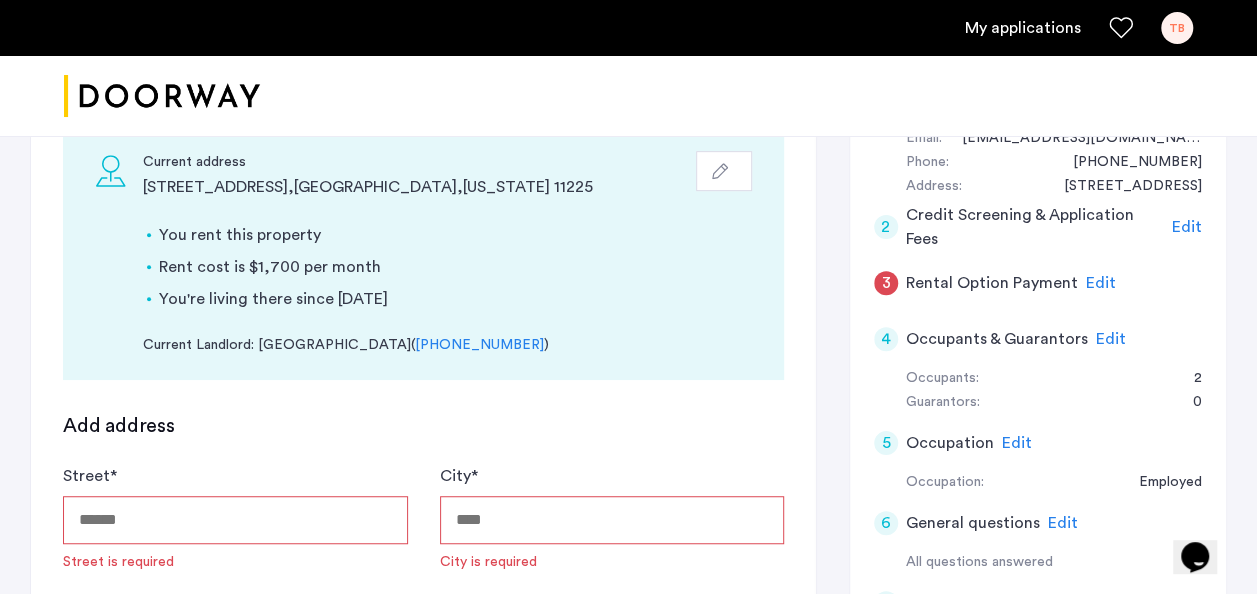 scroll, scrollTop: 649, scrollLeft: 0, axis: vertical 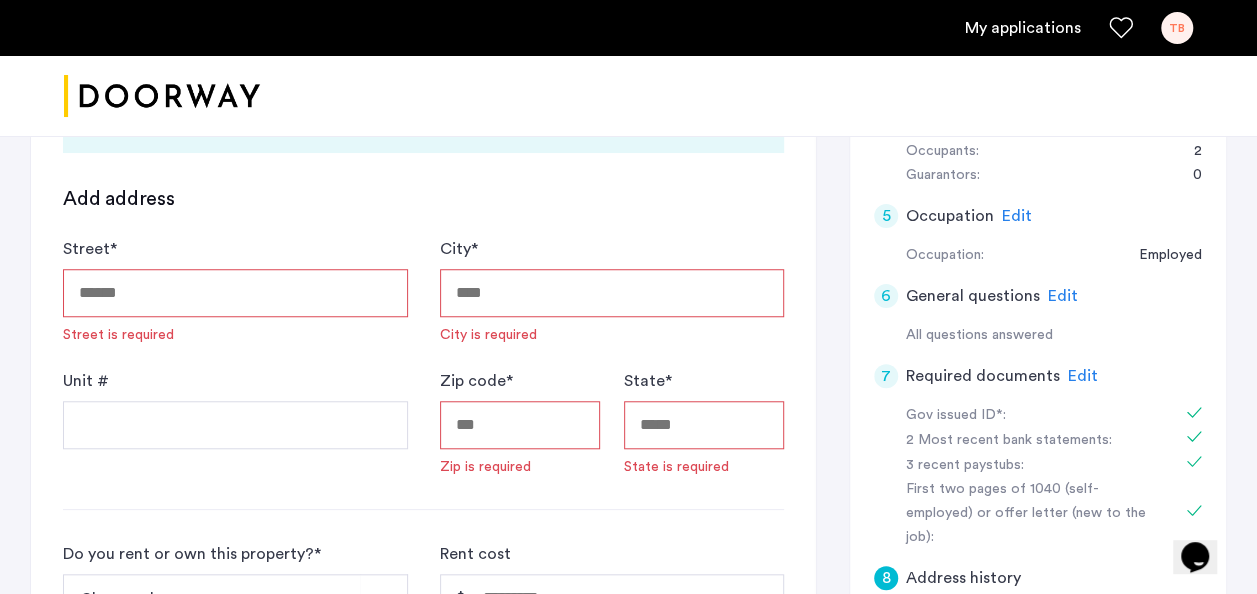 click on "Street  *" at bounding box center (235, 293) 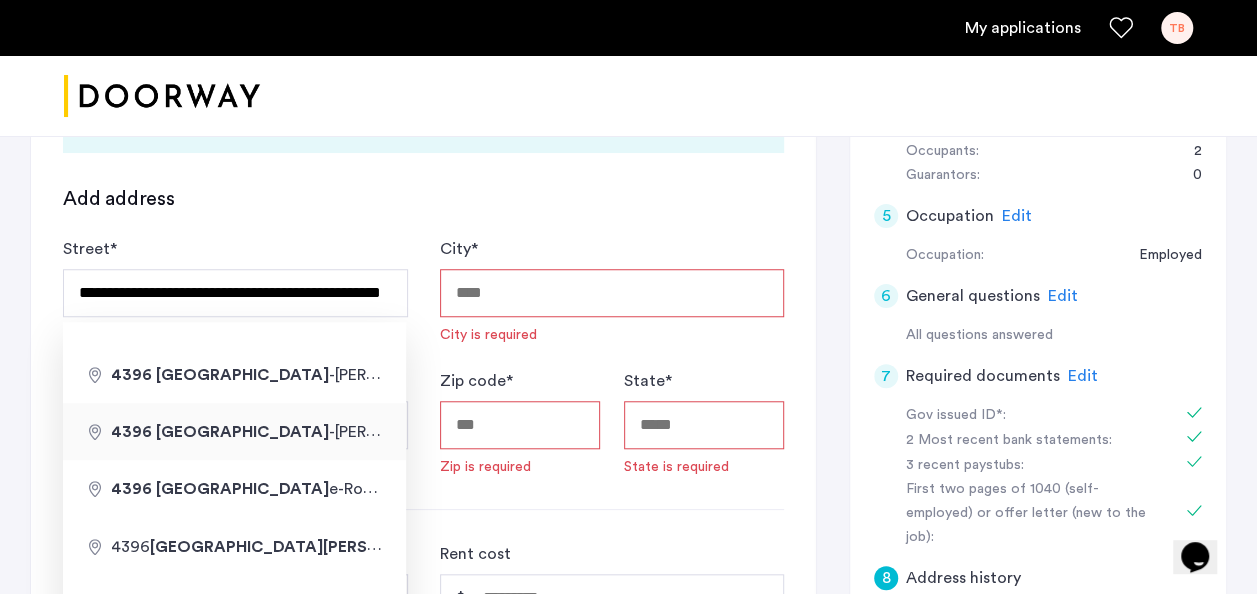 type on "**********" 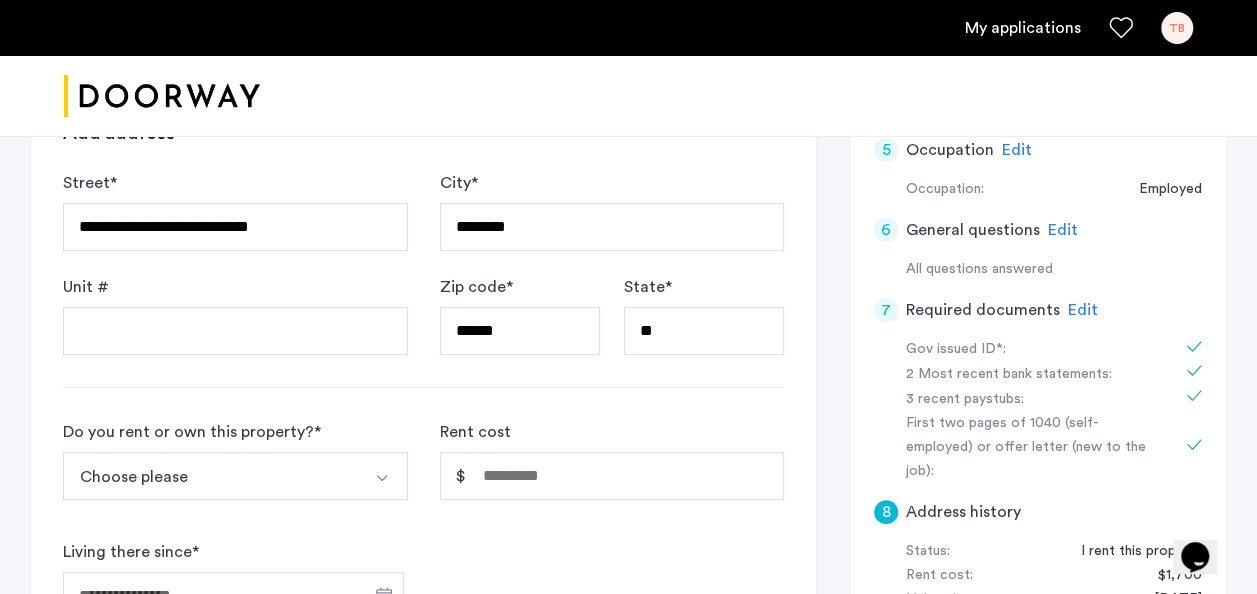 scroll, scrollTop: 817, scrollLeft: 0, axis: vertical 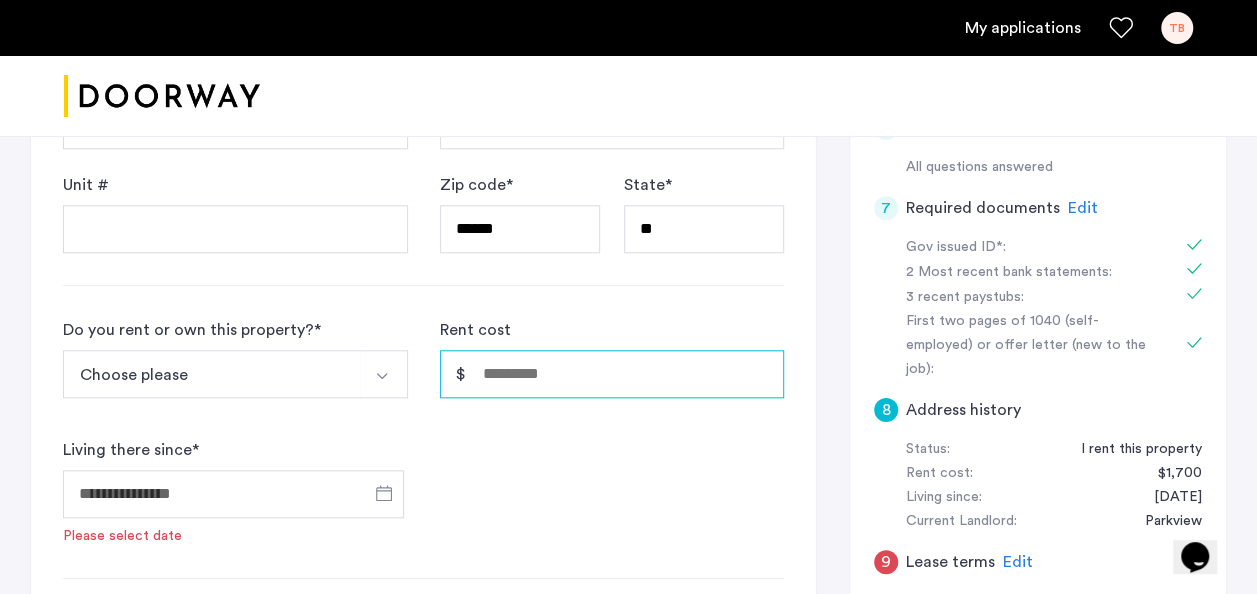 click on "Rent cost" at bounding box center [612, 374] 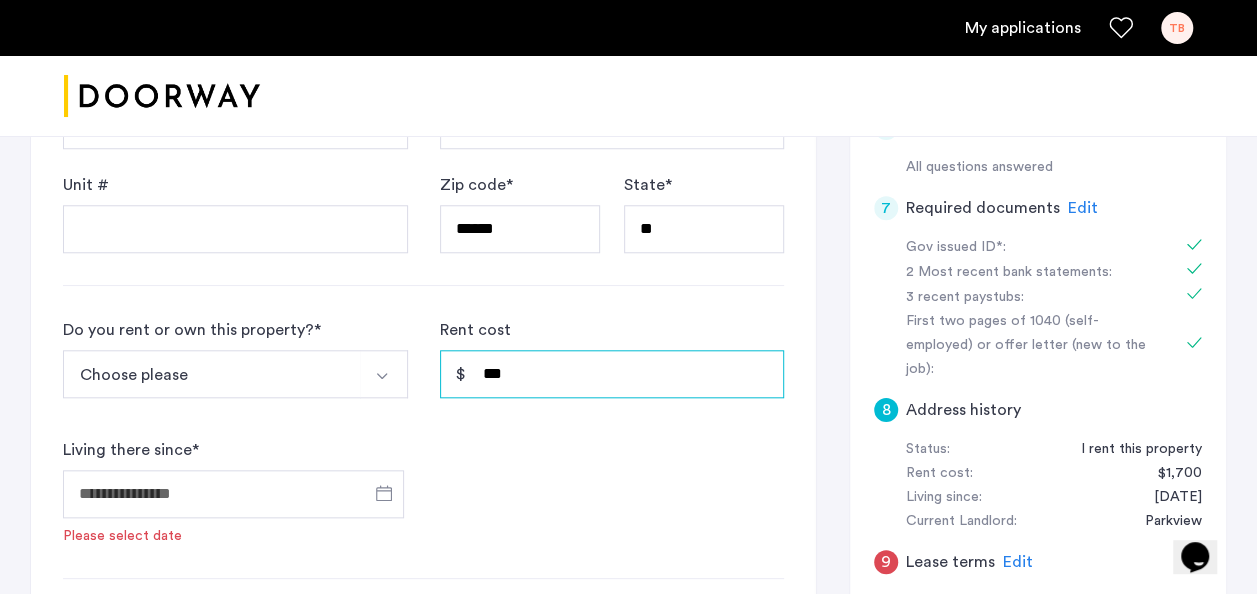 type on "***" 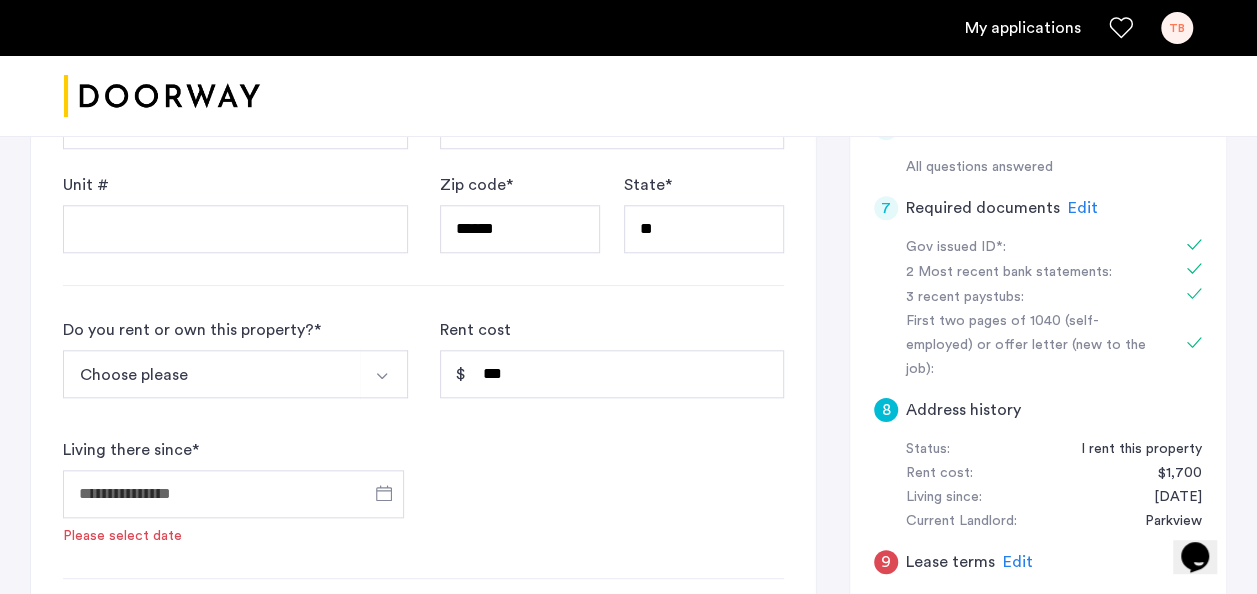 click on "Choose please" at bounding box center (212, 374) 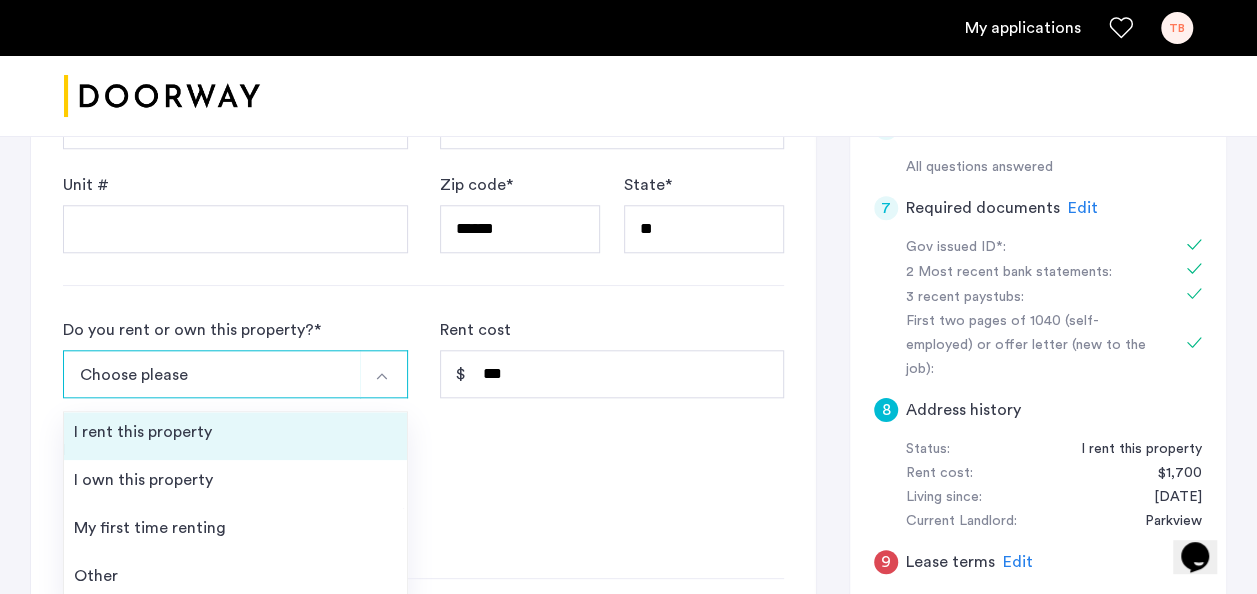 click on "I rent this property" at bounding box center (235, 436) 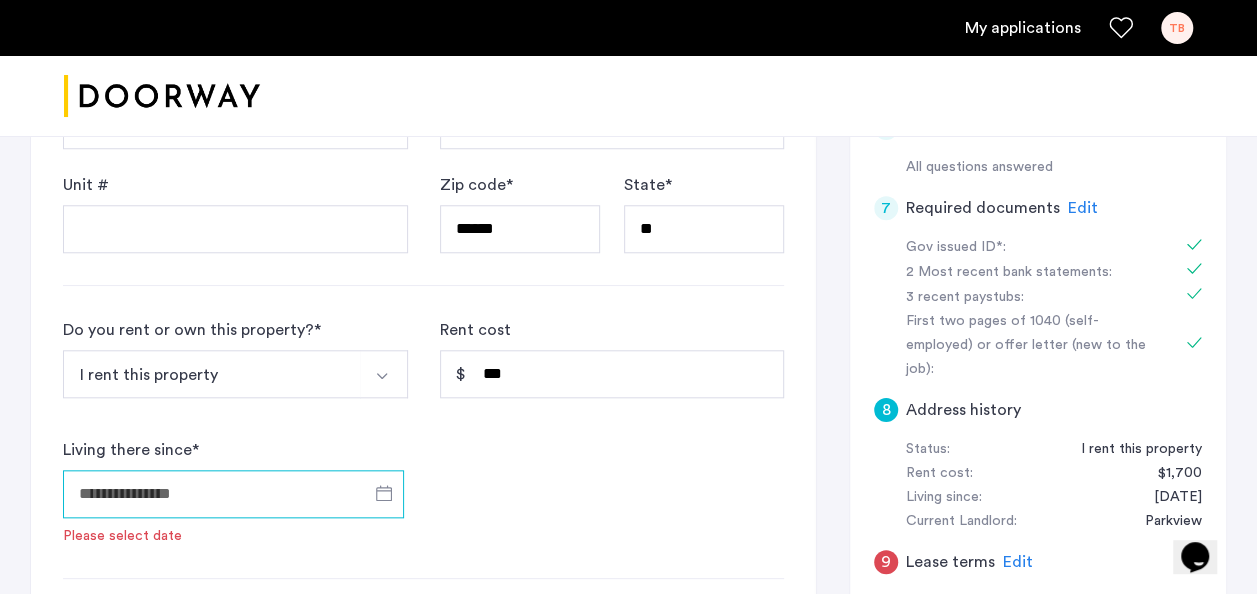 click on "Living there since  *" at bounding box center (233, 494) 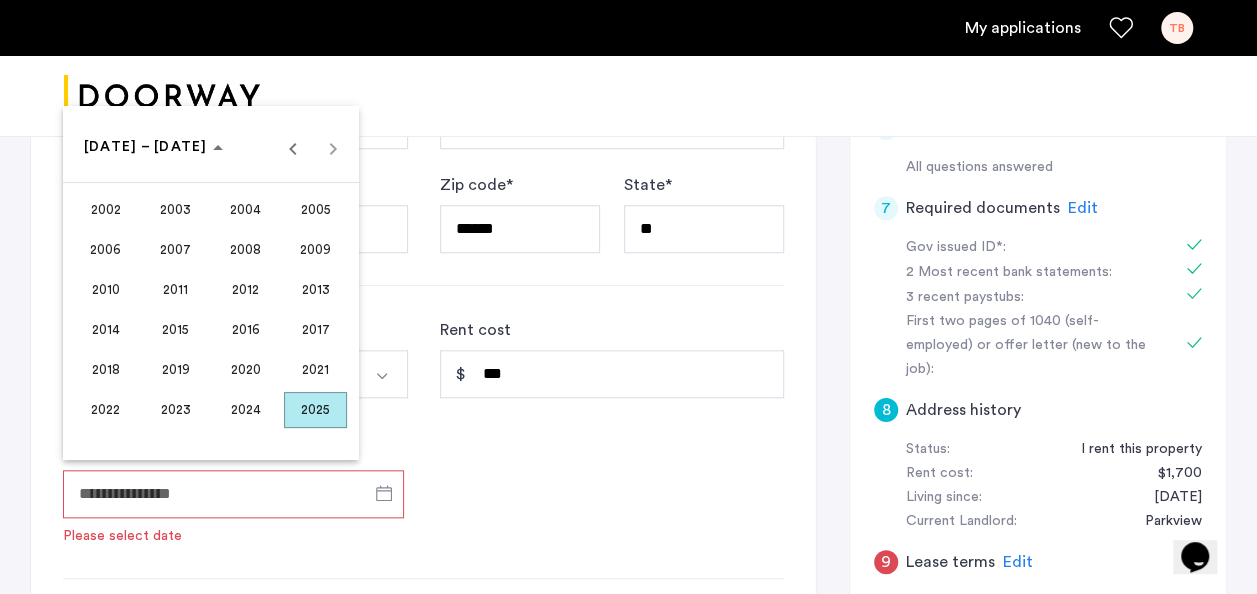 click on "2025" at bounding box center (315, 410) 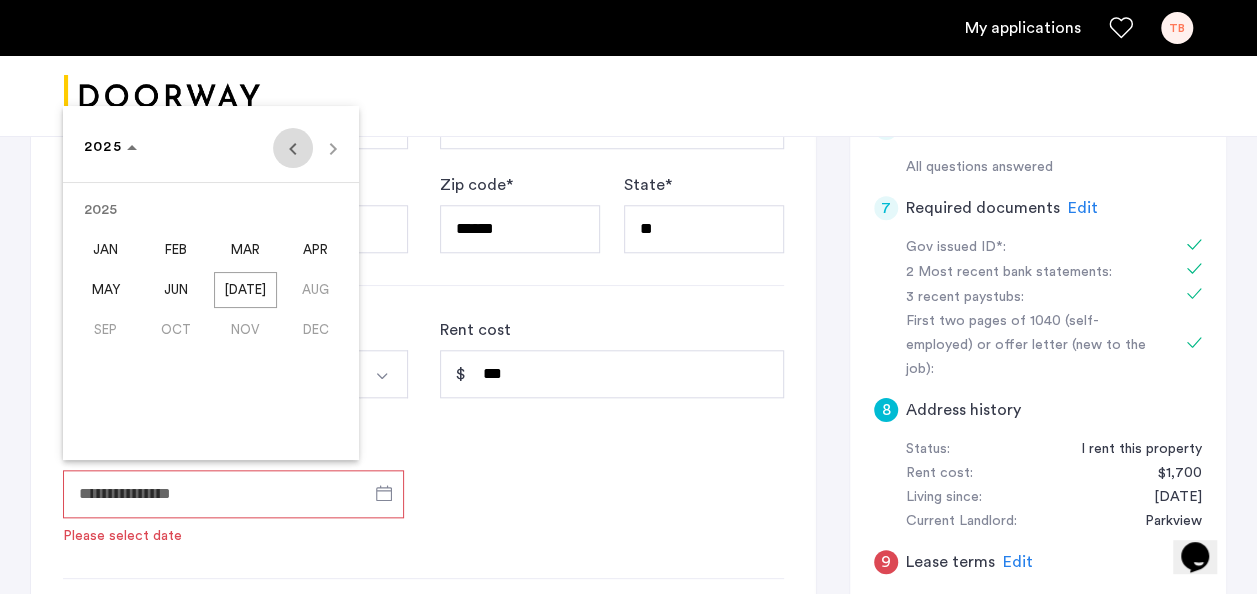 click at bounding box center (293, 148) 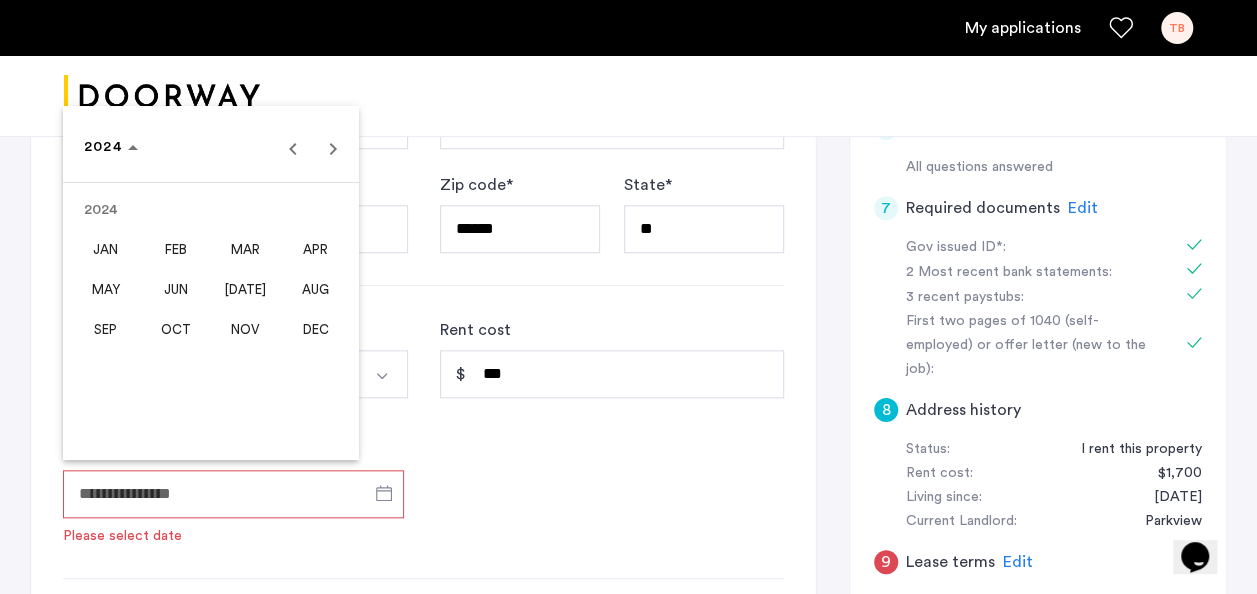 click on "SEP" at bounding box center [105, 330] 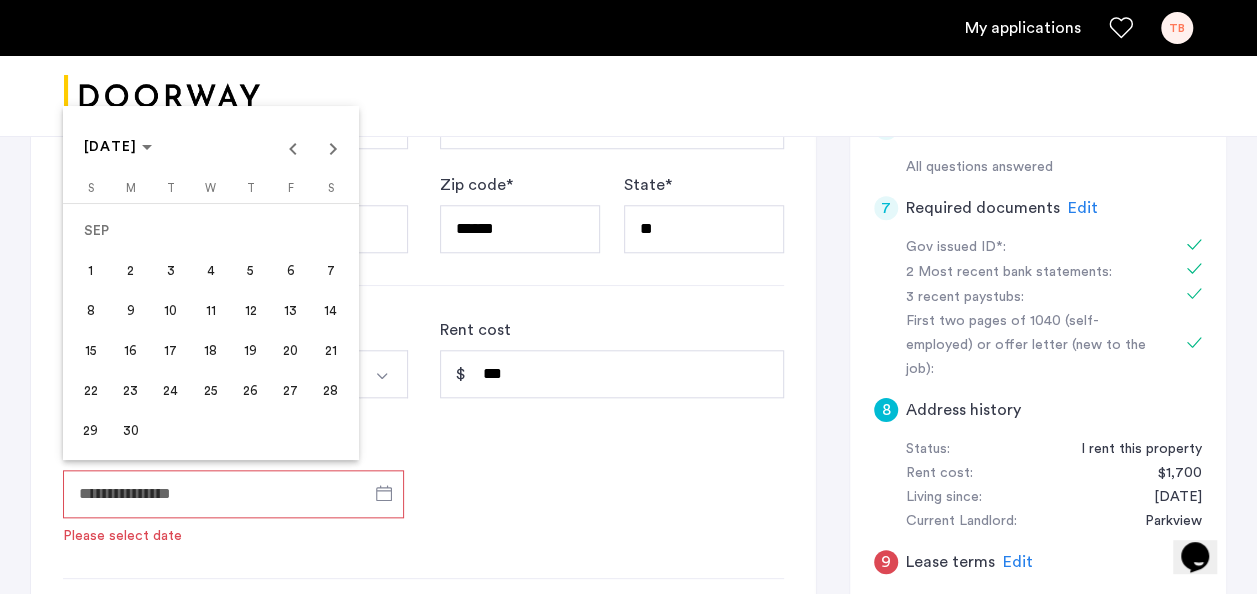 click on "1" at bounding box center (91, 271) 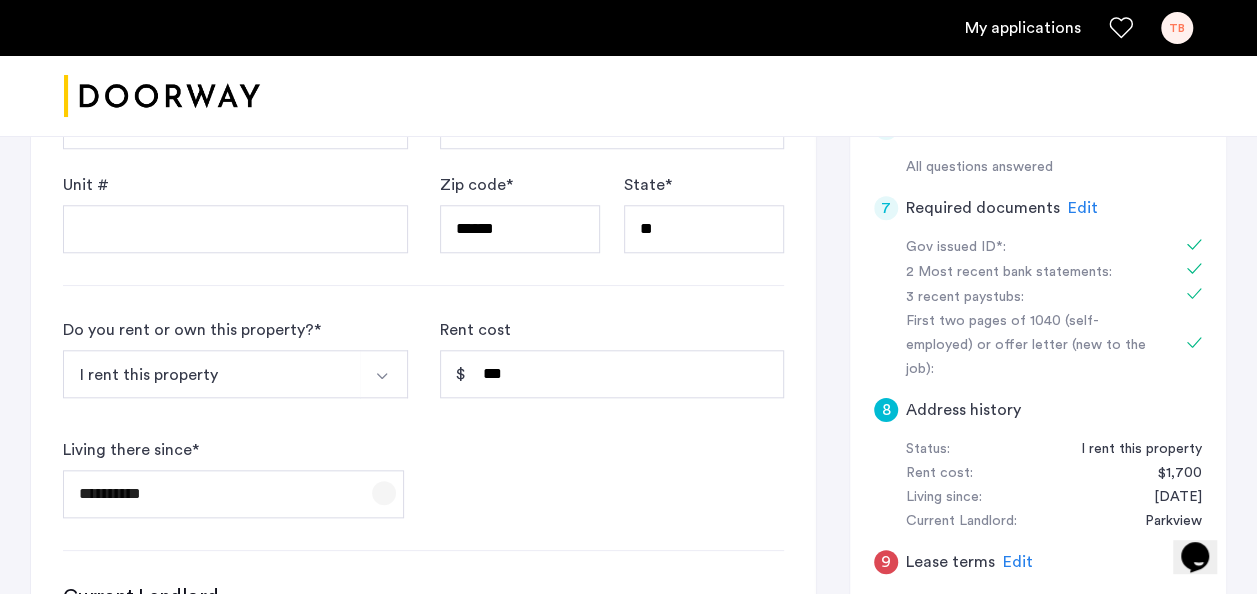 click 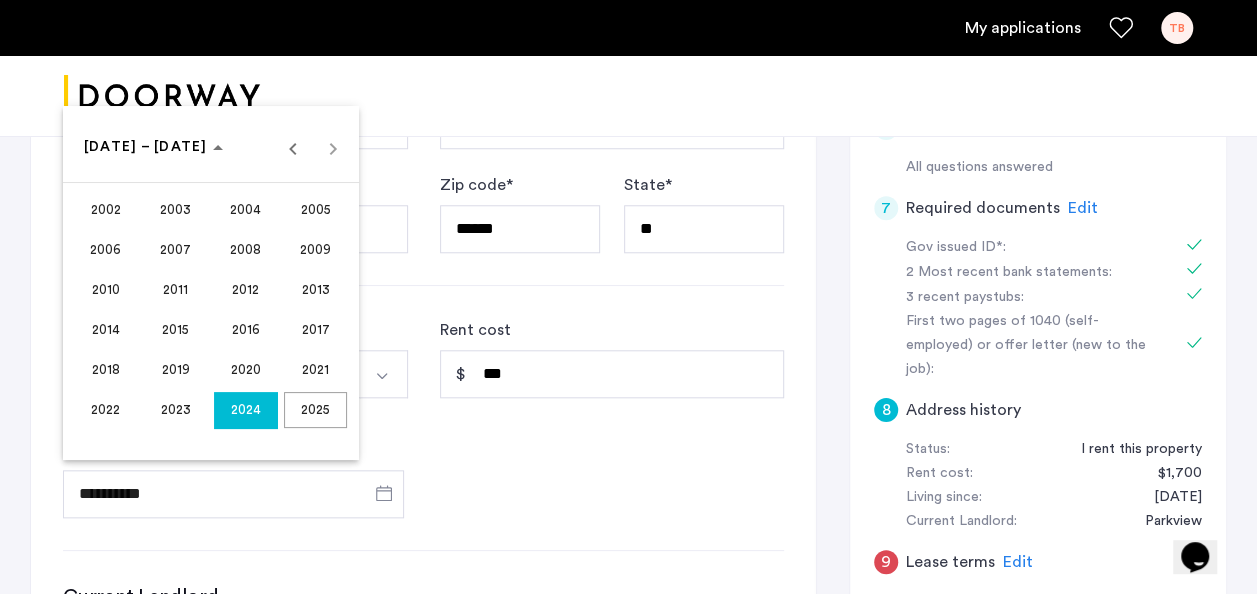 click on "2025" at bounding box center [315, 410] 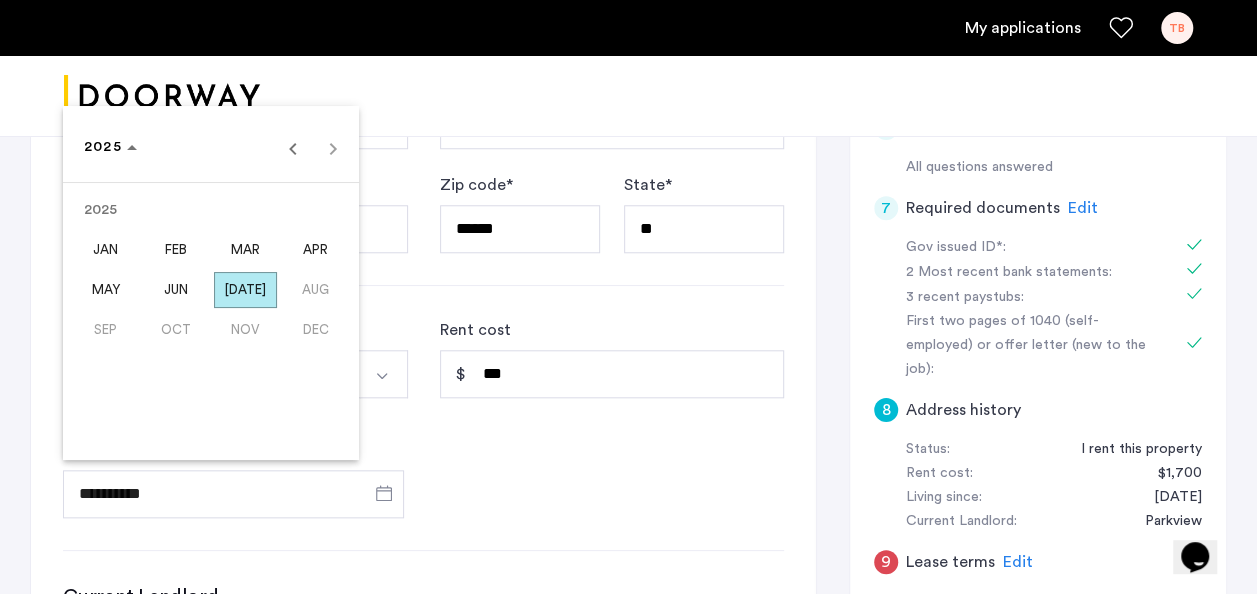 click on "[DATE]" at bounding box center [245, 290] 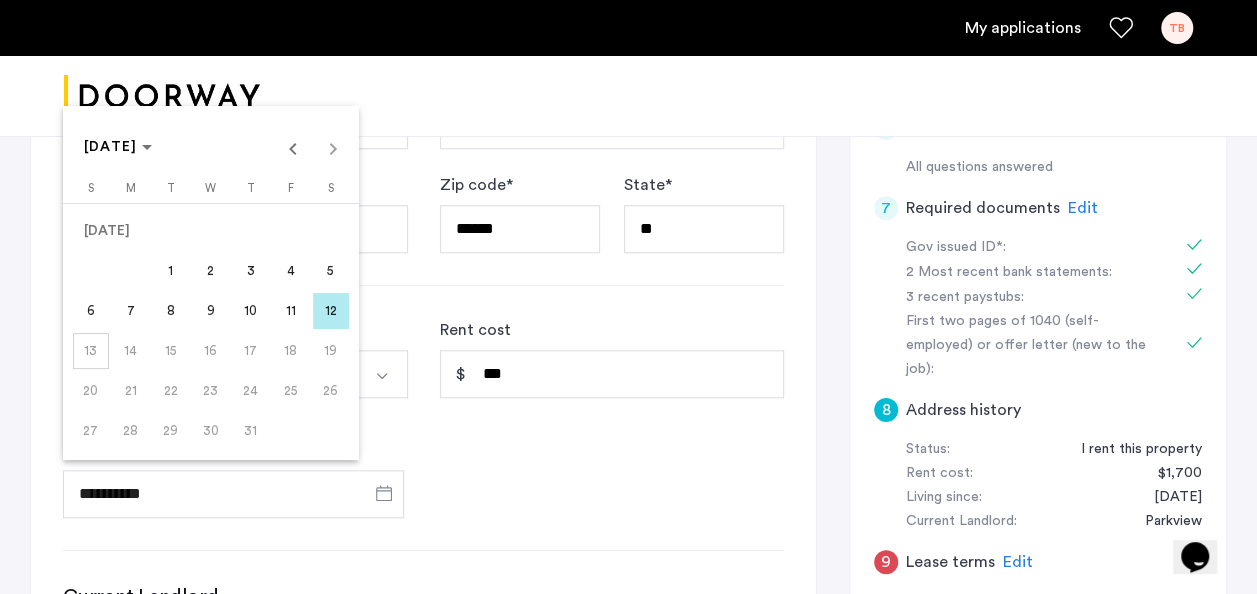 click on "3" at bounding box center (251, 271) 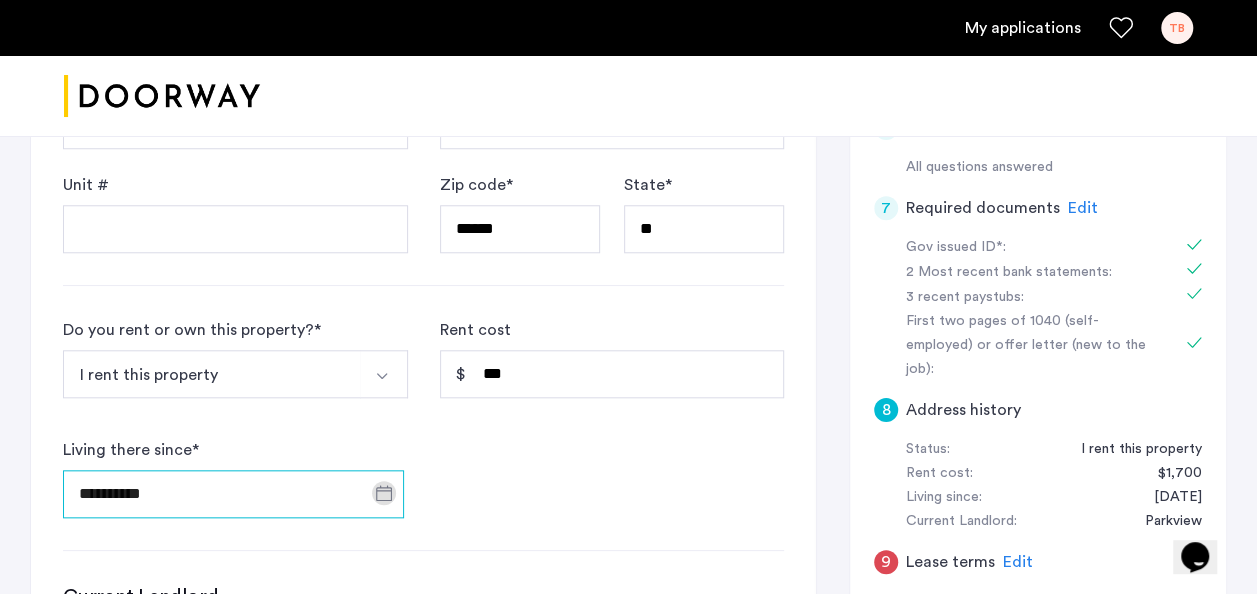 click on "**********" at bounding box center [233, 494] 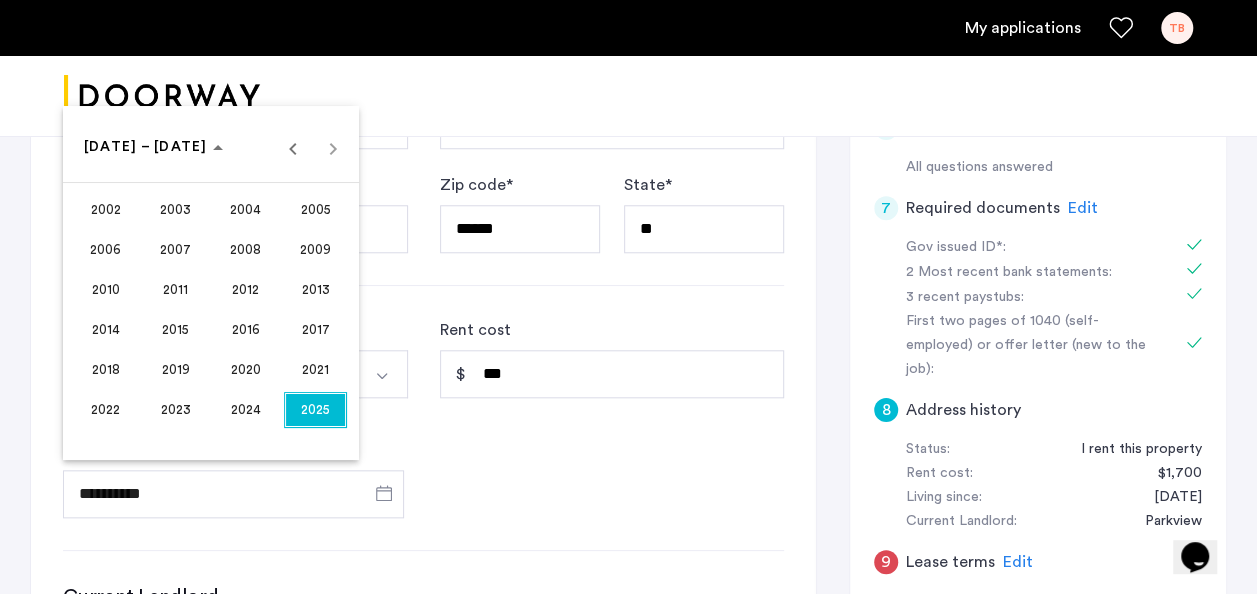 click on "2024" at bounding box center [245, 410] 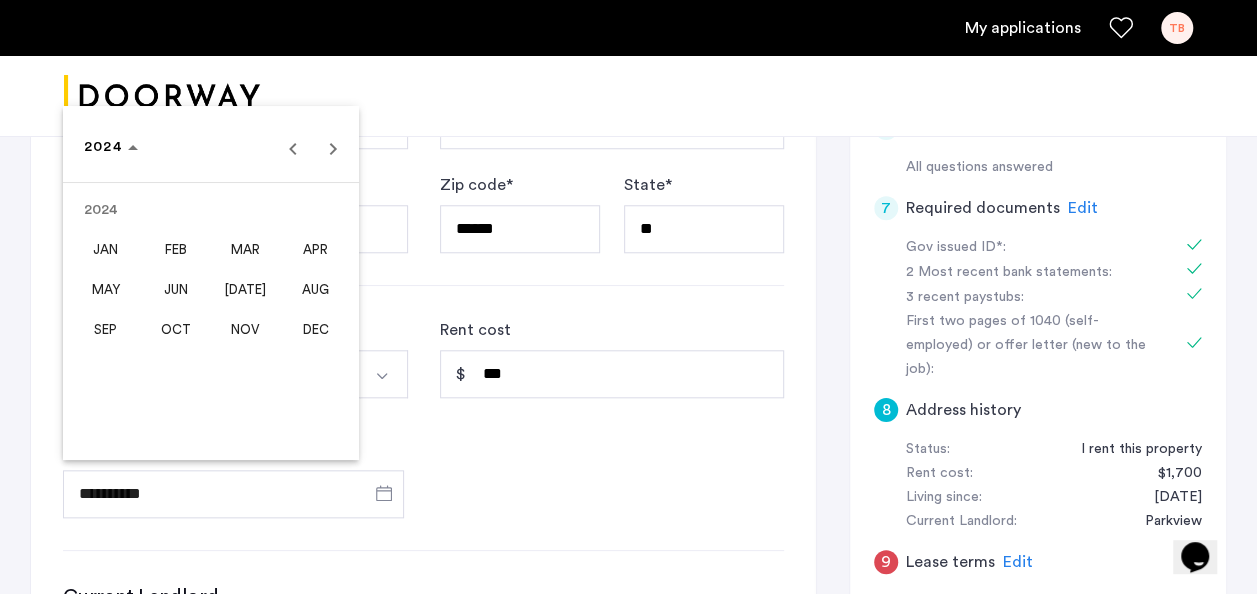 click on "SEP" at bounding box center [105, 330] 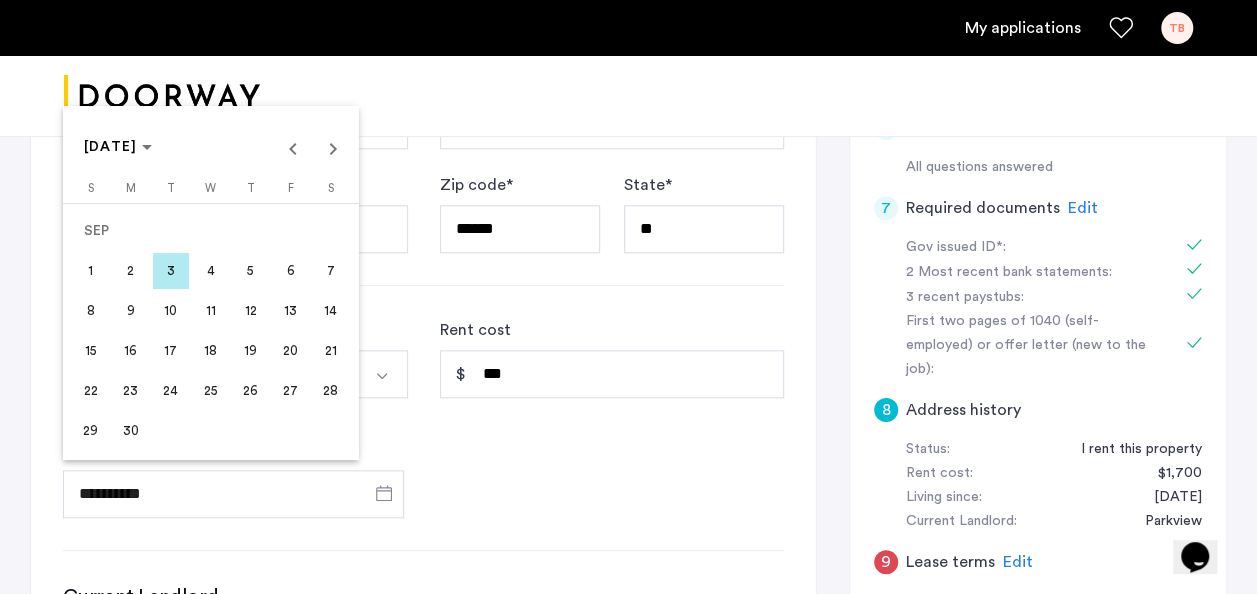 click on "1" at bounding box center [91, 271] 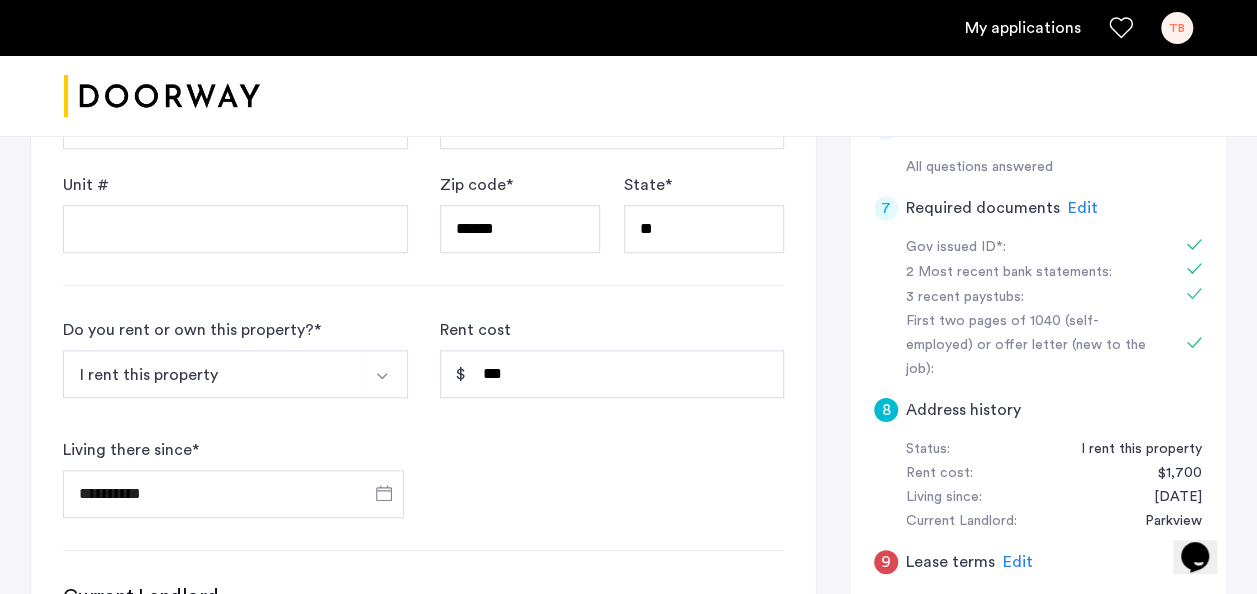 type on "**********" 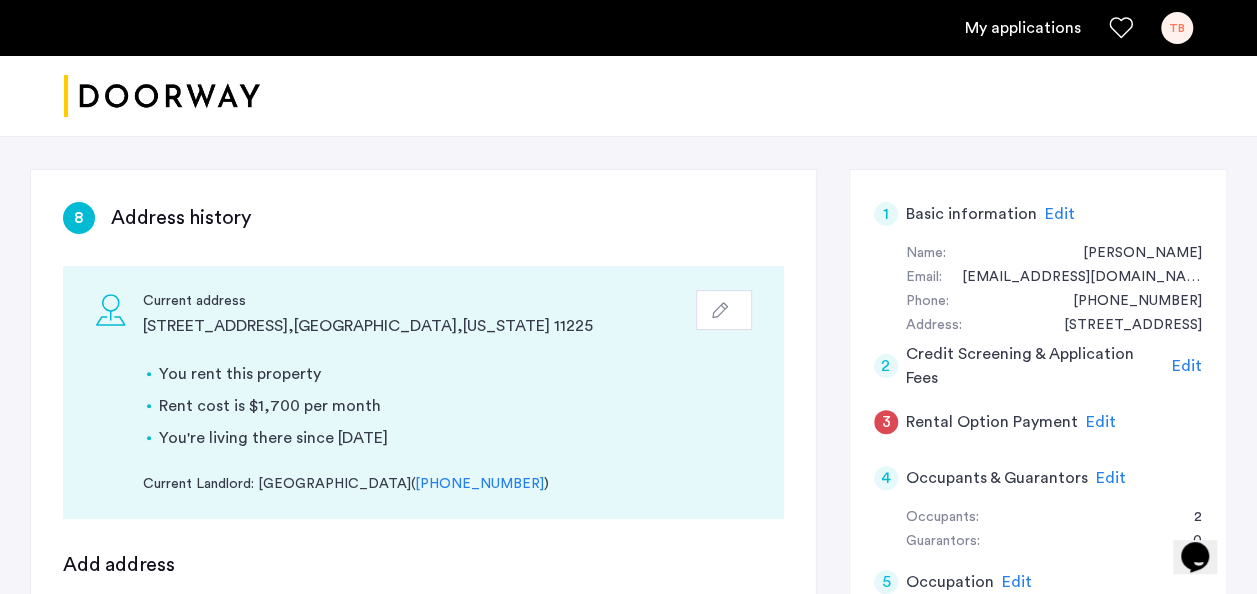 scroll, scrollTop: 284, scrollLeft: 0, axis: vertical 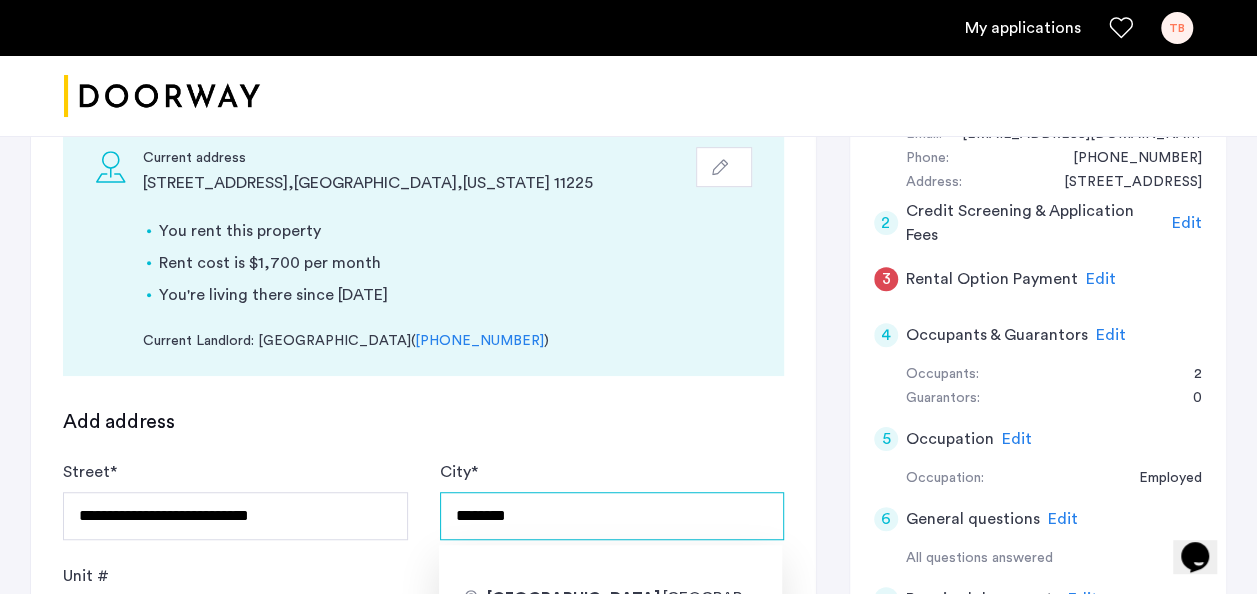 click on "********" at bounding box center [612, 516] 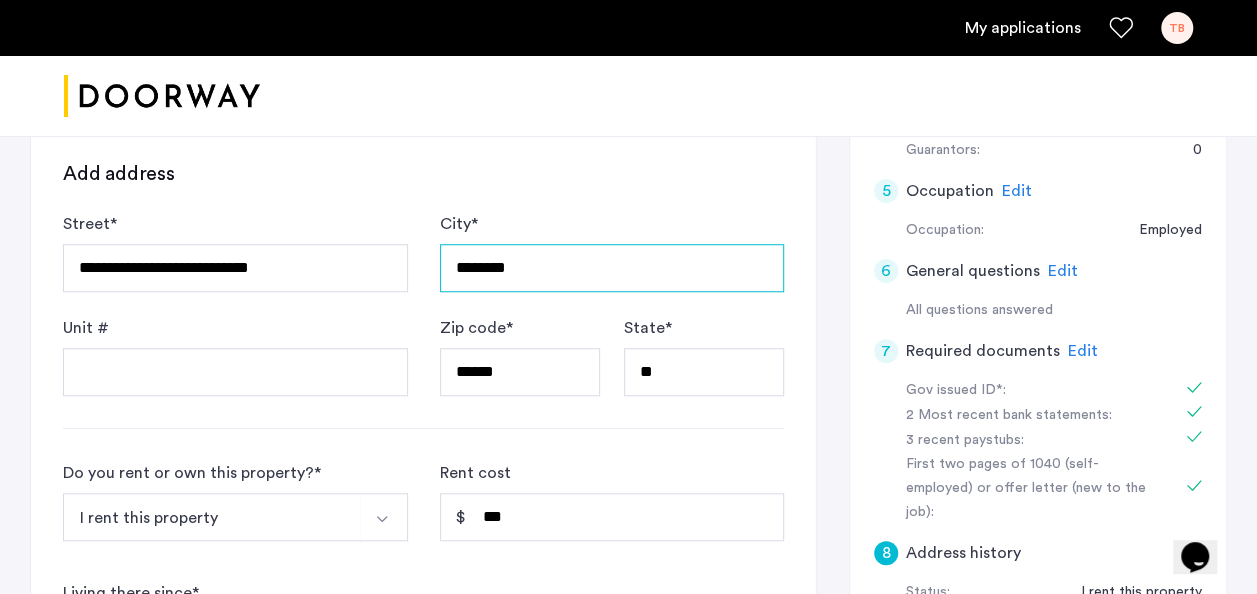 scroll, scrollTop: 1001, scrollLeft: 0, axis: vertical 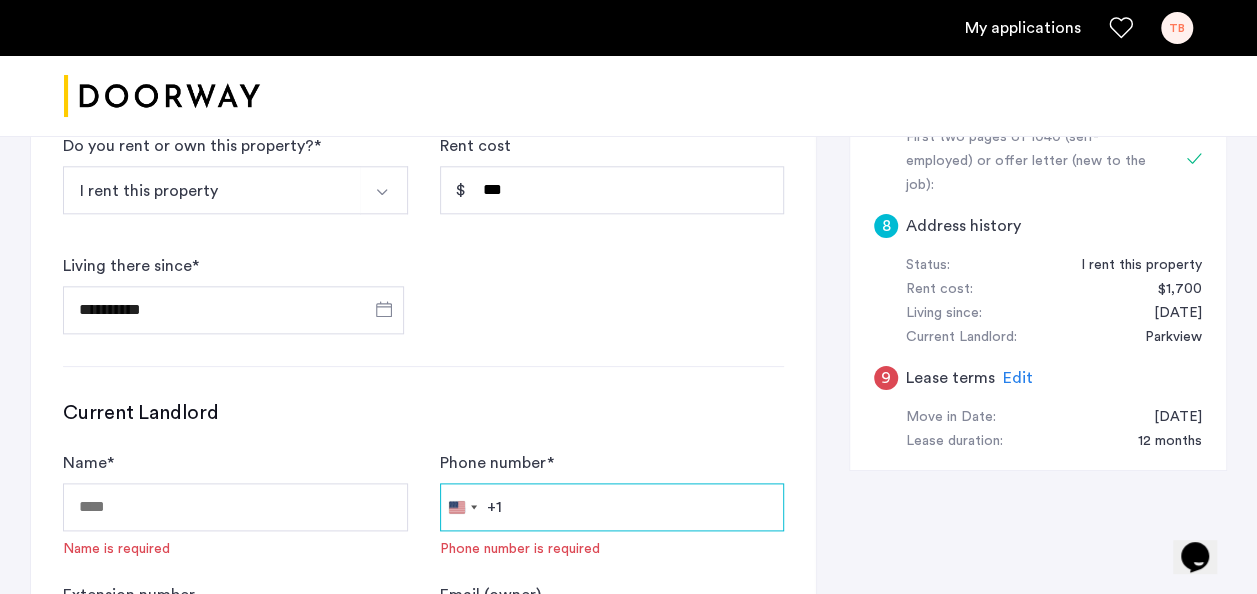 click on "Phone number  *" at bounding box center (612, 507) 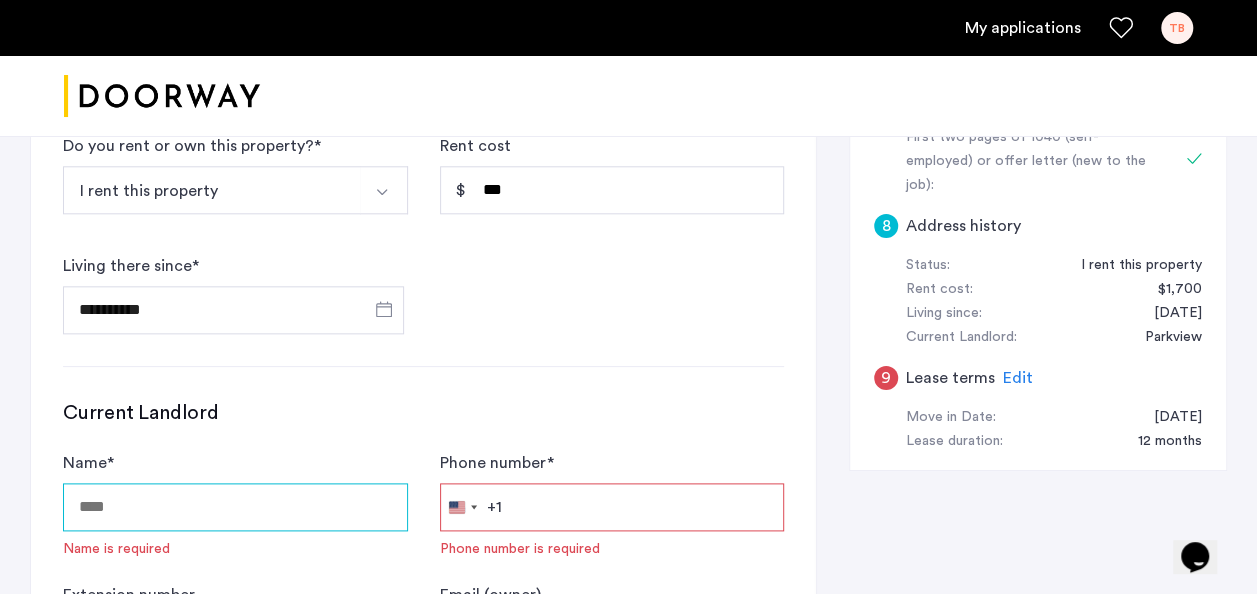 click on "Name  *" at bounding box center (235, 507) 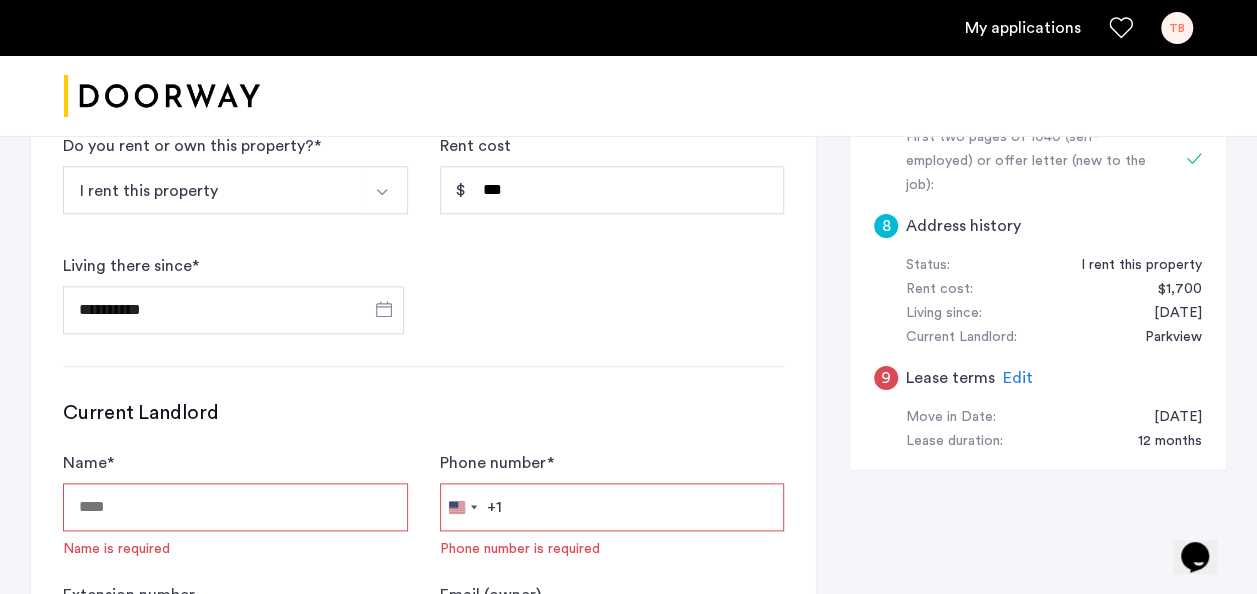 click on "**********" 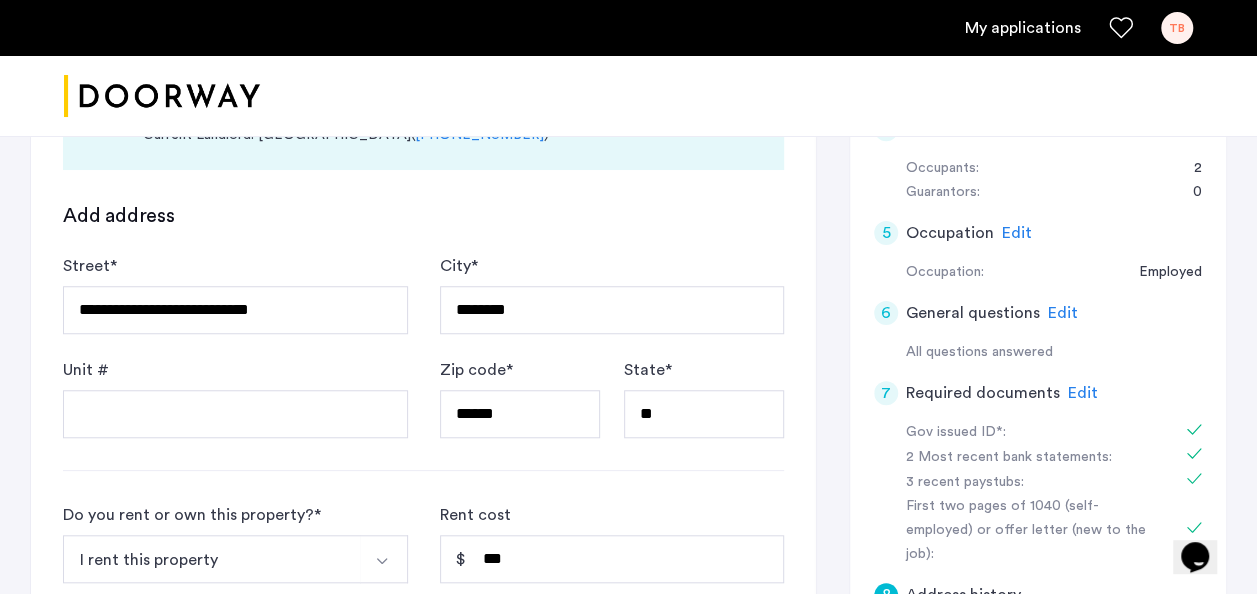 scroll, scrollTop: 631, scrollLeft: 0, axis: vertical 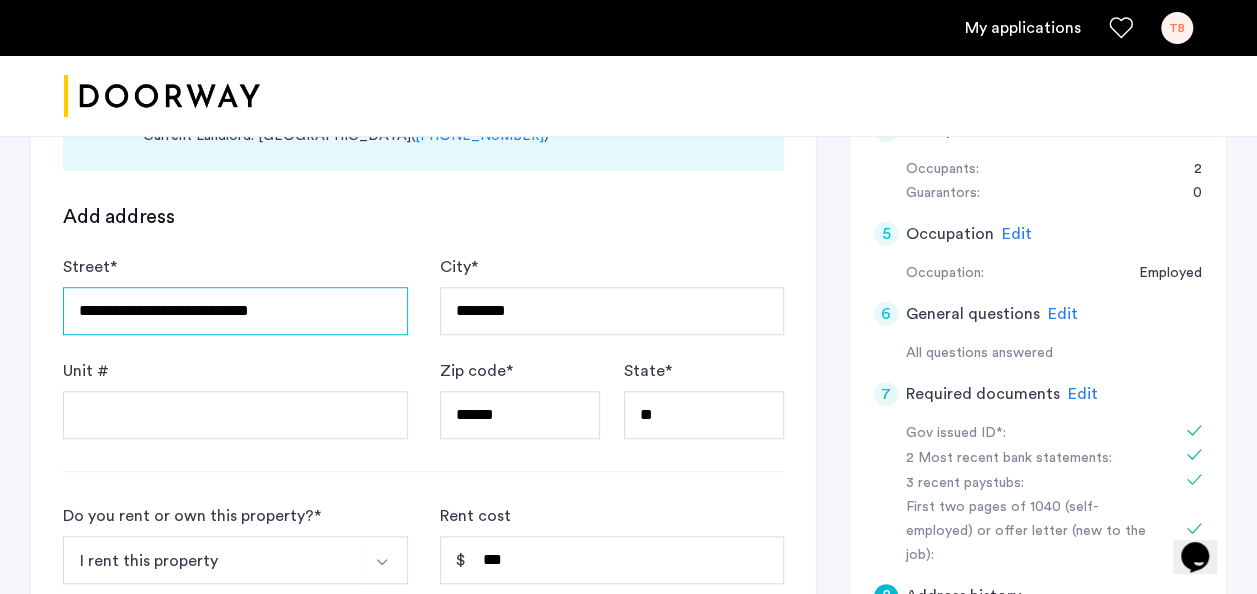 click on "**********" at bounding box center (235, 311) 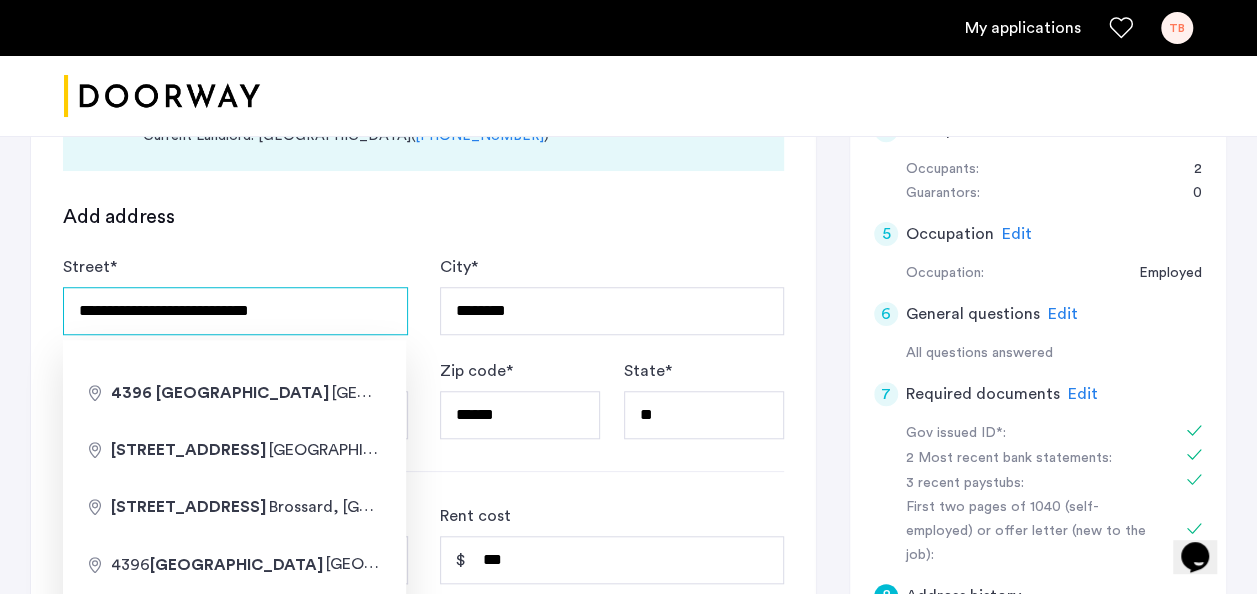 drag, startPoint x: 114, startPoint y: 313, endPoint x: 0, endPoint y: 322, distance: 114.35471 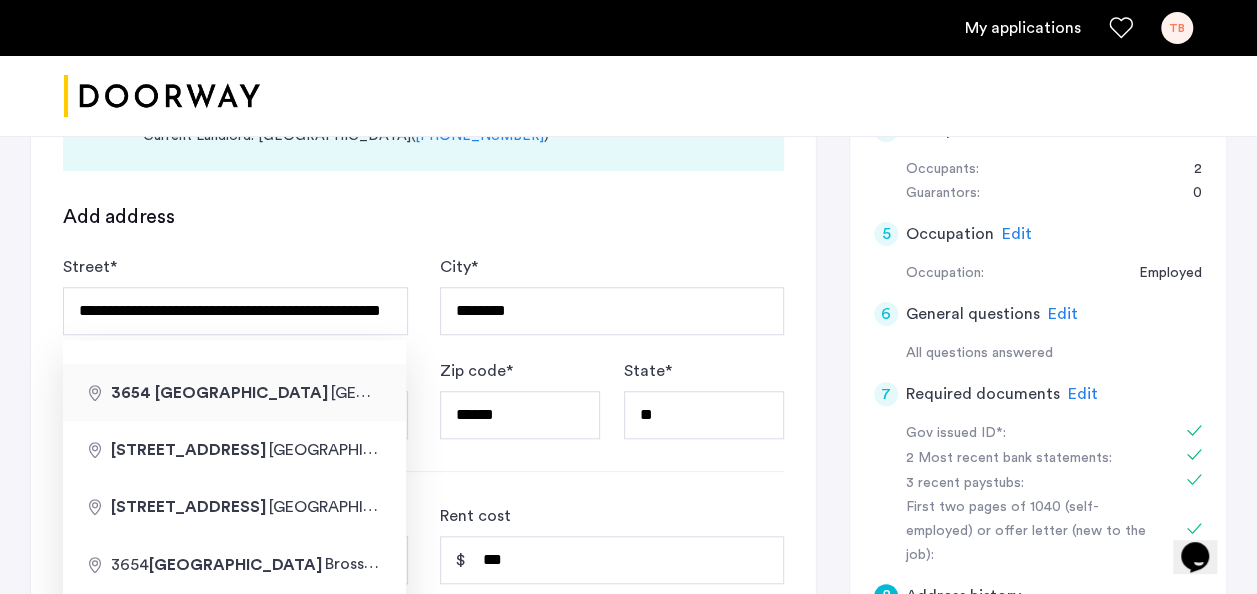 type on "**********" 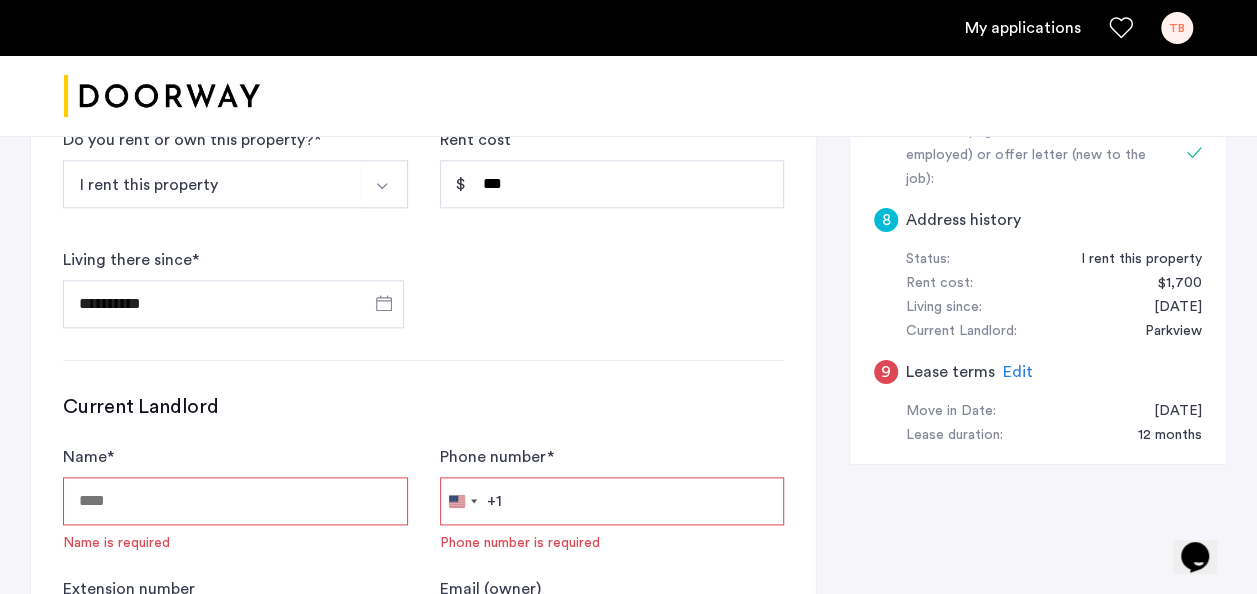 scroll, scrollTop: 1027, scrollLeft: 0, axis: vertical 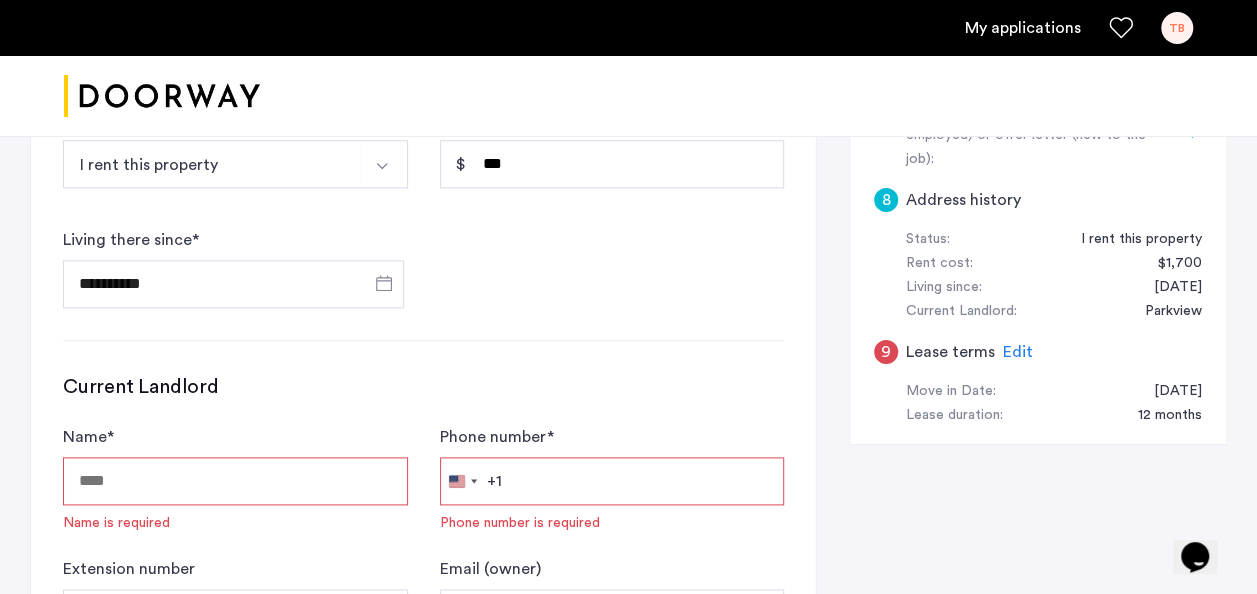 click on "Name  *" at bounding box center (235, 481) 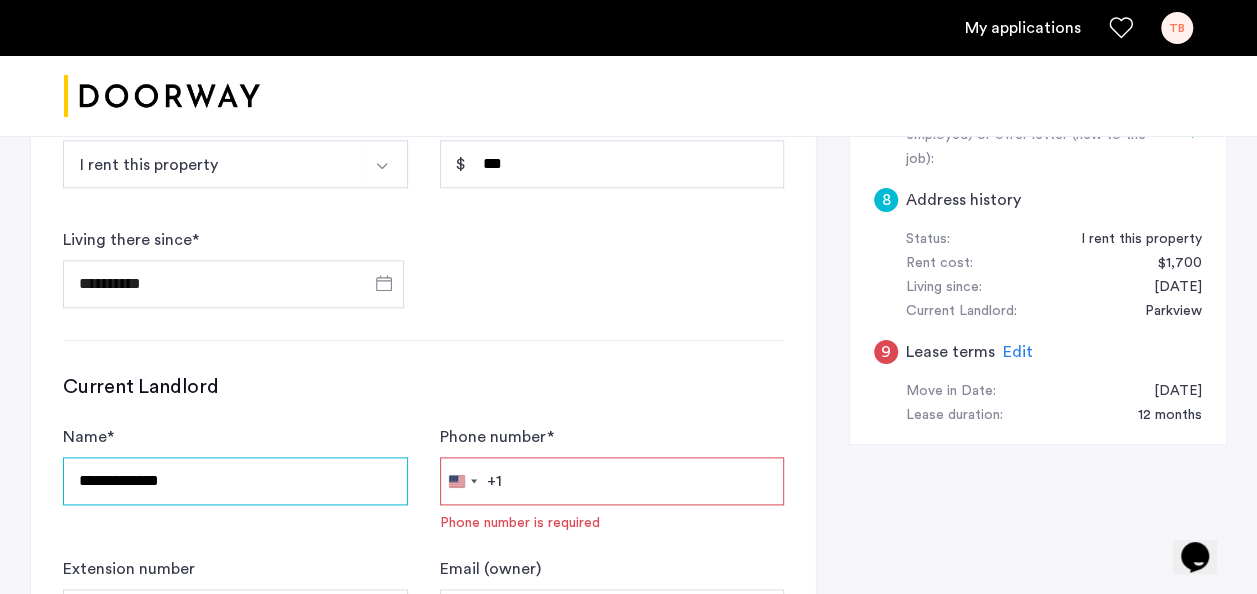 scroll, scrollTop: 1207, scrollLeft: 0, axis: vertical 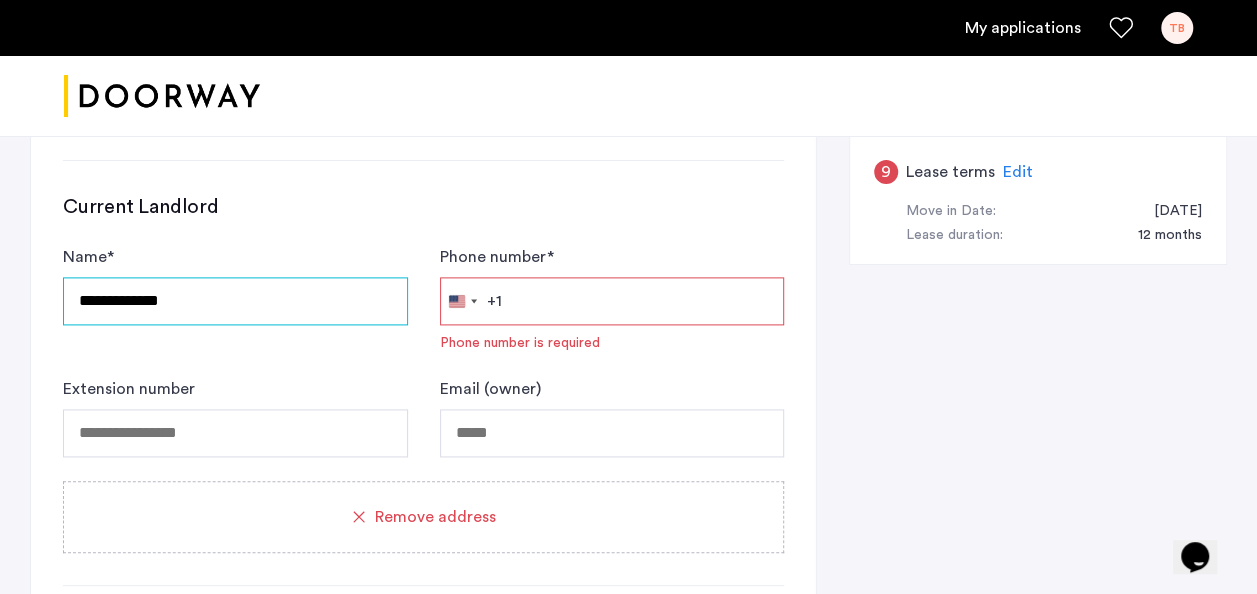 type on "**********" 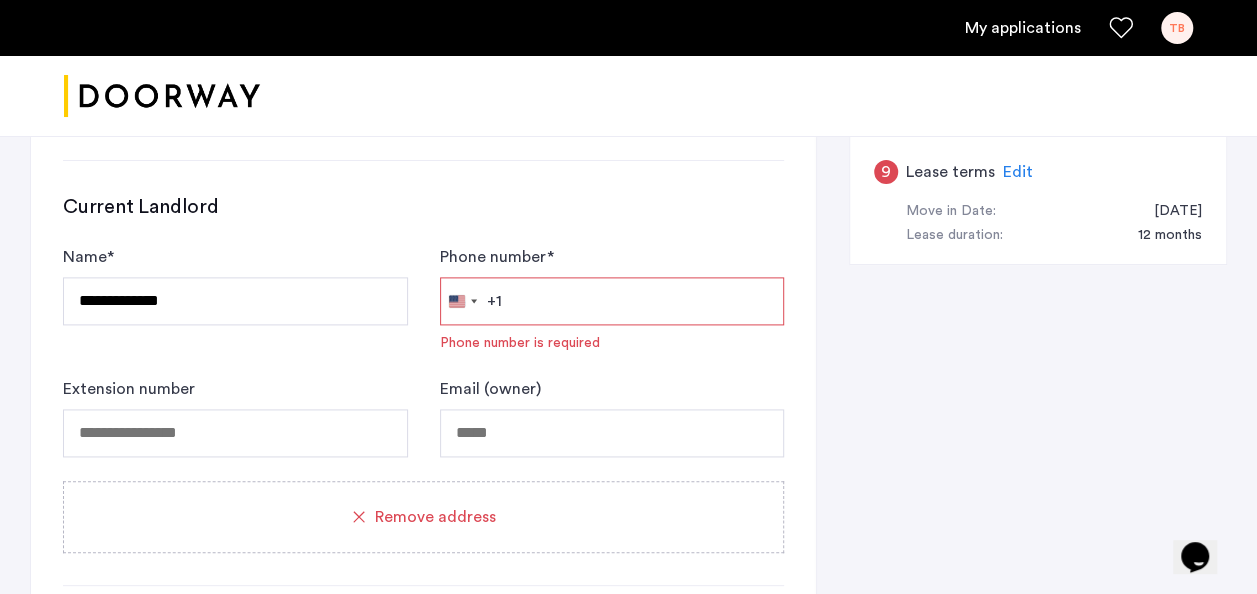 click on "Phone number  *" at bounding box center (612, 301) 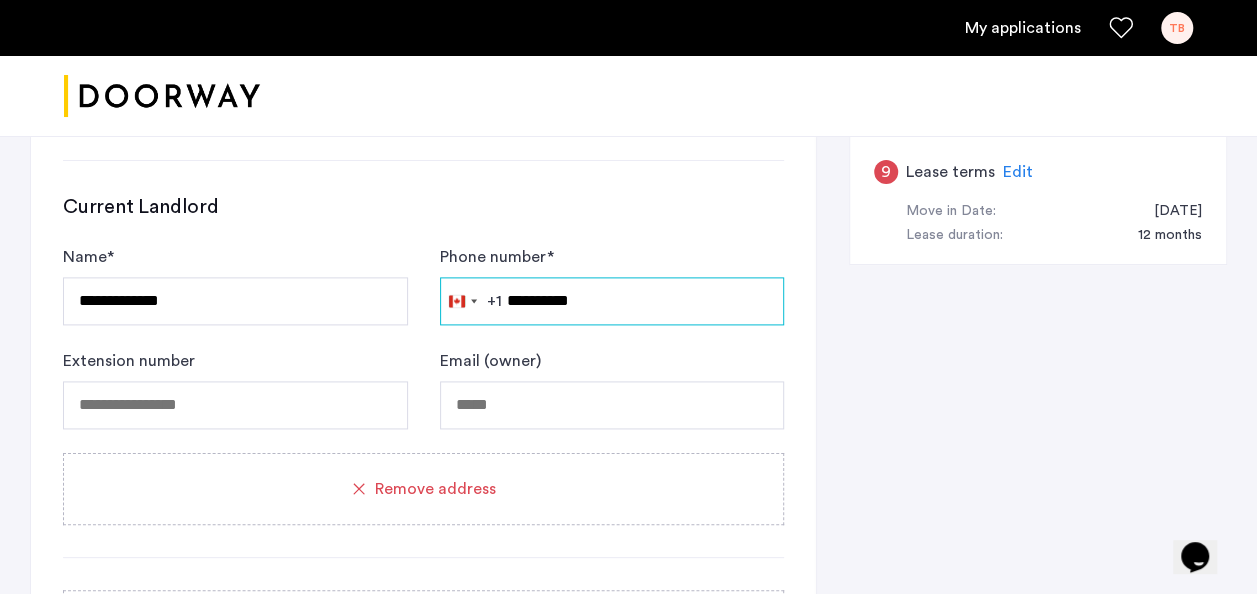 type on "**********" 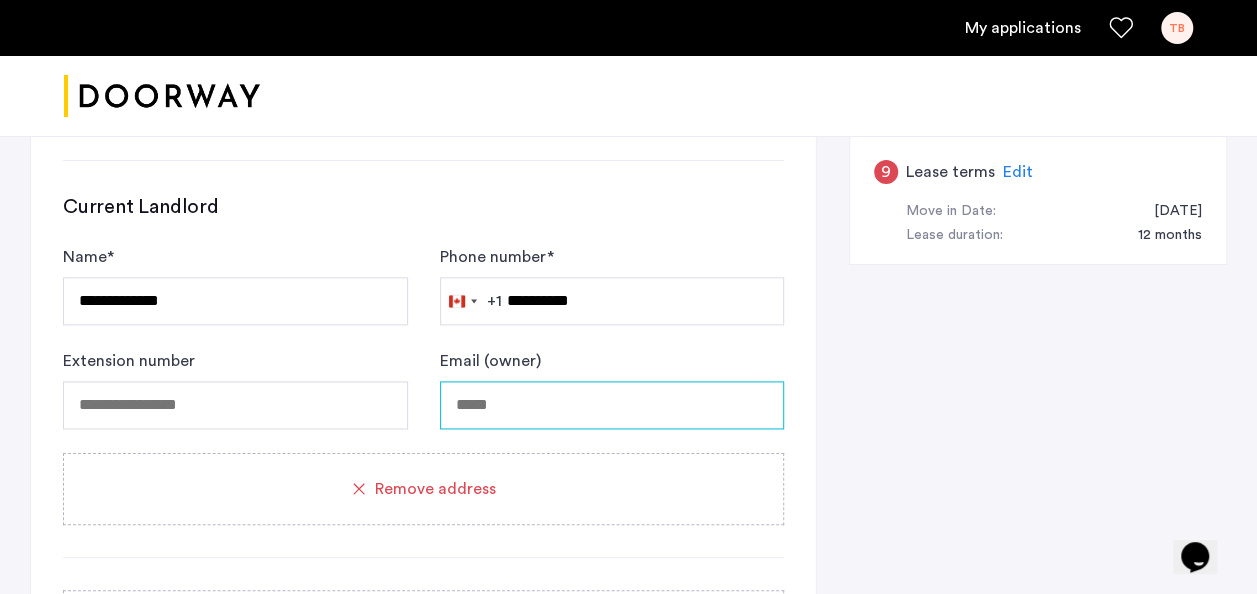 click on "Email (owner)" at bounding box center [612, 405] 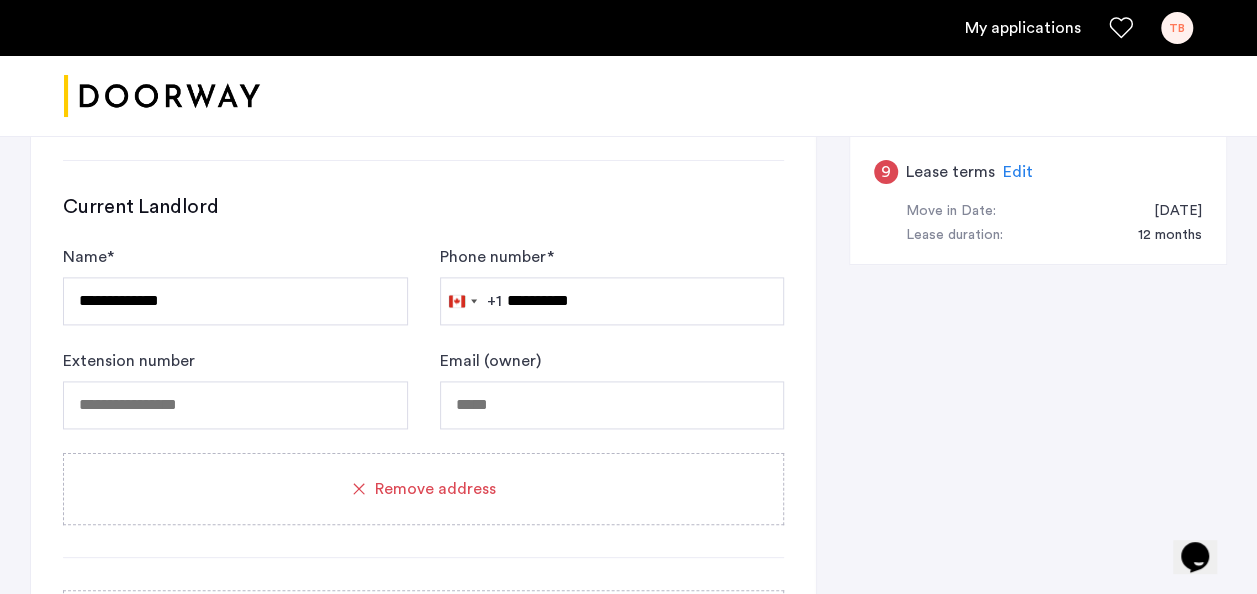 click on "**********" 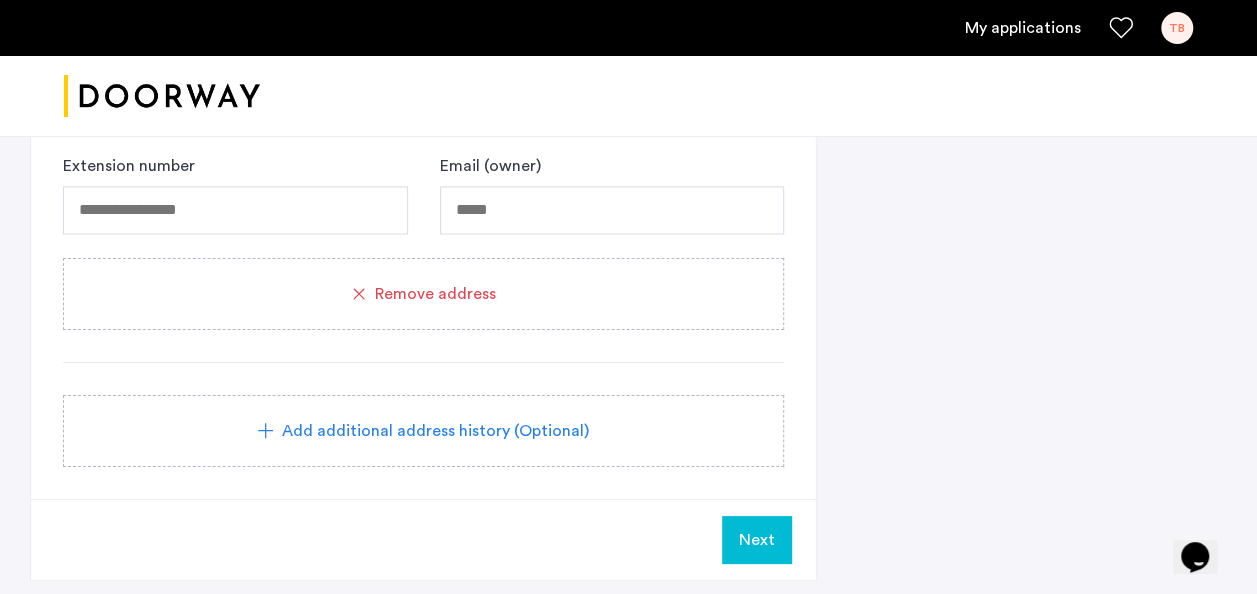 scroll, scrollTop: 1403, scrollLeft: 0, axis: vertical 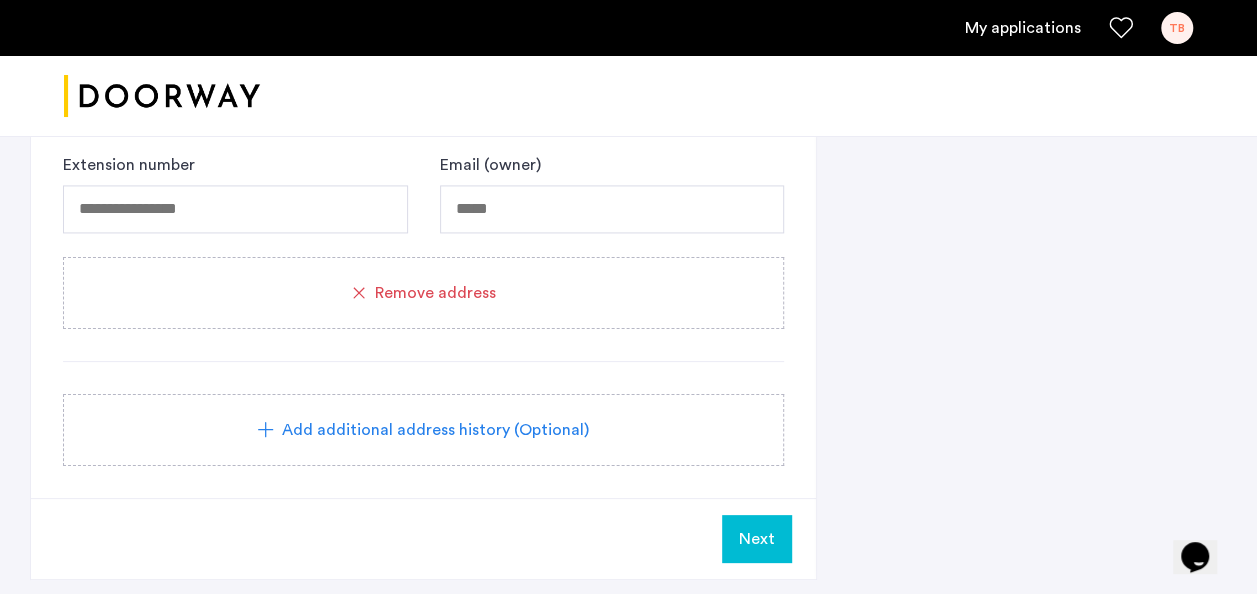 click on "Next" 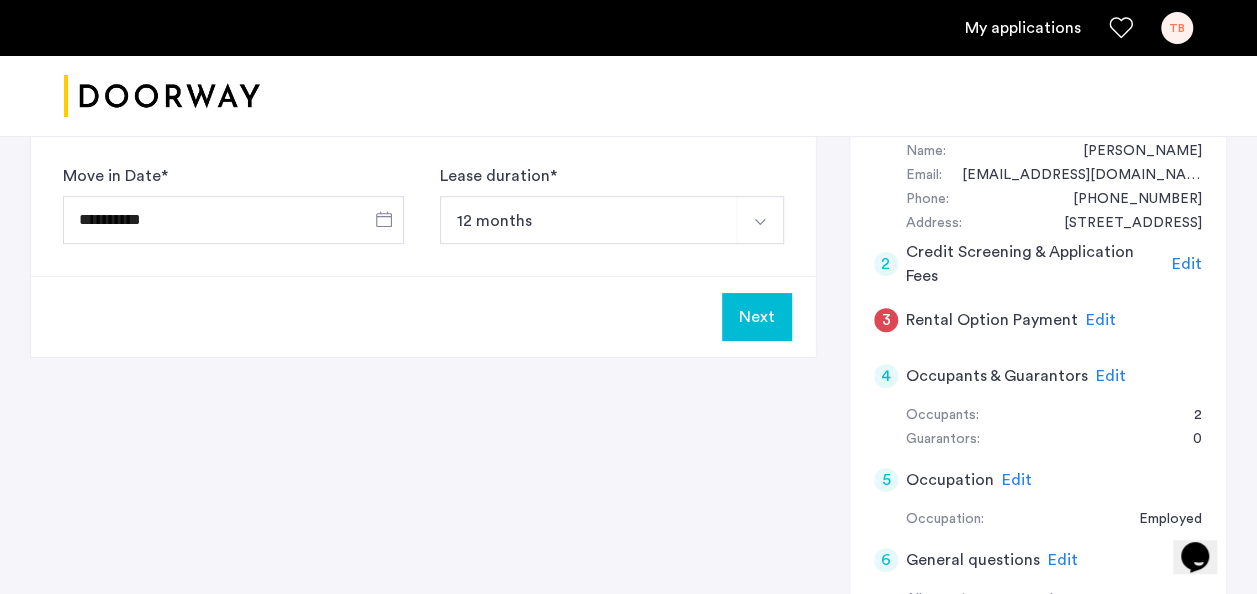 scroll, scrollTop: 386, scrollLeft: 0, axis: vertical 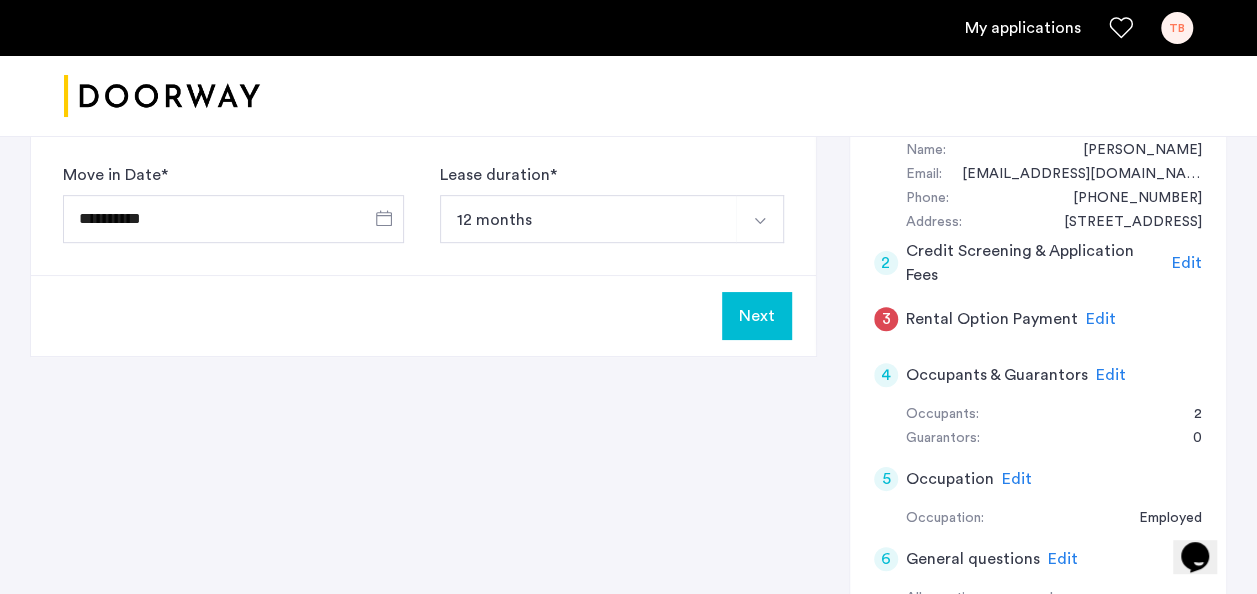 click on "Next" 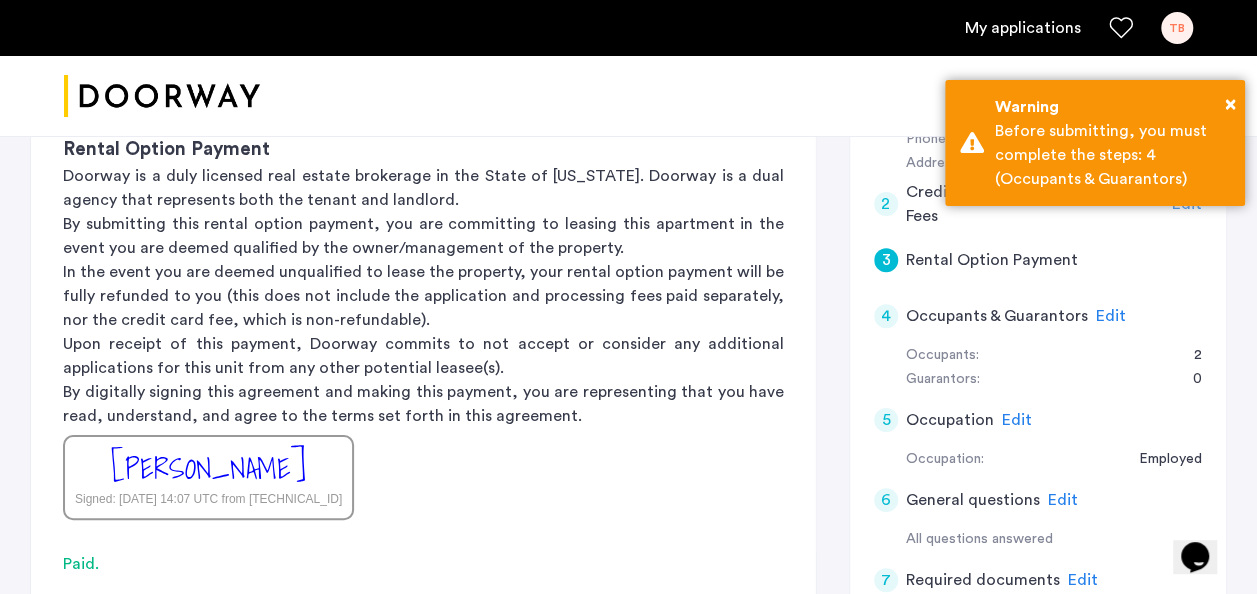 scroll, scrollTop: 446, scrollLeft: 0, axis: vertical 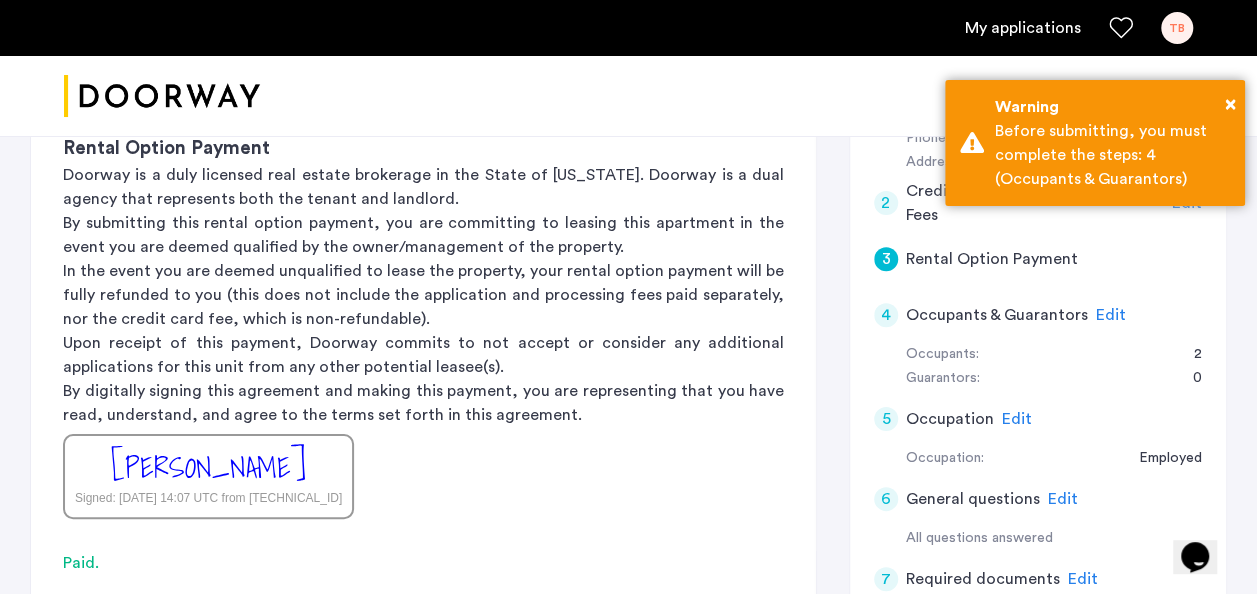 click on "Edit" 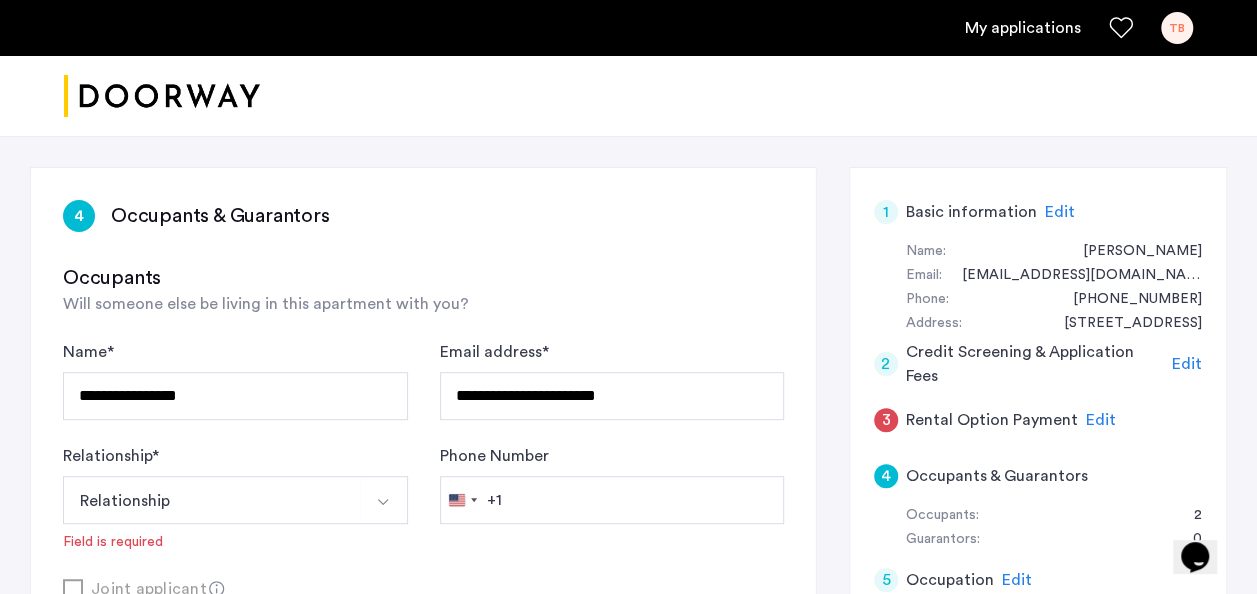 scroll, scrollTop: 286, scrollLeft: 0, axis: vertical 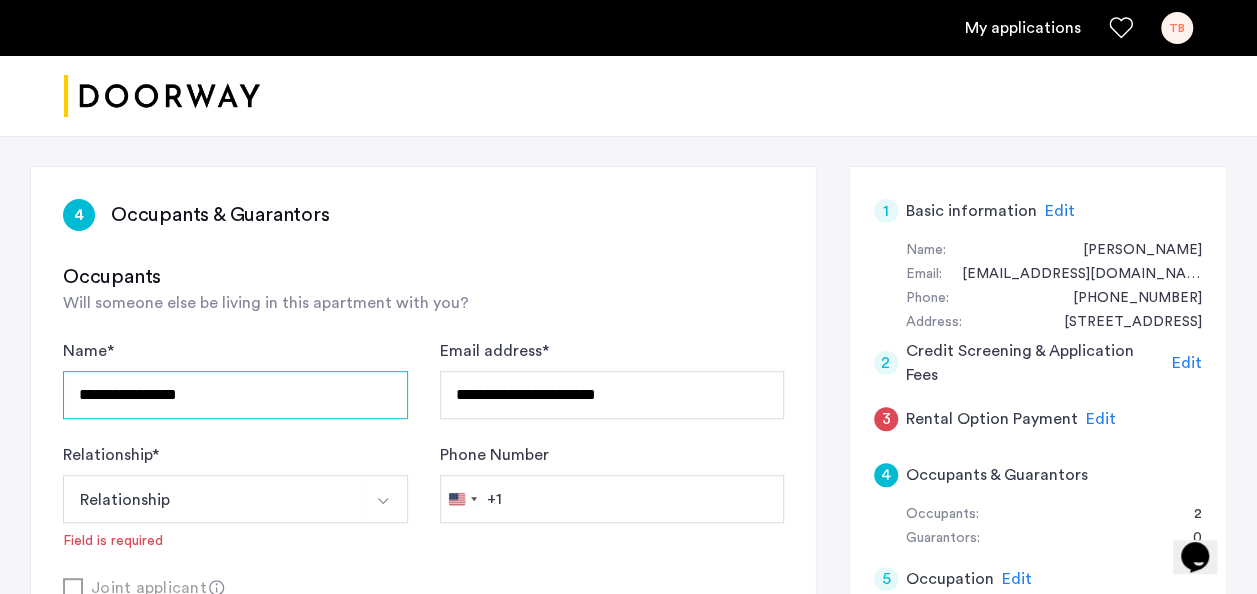 drag, startPoint x: 278, startPoint y: 388, endPoint x: 28, endPoint y: 394, distance: 250.07199 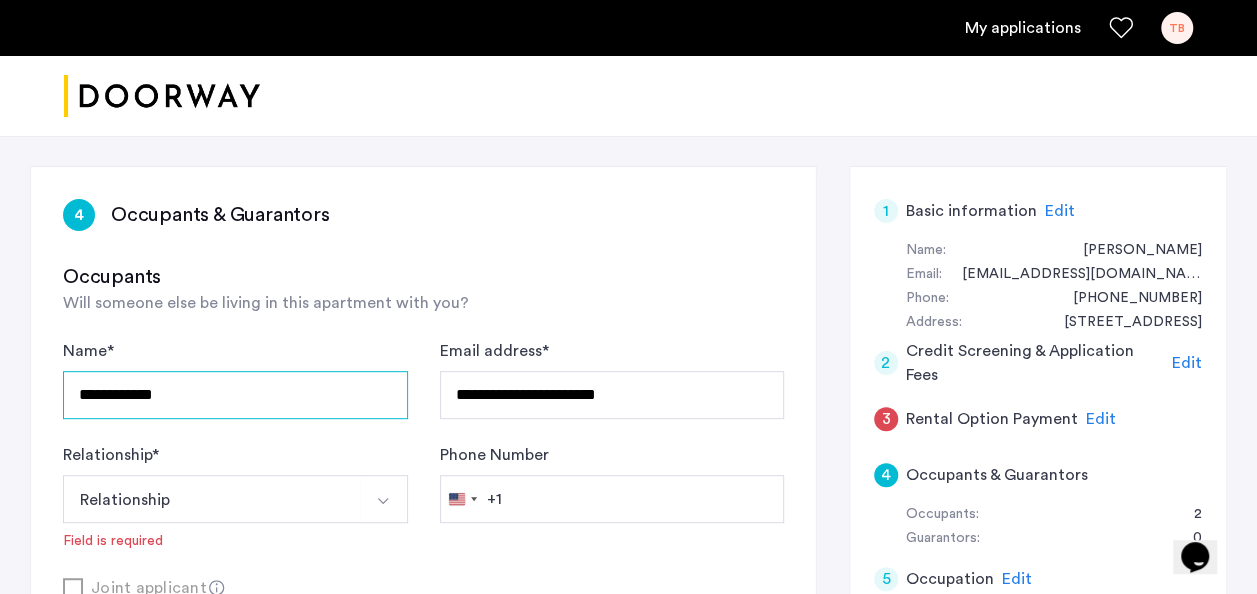 type on "**********" 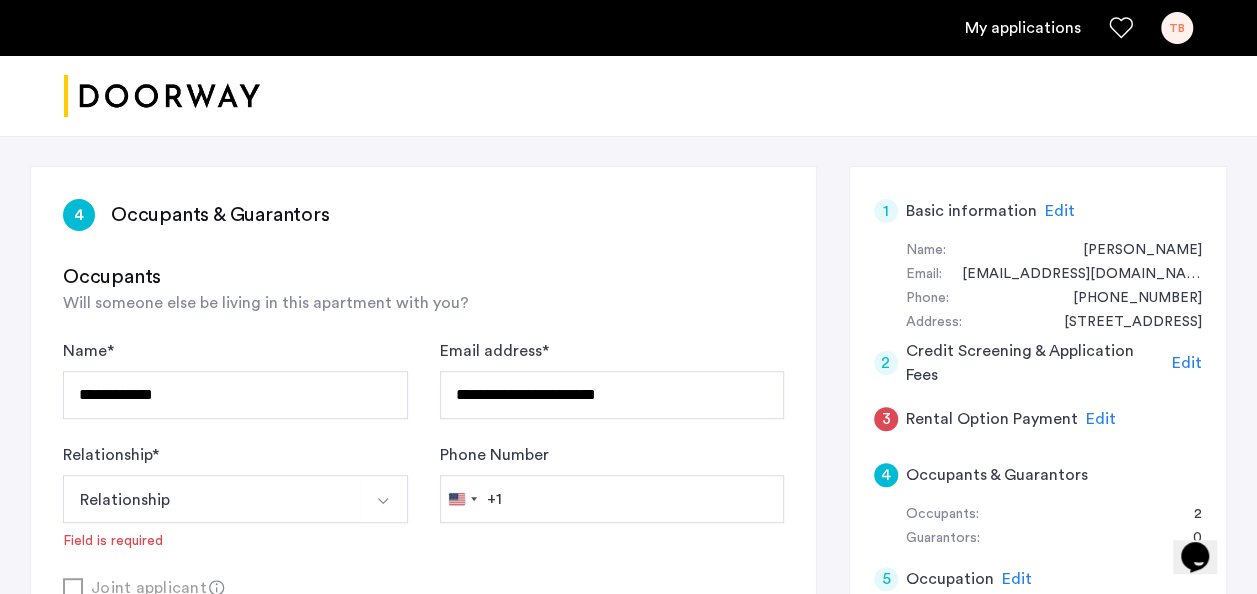 click on "Relationship" at bounding box center (212, 499) 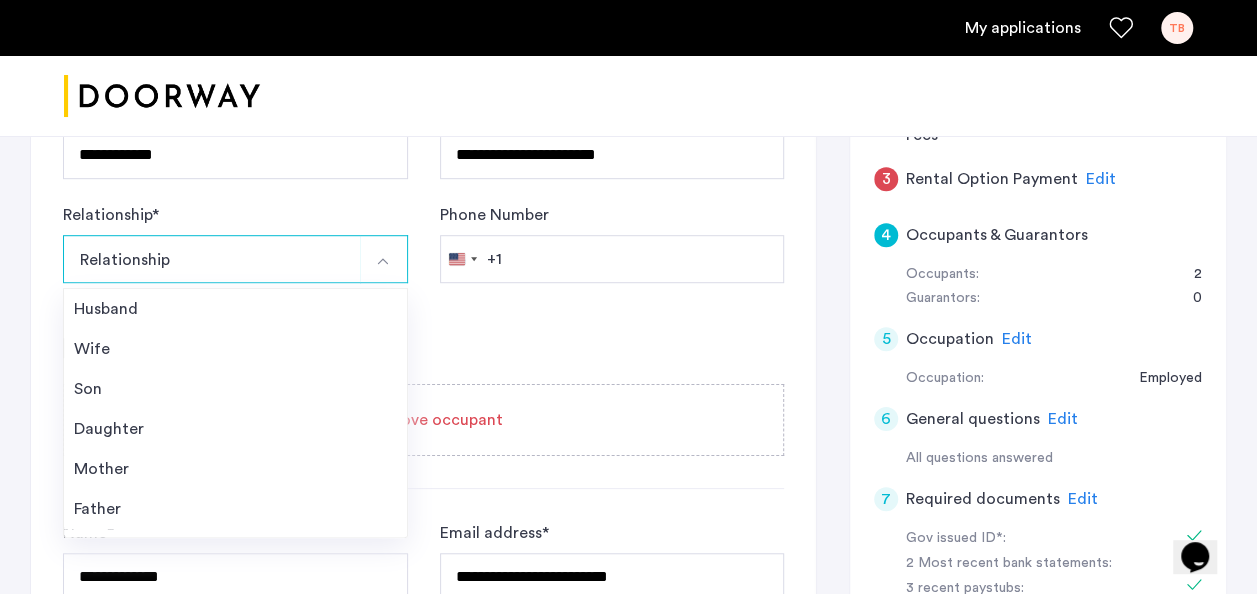 scroll, scrollTop: 532, scrollLeft: 0, axis: vertical 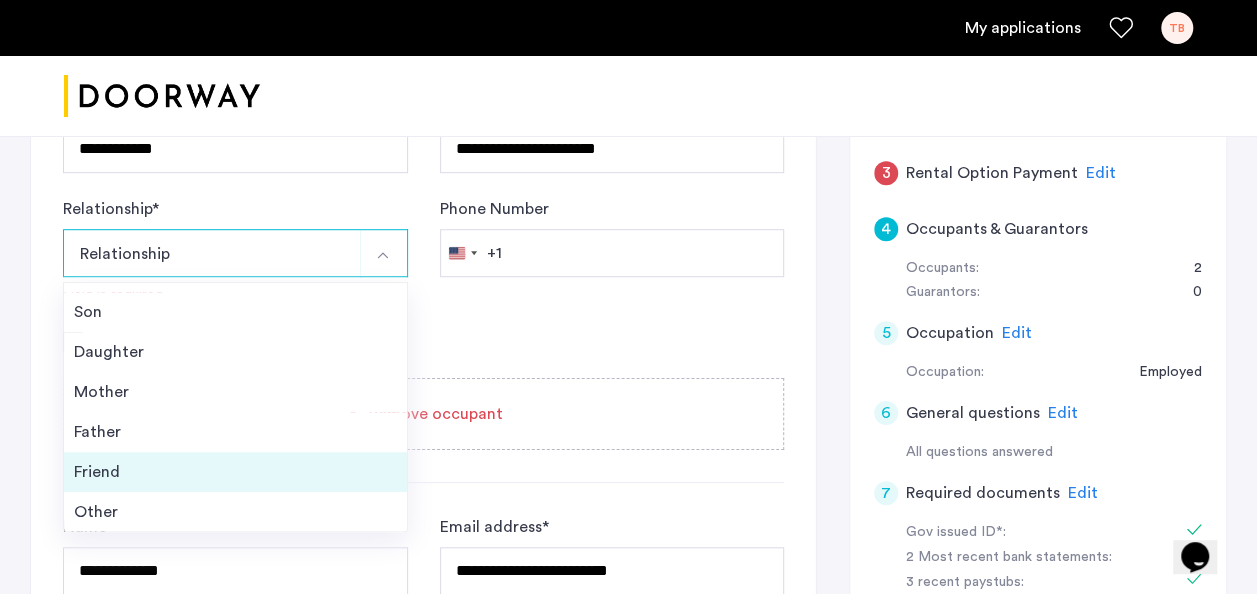 click on "Friend" at bounding box center (235, 472) 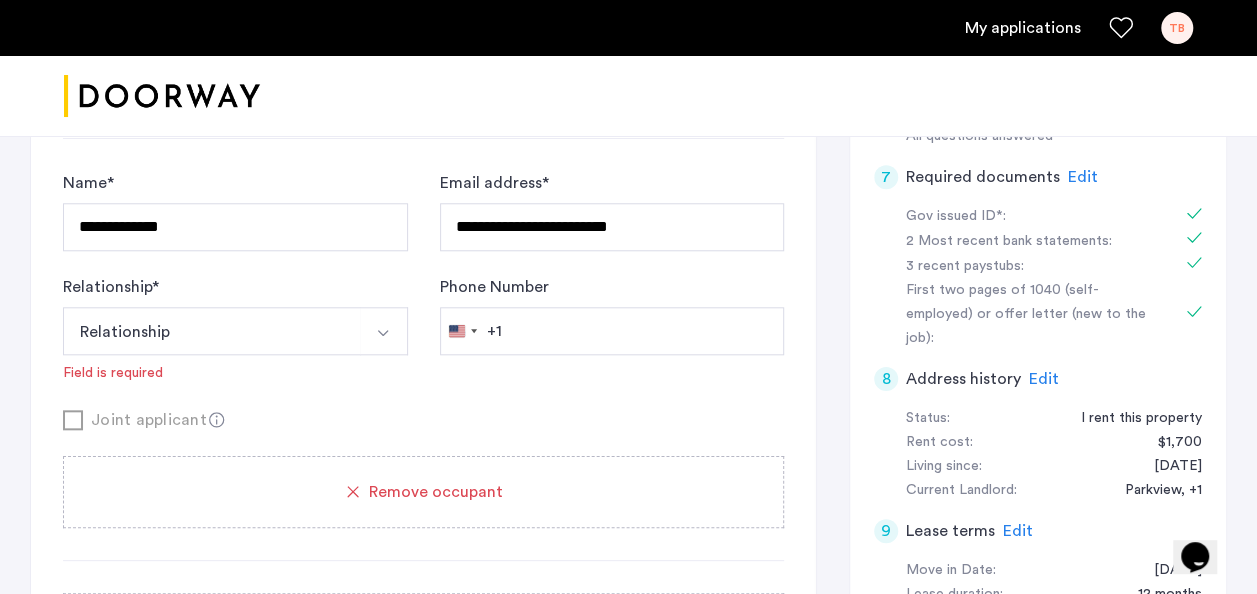 scroll, scrollTop: 912, scrollLeft: 0, axis: vertical 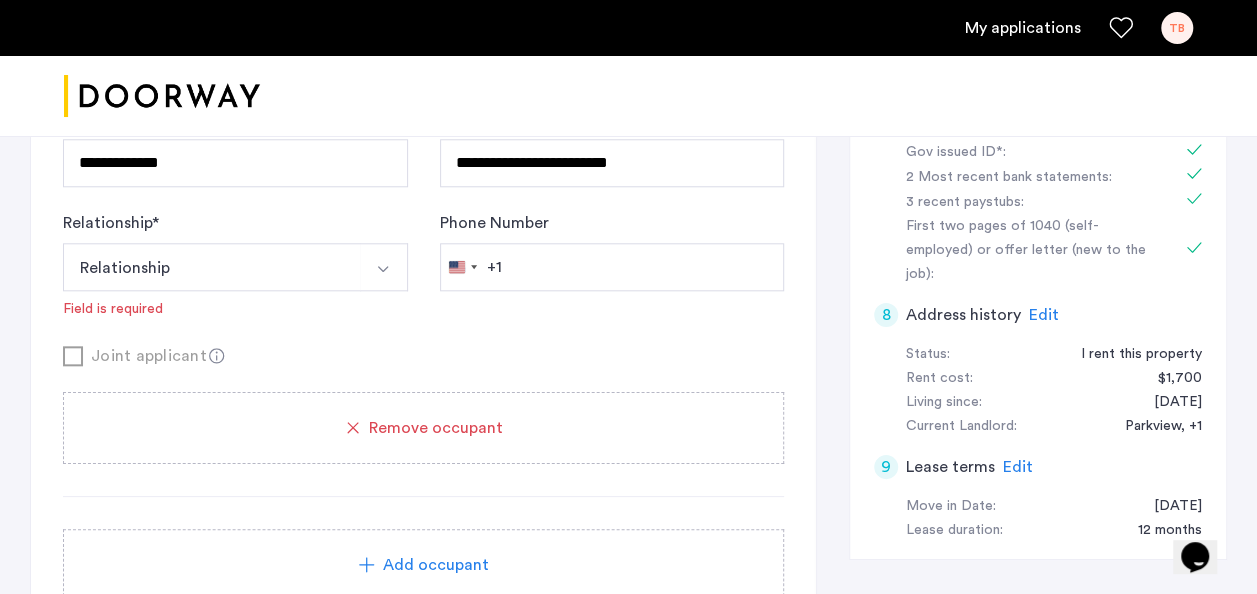 click on "Relationship" at bounding box center [212, 267] 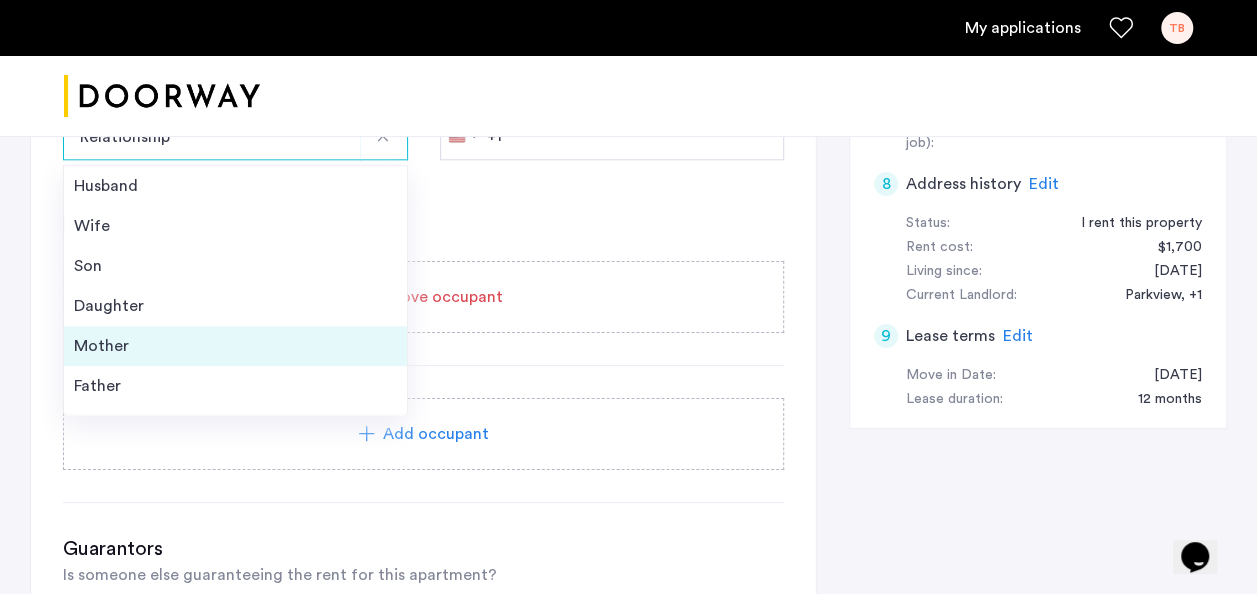 scroll, scrollTop: 1044, scrollLeft: 0, axis: vertical 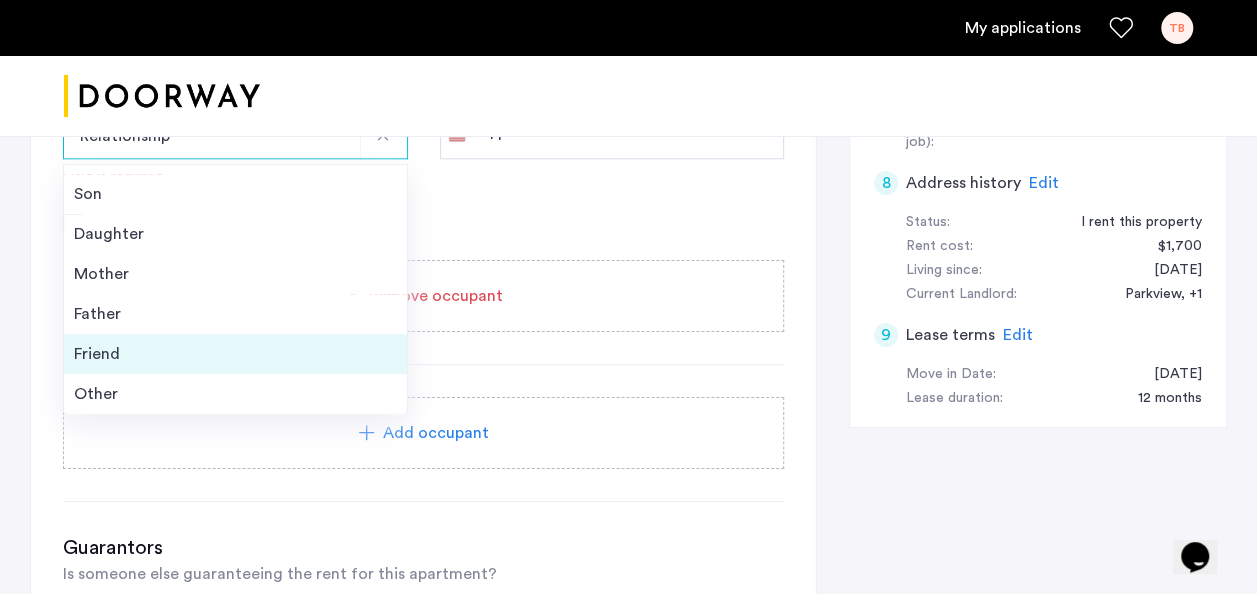 click on "Friend" at bounding box center [235, 354] 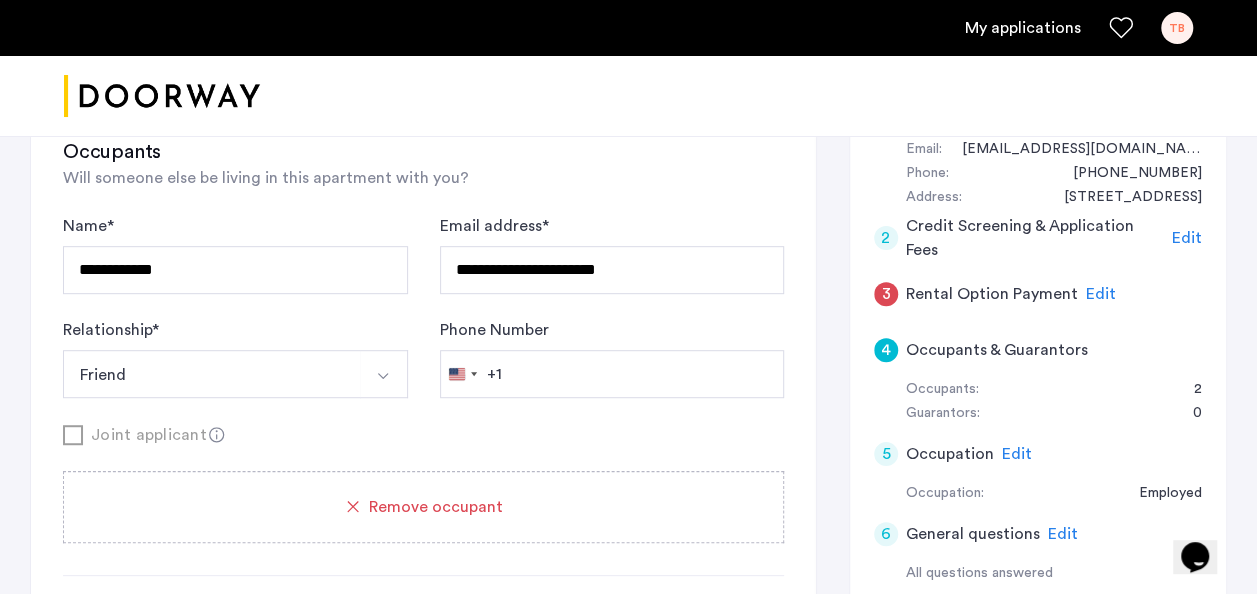 scroll, scrollTop: 408, scrollLeft: 0, axis: vertical 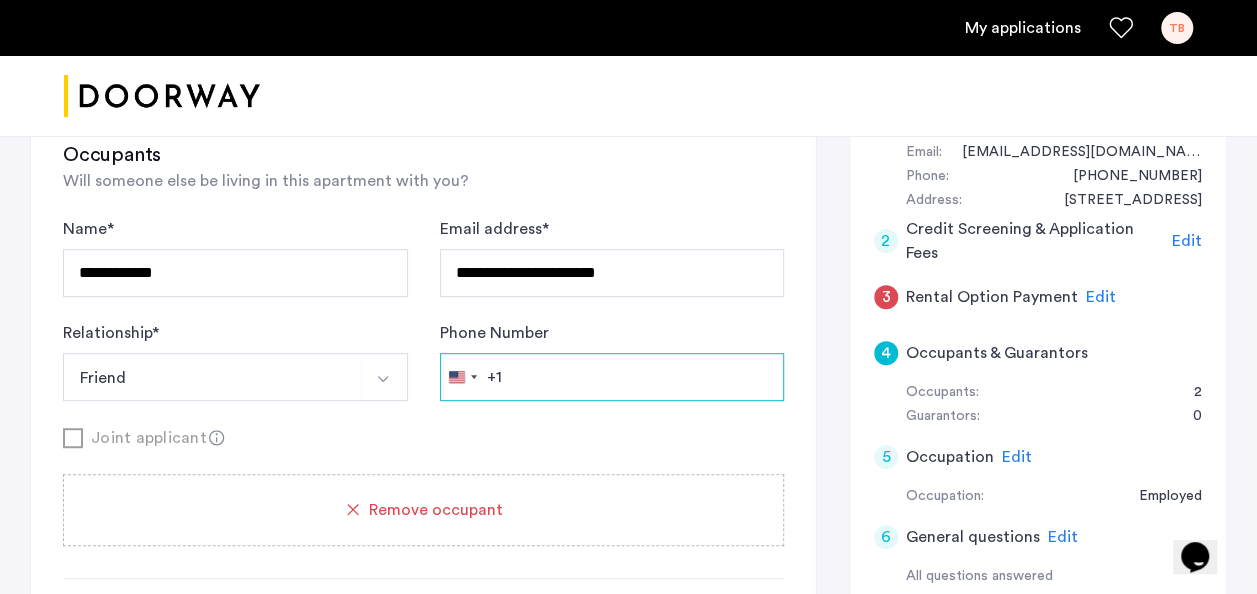 click on "Phone Number" at bounding box center (612, 377) 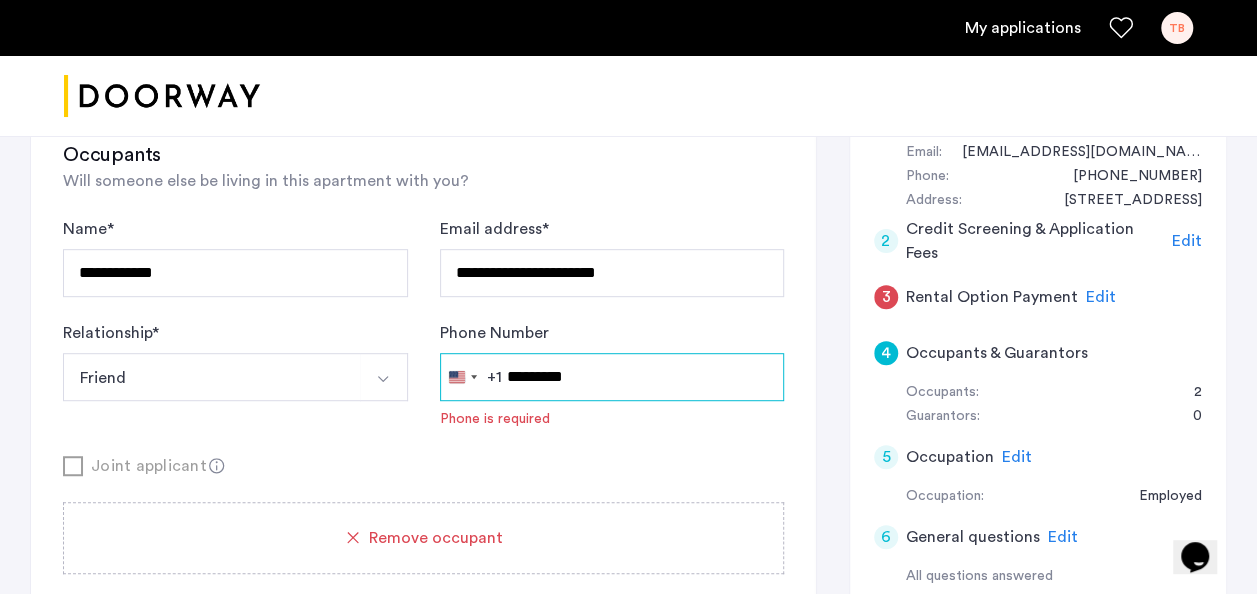 type on "**********" 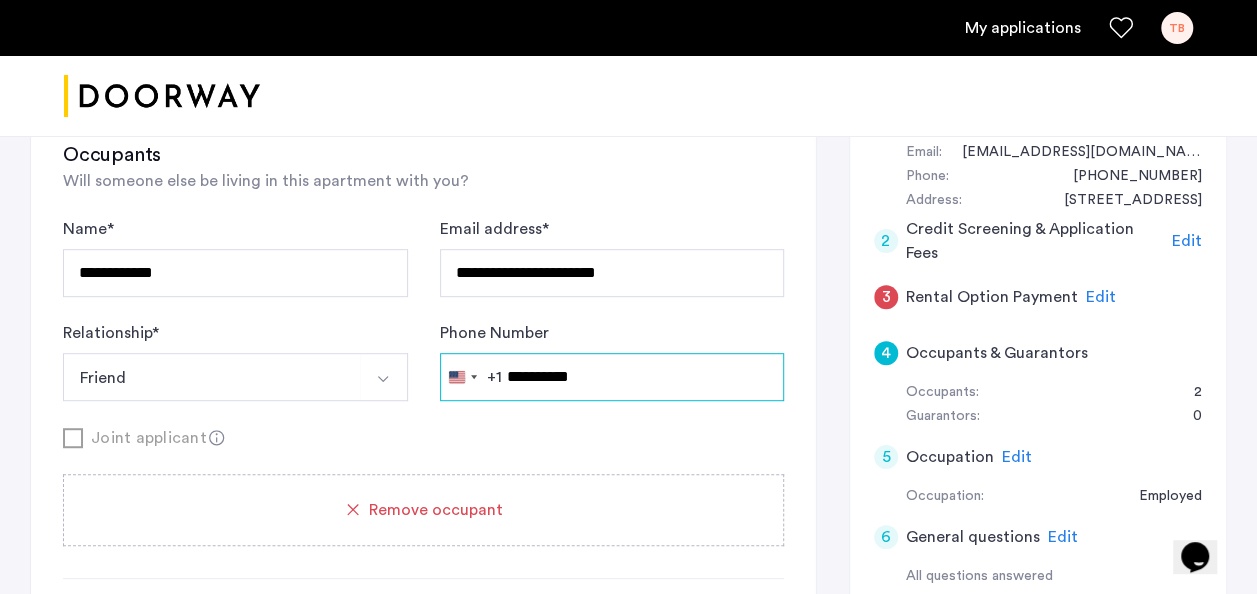 type 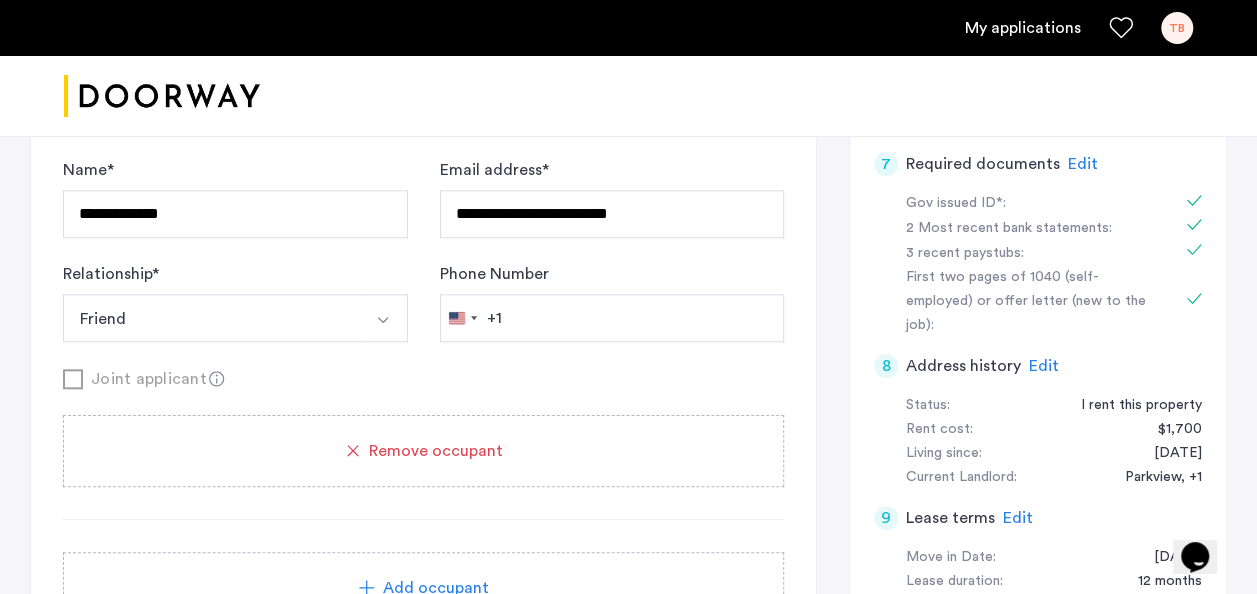 scroll, scrollTop: 860, scrollLeft: 0, axis: vertical 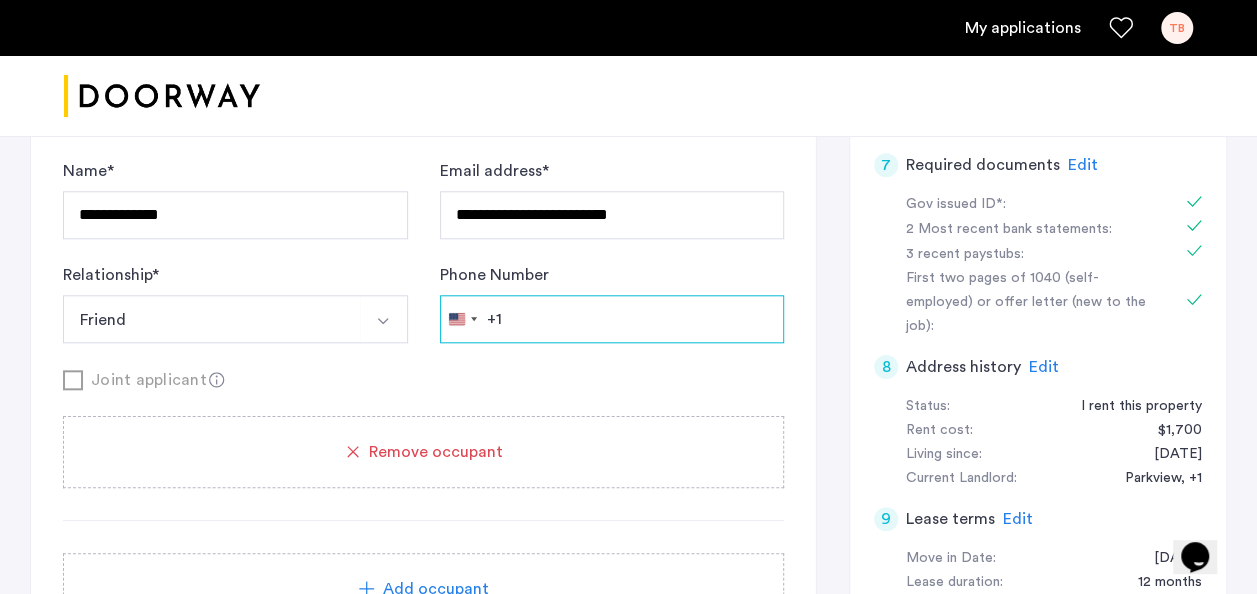 click on "Phone Number" at bounding box center (612, 319) 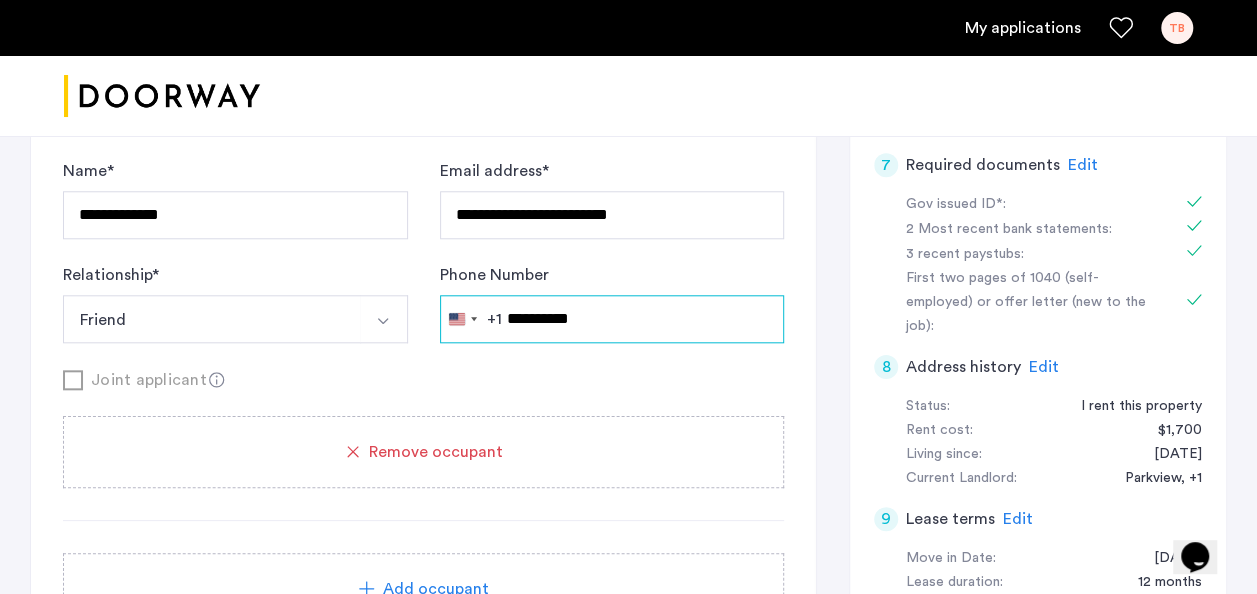scroll, scrollTop: 499, scrollLeft: 0, axis: vertical 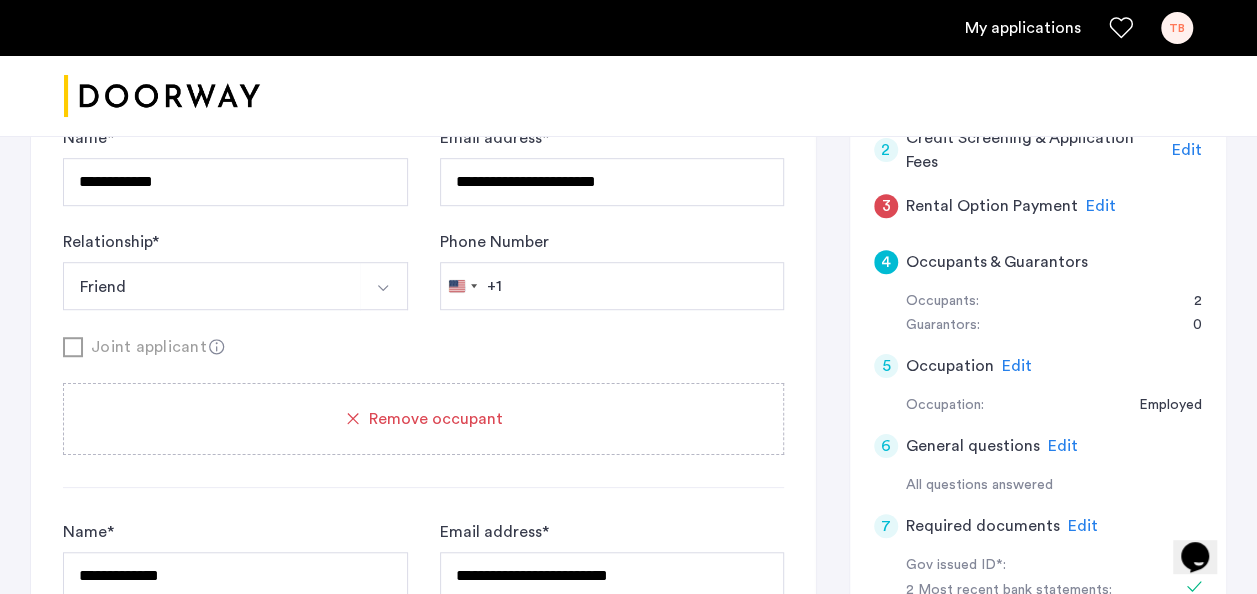 type on "**********" 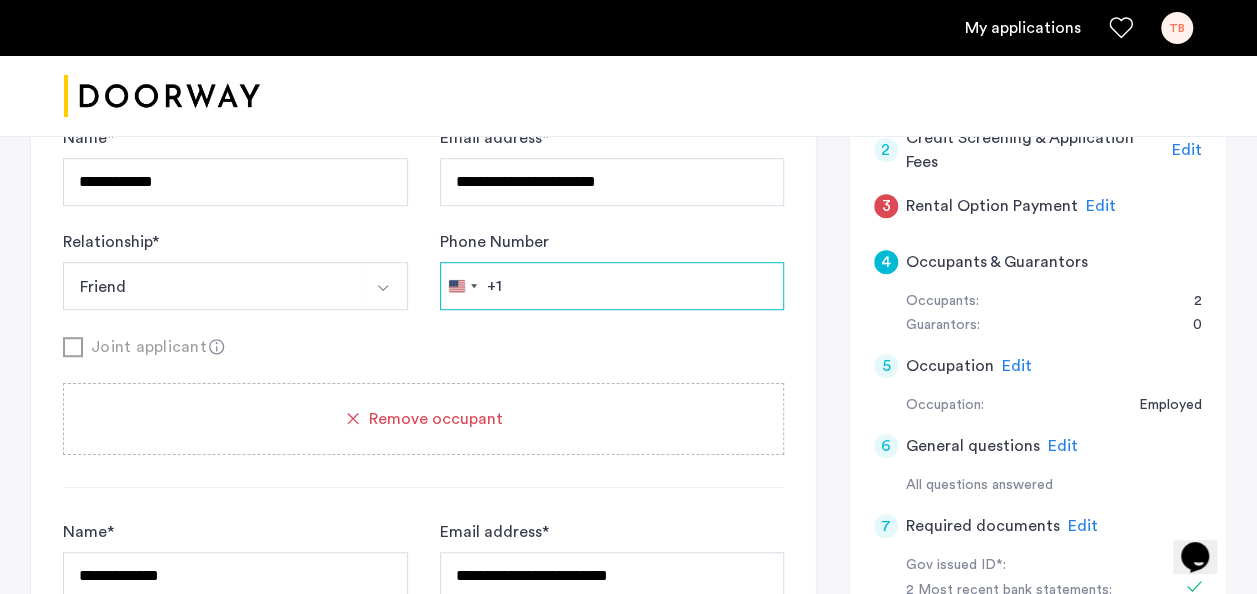 click on "Phone Number" at bounding box center (612, 286) 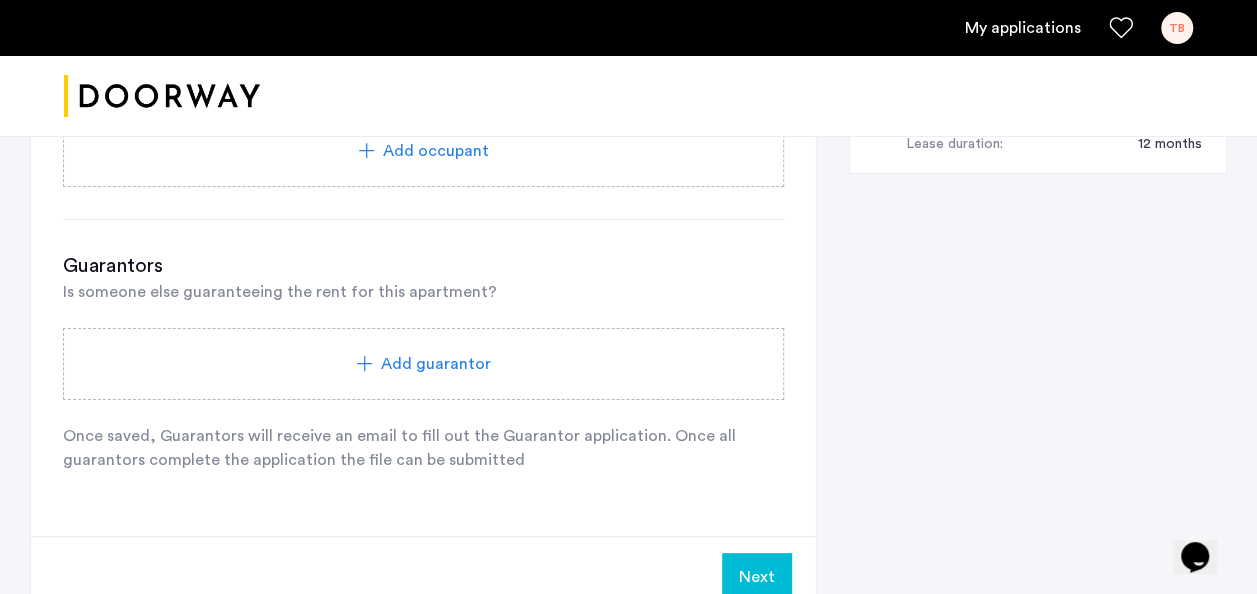 scroll, scrollTop: 1299, scrollLeft: 0, axis: vertical 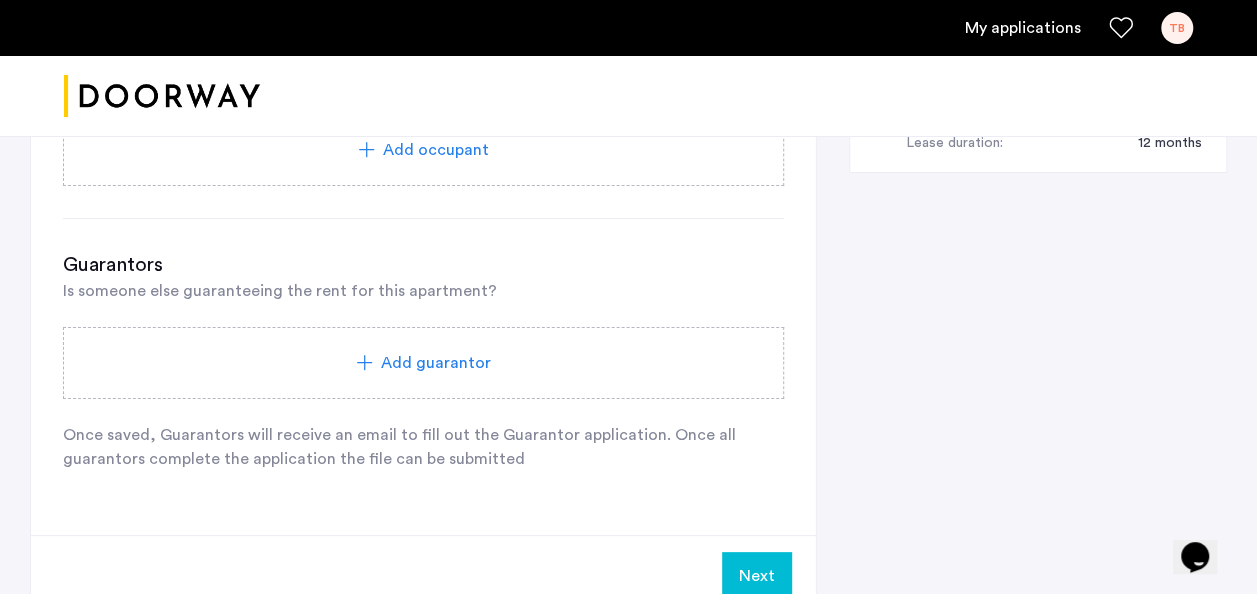 type on "**********" 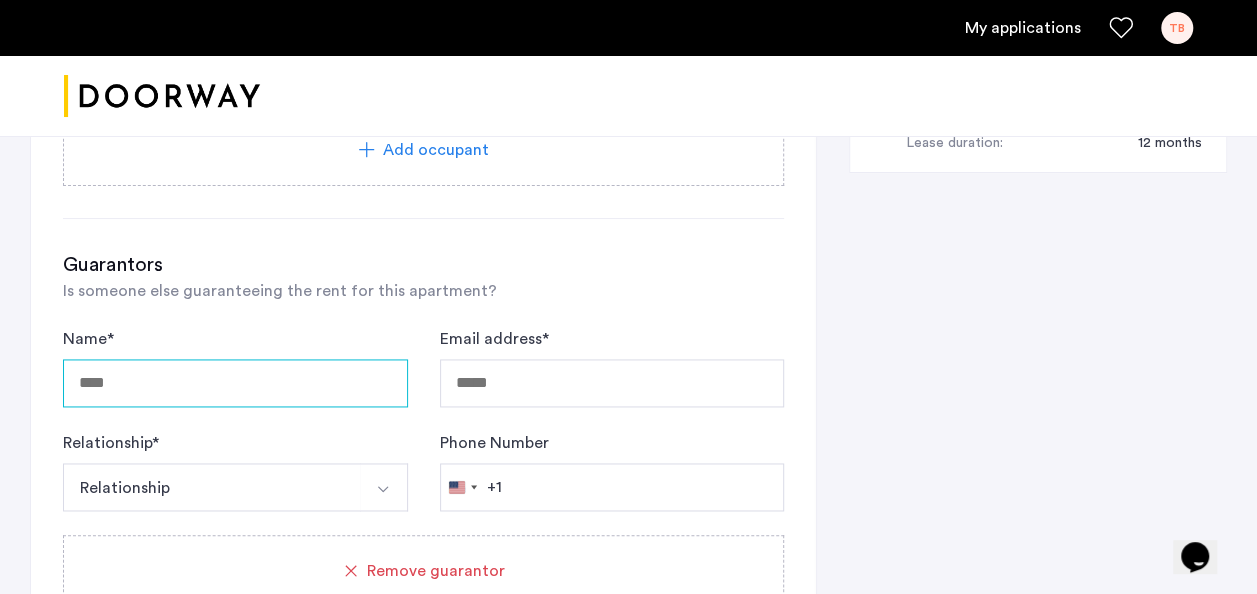 click on "Name  *" at bounding box center (235, 383) 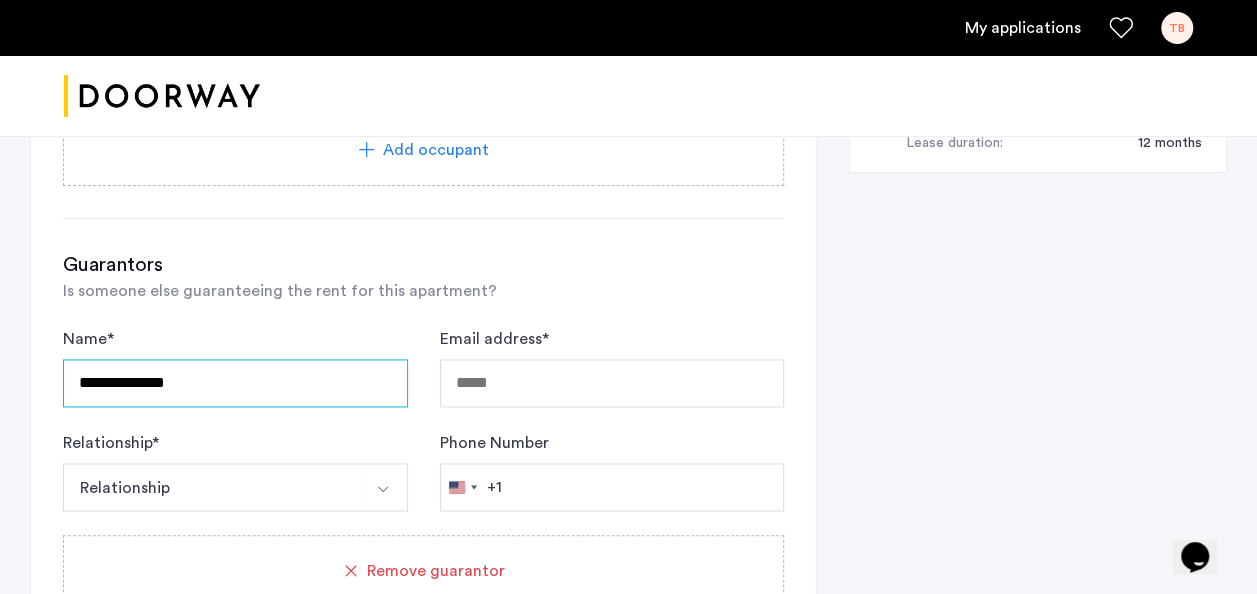 type on "**********" 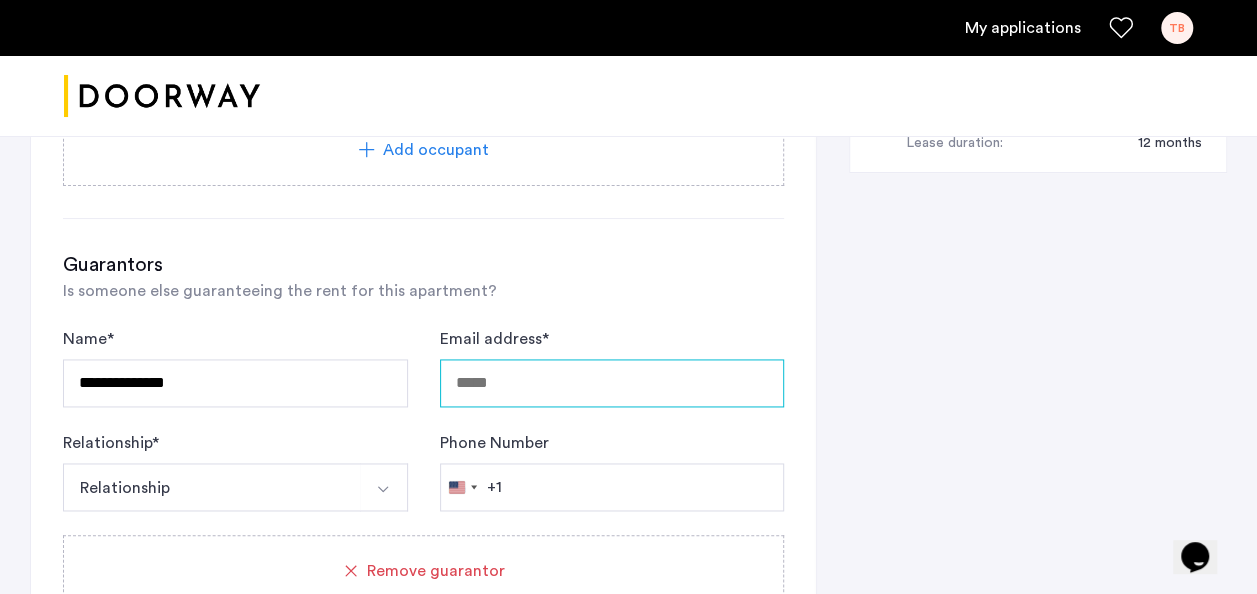 click on "Email address  *" at bounding box center (612, 383) 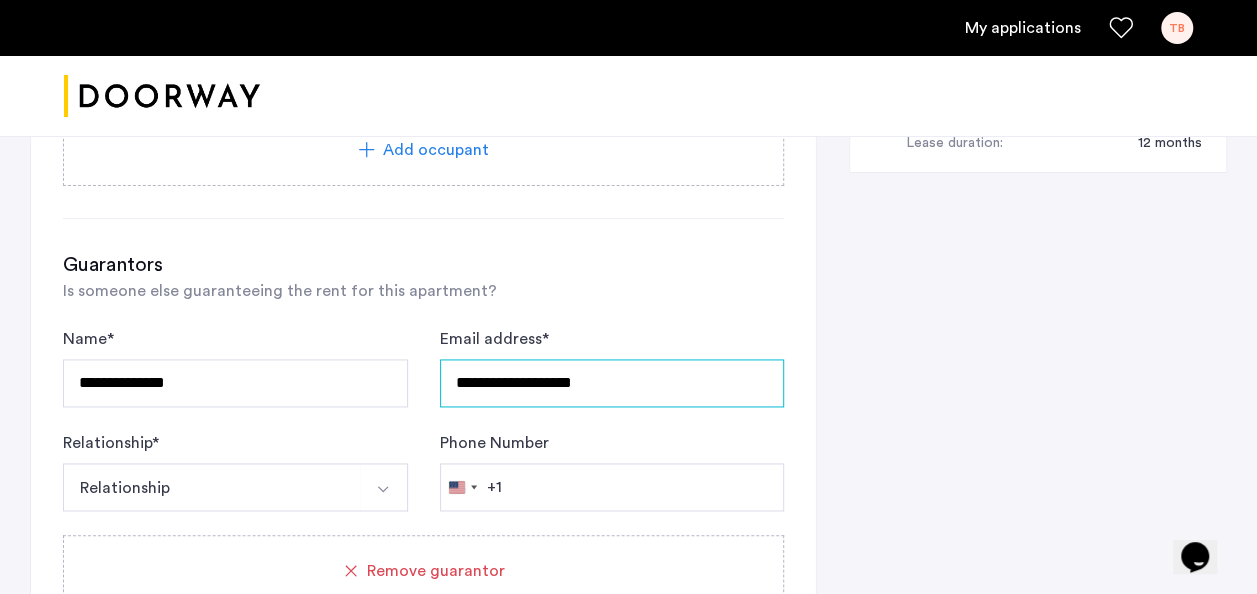 type on "**********" 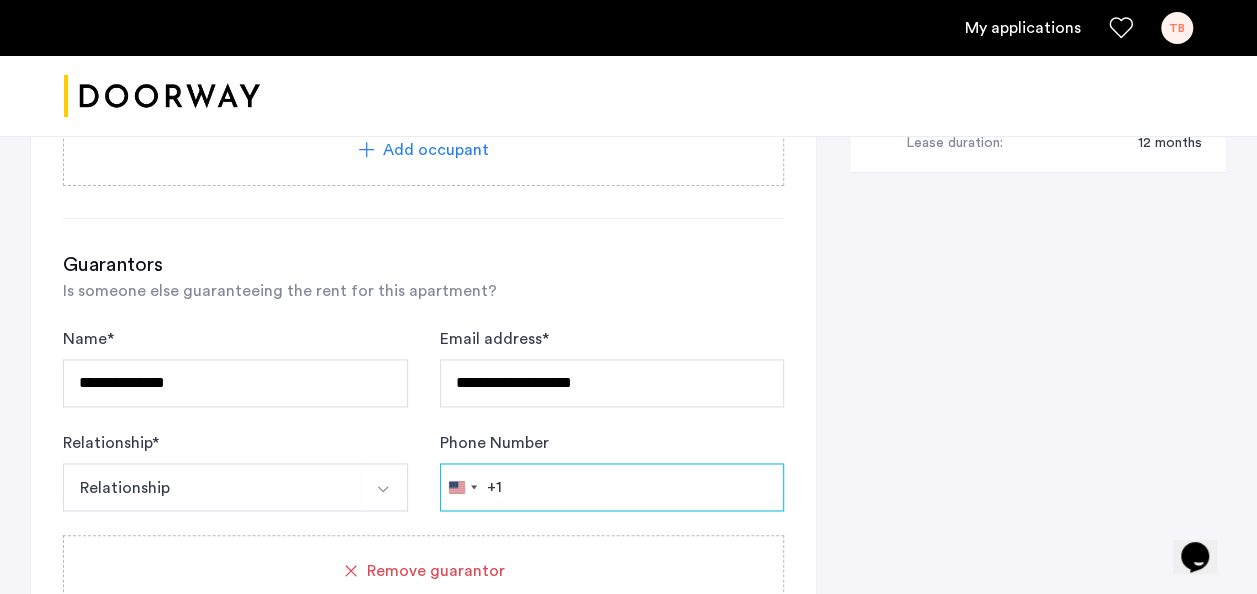 click on "Phone Number" at bounding box center (612, 487) 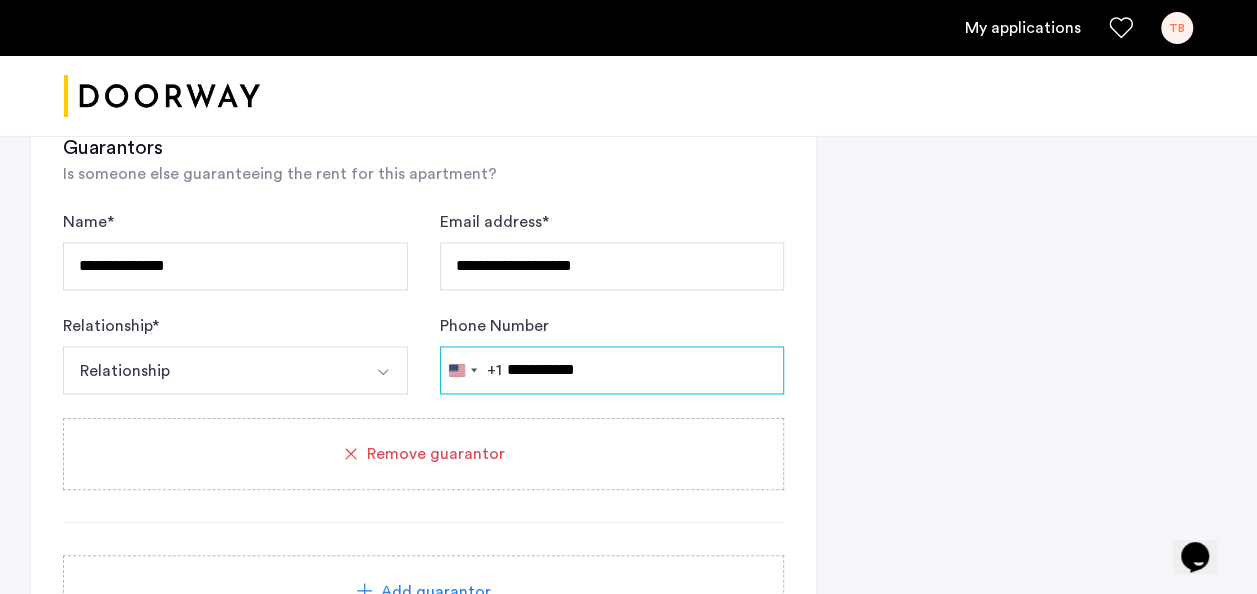 scroll, scrollTop: 1417, scrollLeft: 0, axis: vertical 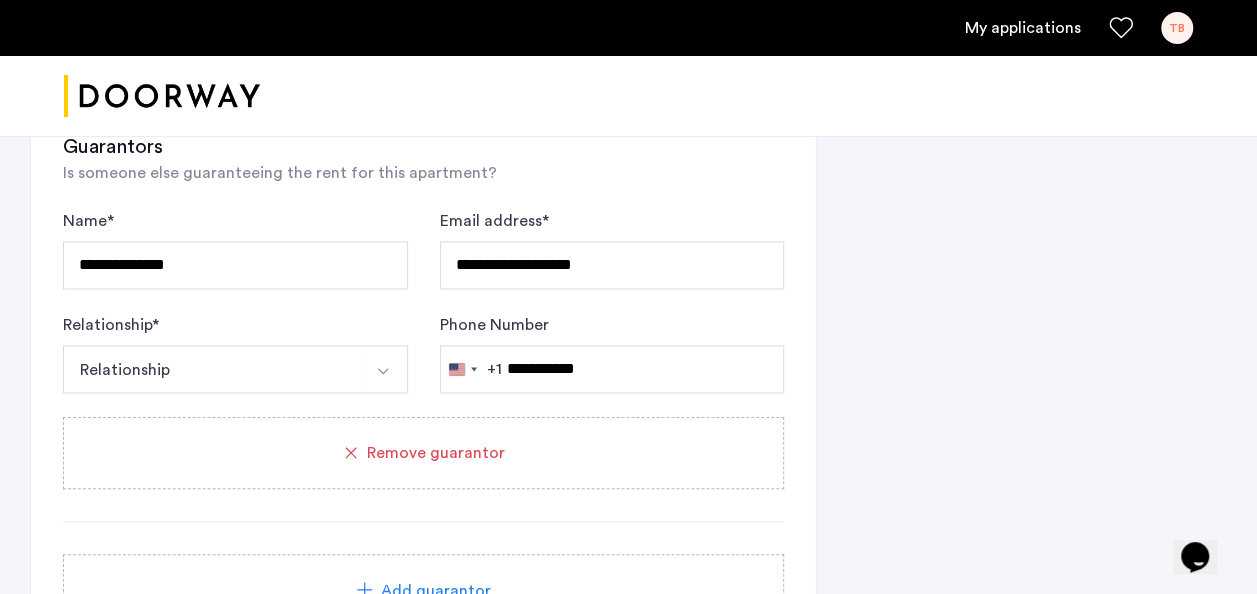 click at bounding box center (384, 369) 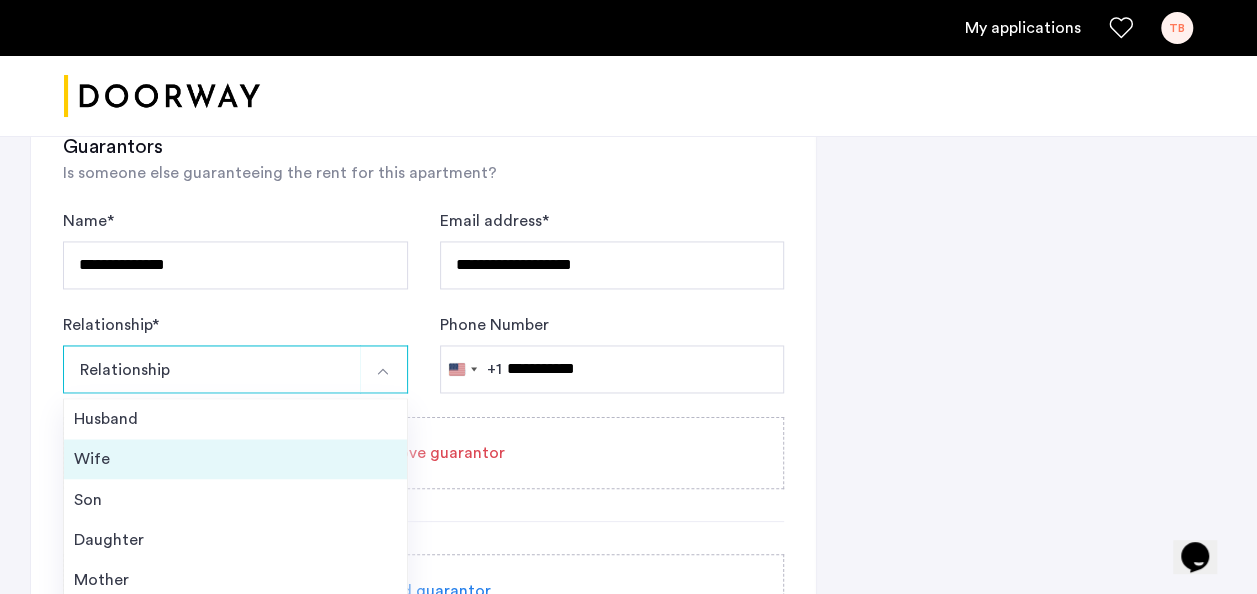 scroll, scrollTop: 21, scrollLeft: 0, axis: vertical 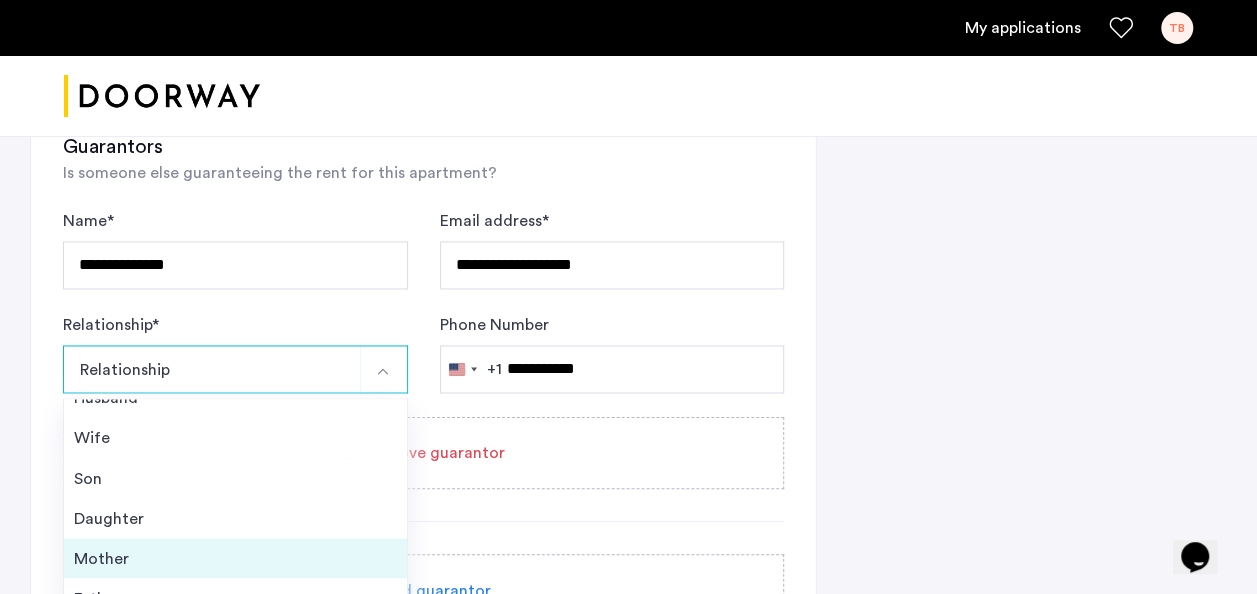 click on "Mother" at bounding box center [235, 558] 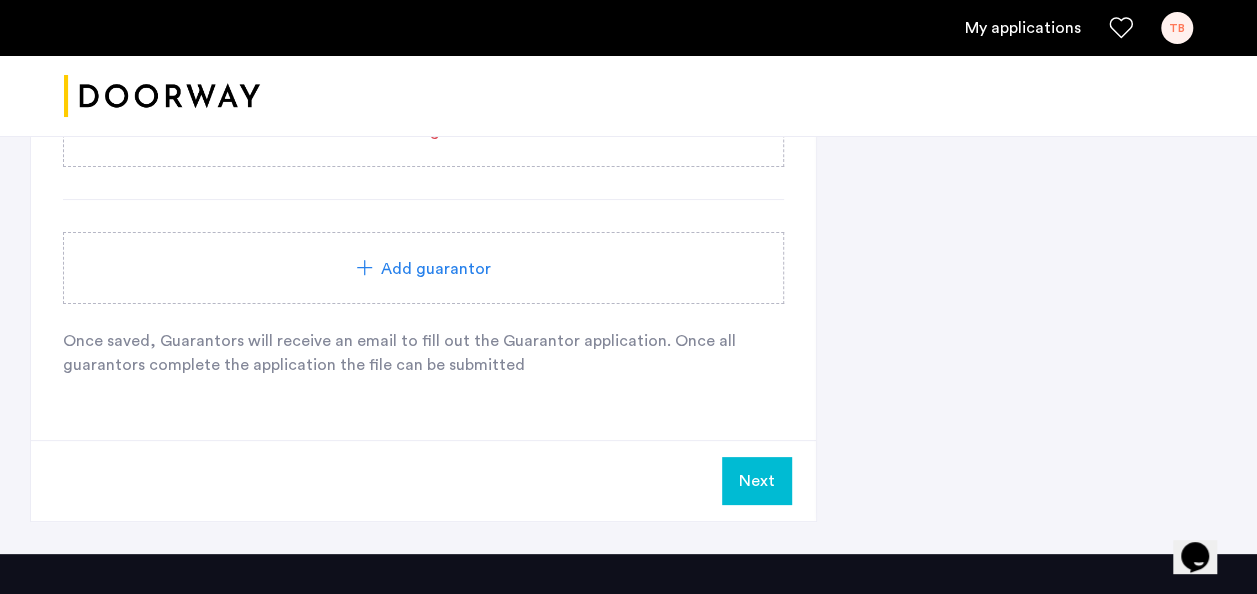 scroll, scrollTop: 1749, scrollLeft: 0, axis: vertical 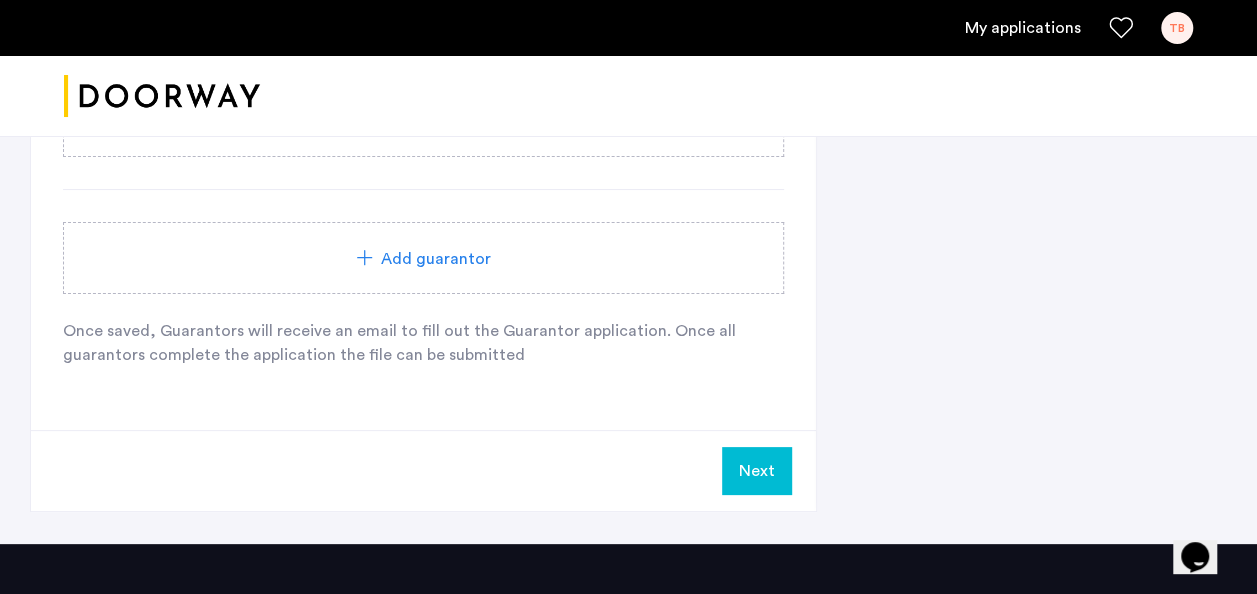 click on "Next" 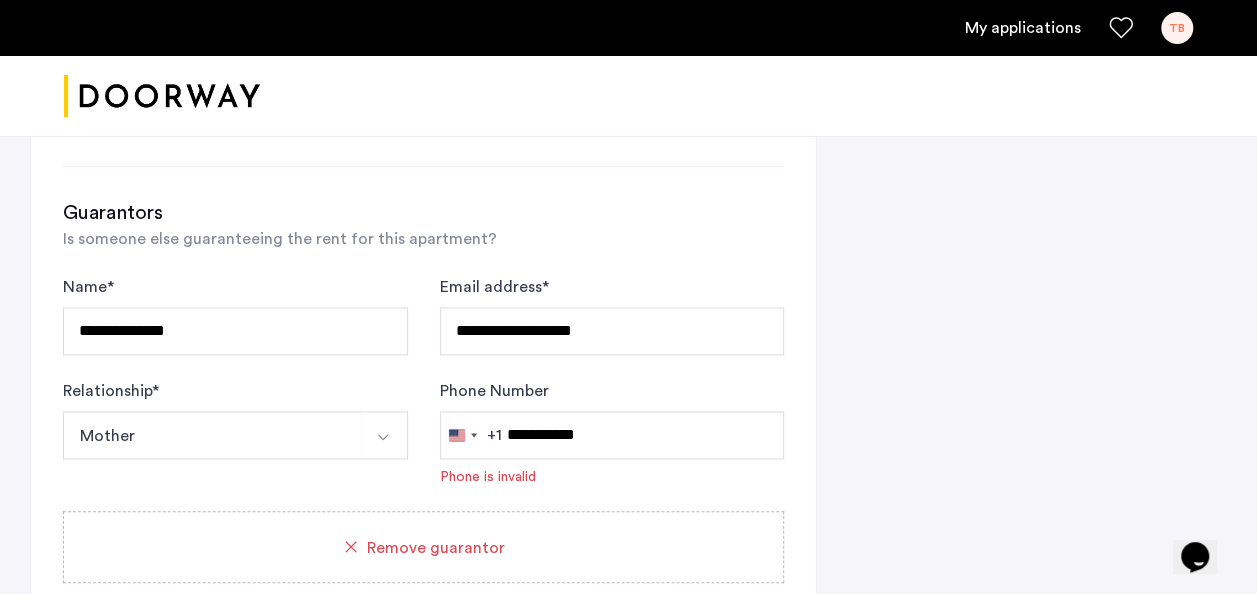 scroll, scrollTop: 1352, scrollLeft: 0, axis: vertical 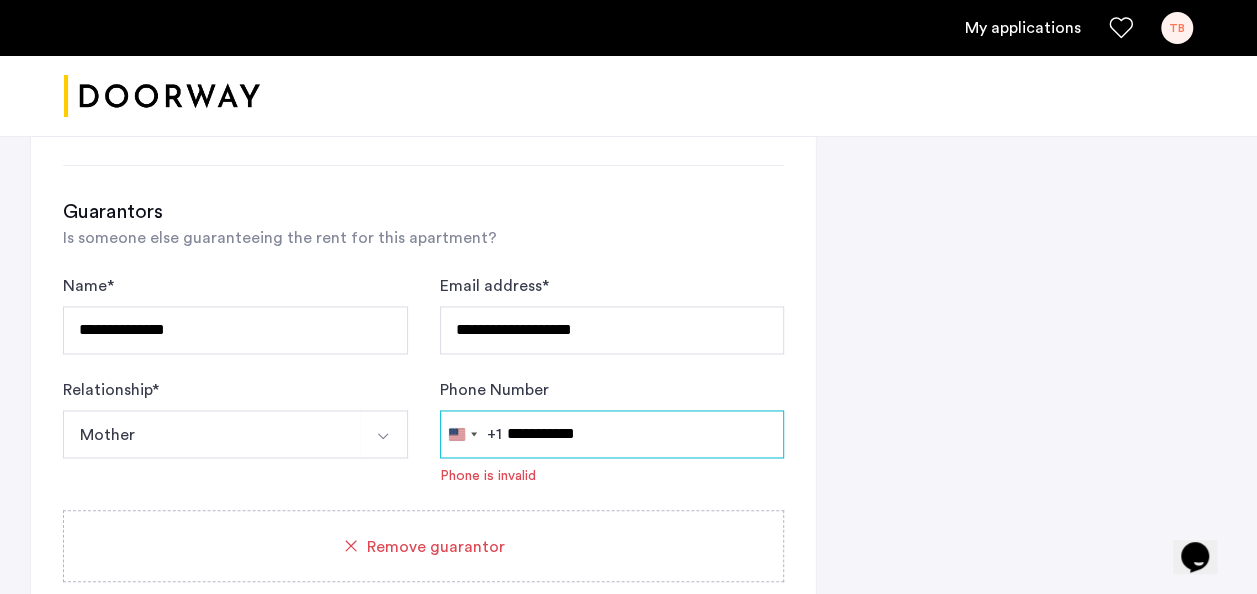 click on "**********" at bounding box center (612, 434) 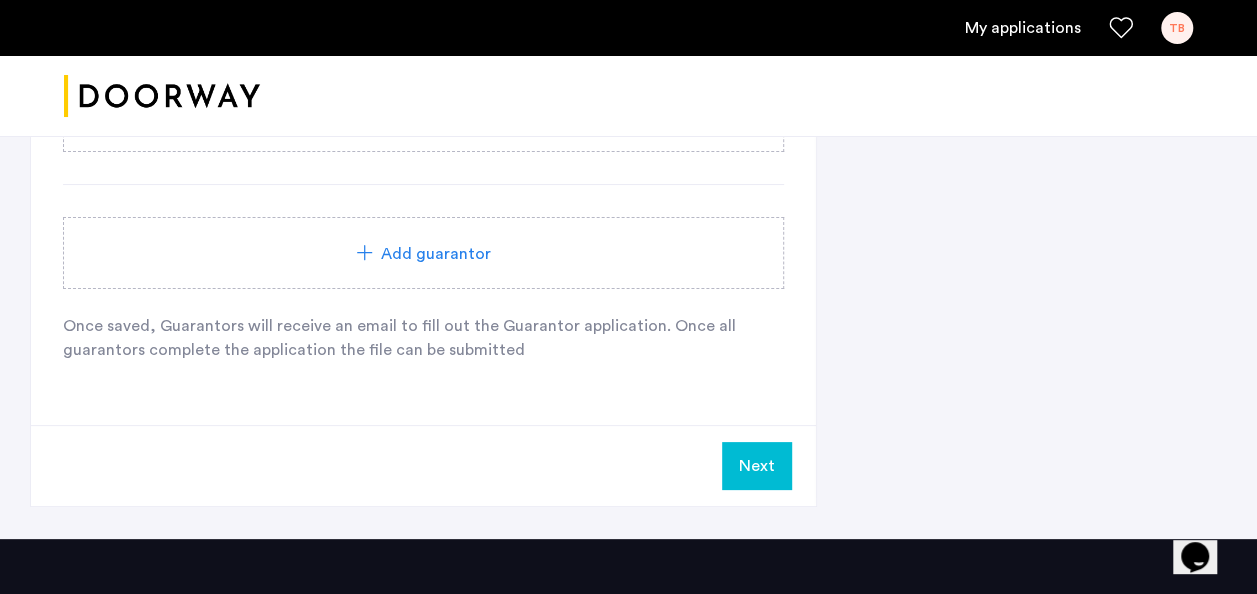 scroll, scrollTop: 1757, scrollLeft: 0, axis: vertical 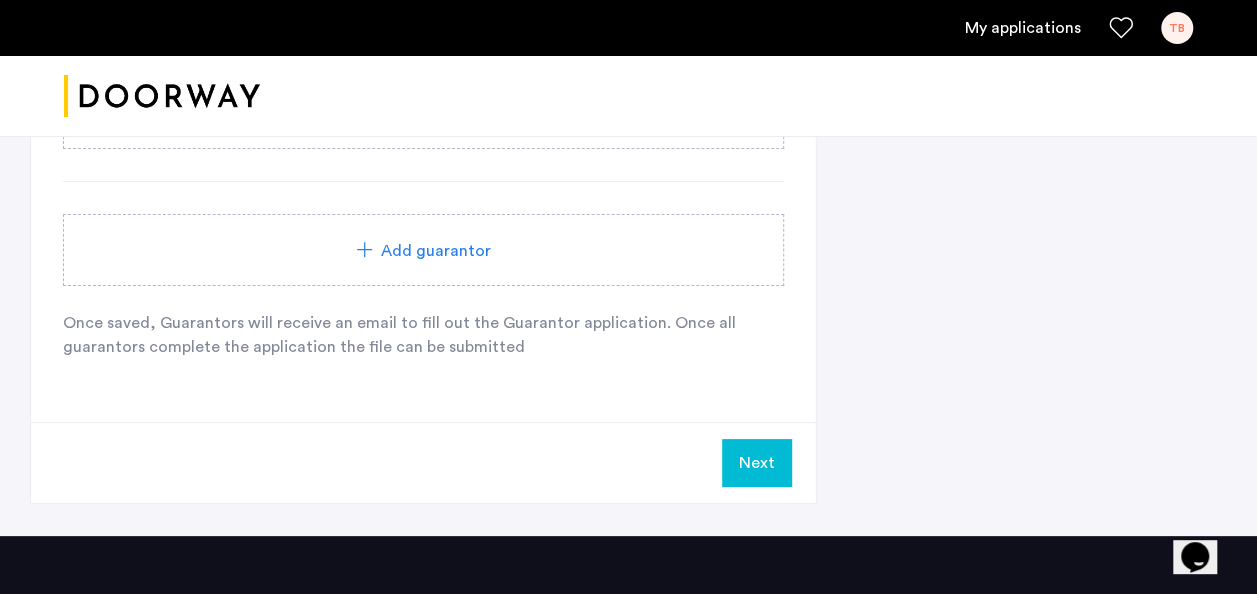 type on "**********" 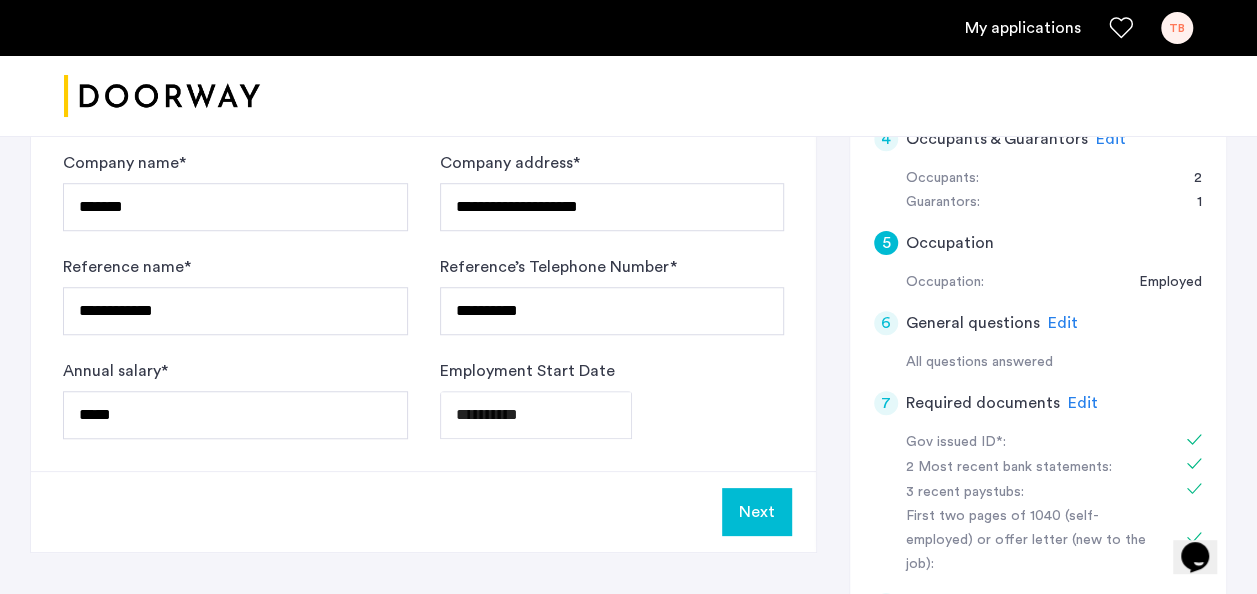 scroll, scrollTop: 654, scrollLeft: 0, axis: vertical 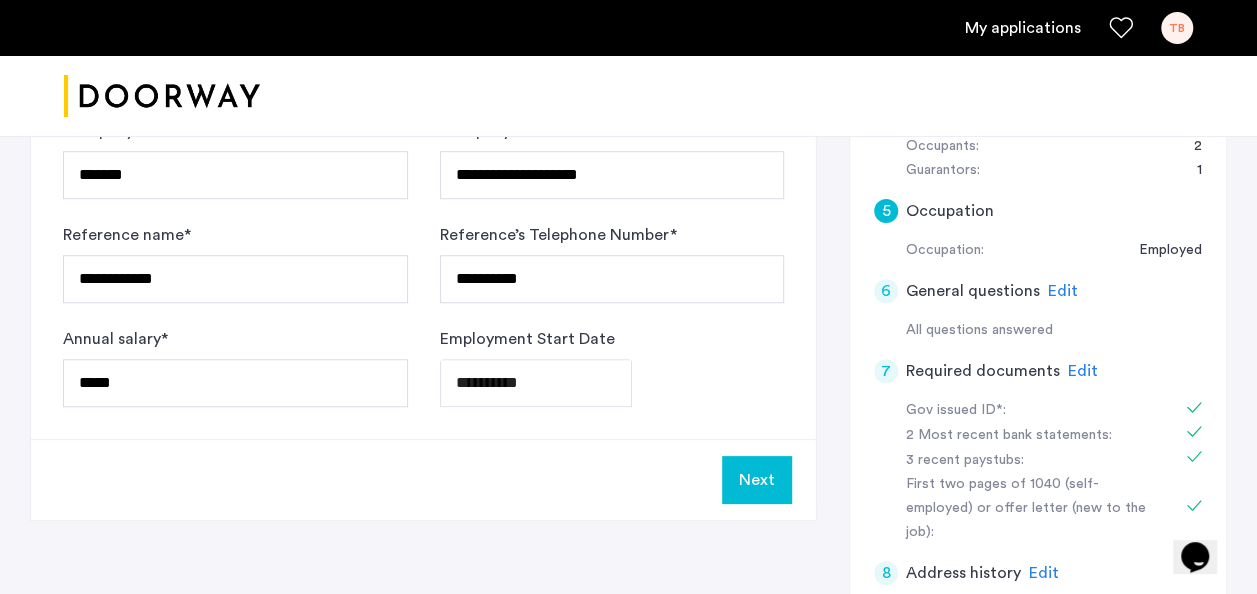 click on "Next" 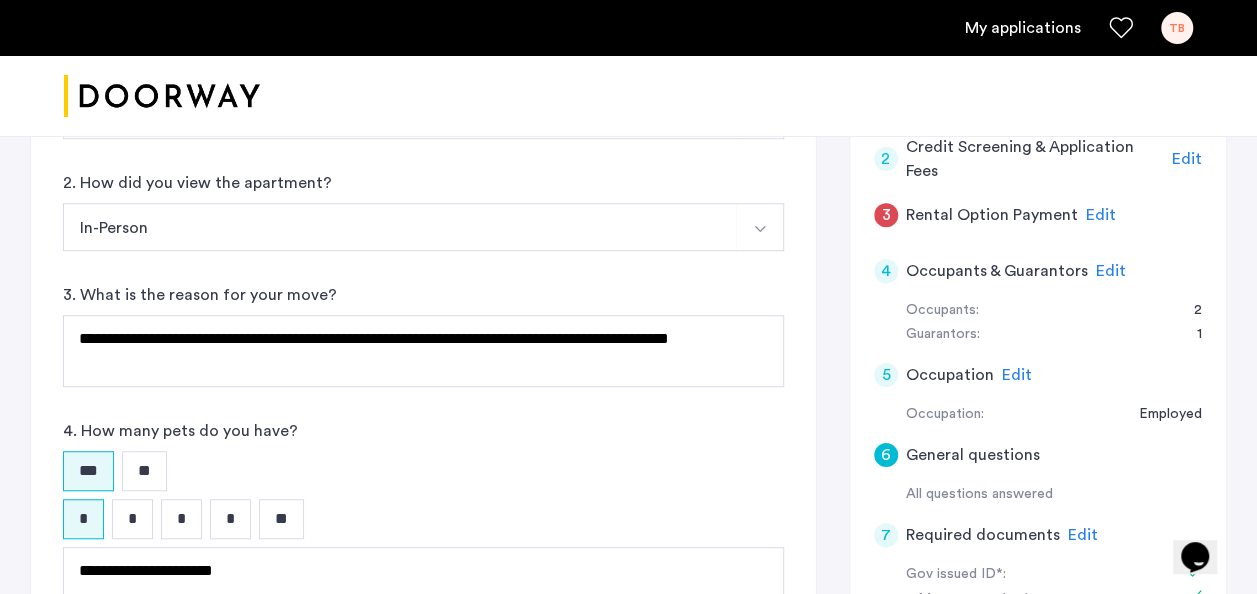 scroll, scrollTop: 489, scrollLeft: 0, axis: vertical 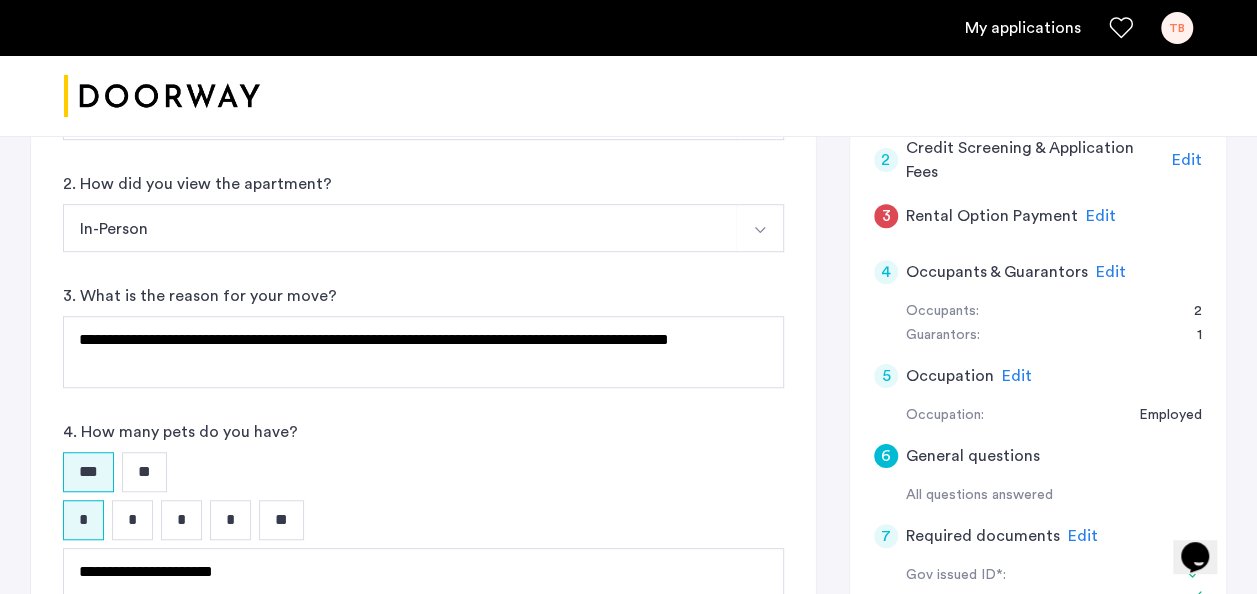 click on "Edit" 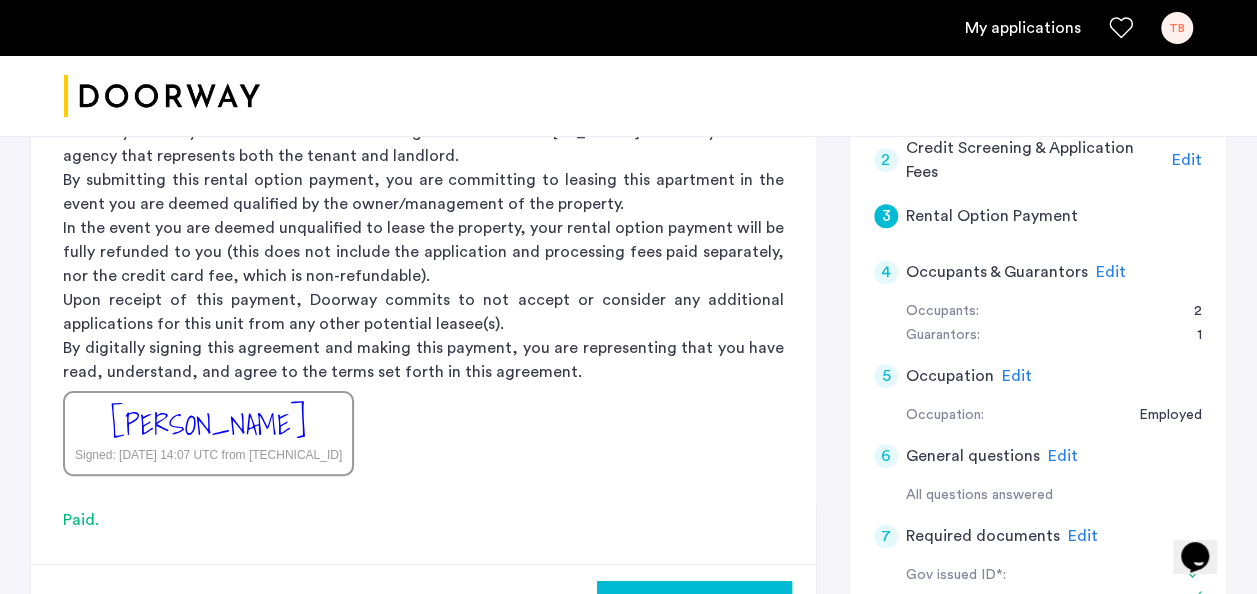 scroll, scrollTop: 649, scrollLeft: 0, axis: vertical 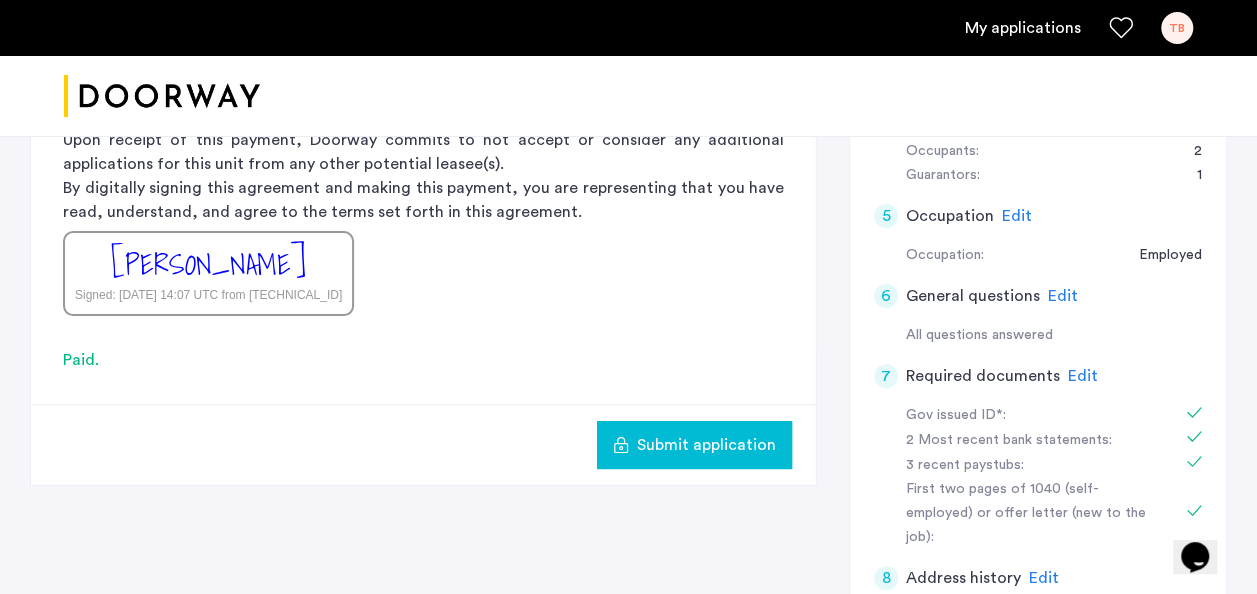 click on "Submit application" 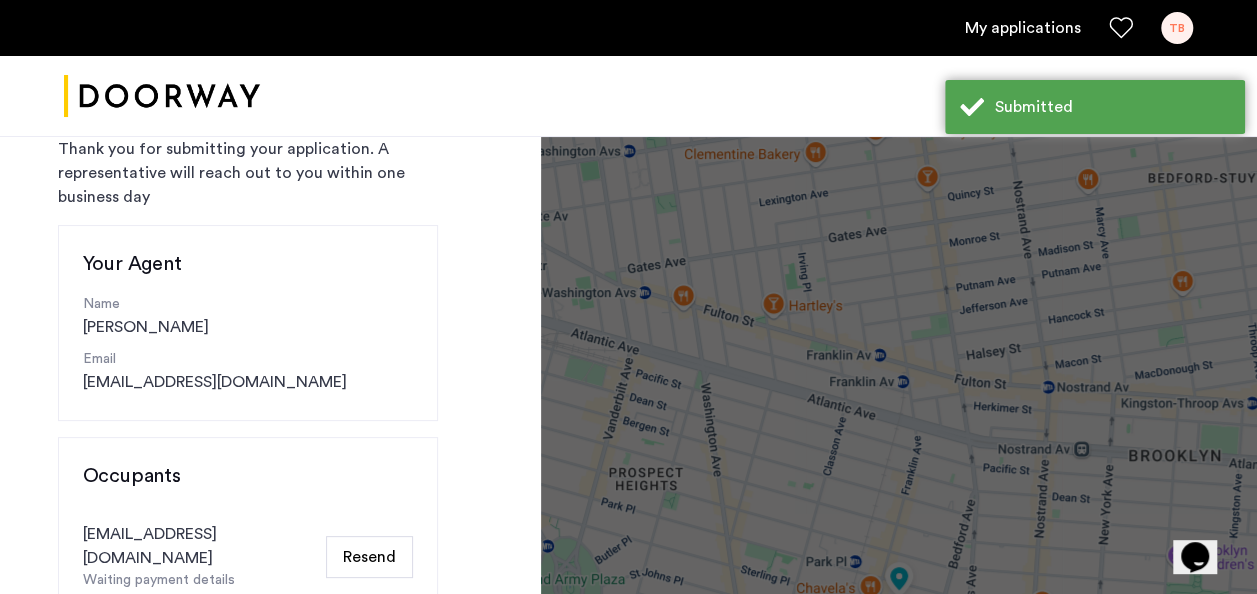 scroll, scrollTop: 132, scrollLeft: 0, axis: vertical 